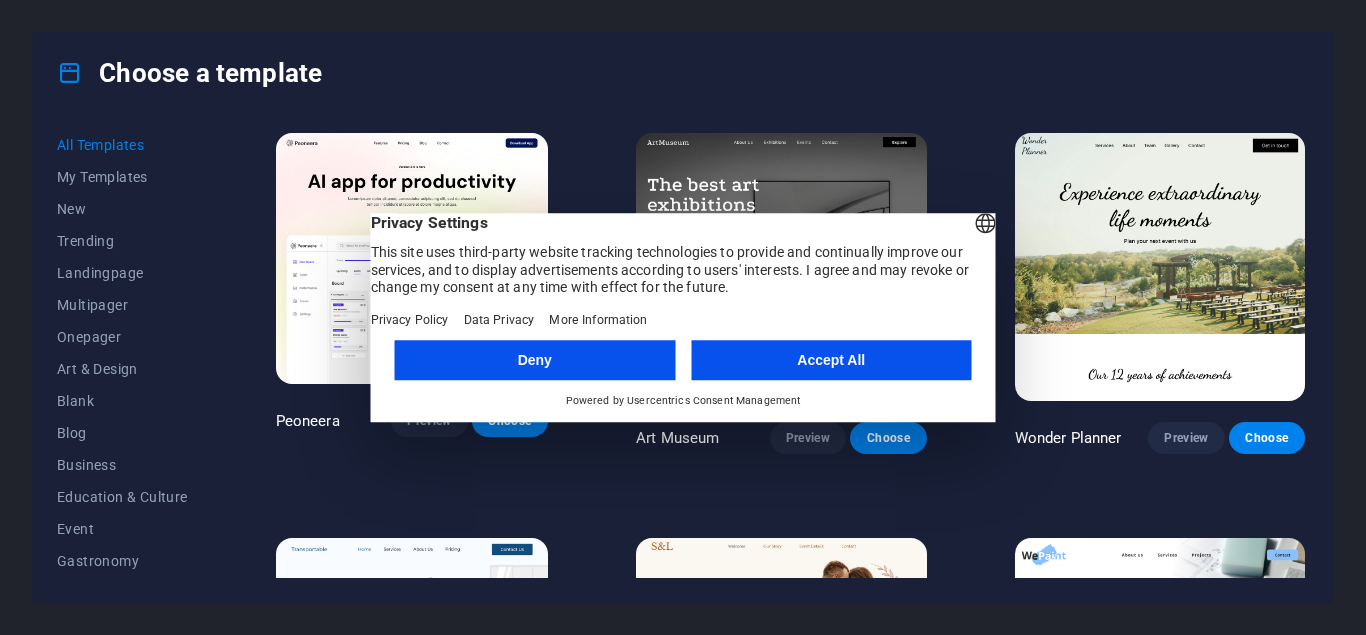 scroll, scrollTop: 0, scrollLeft: 0, axis: both 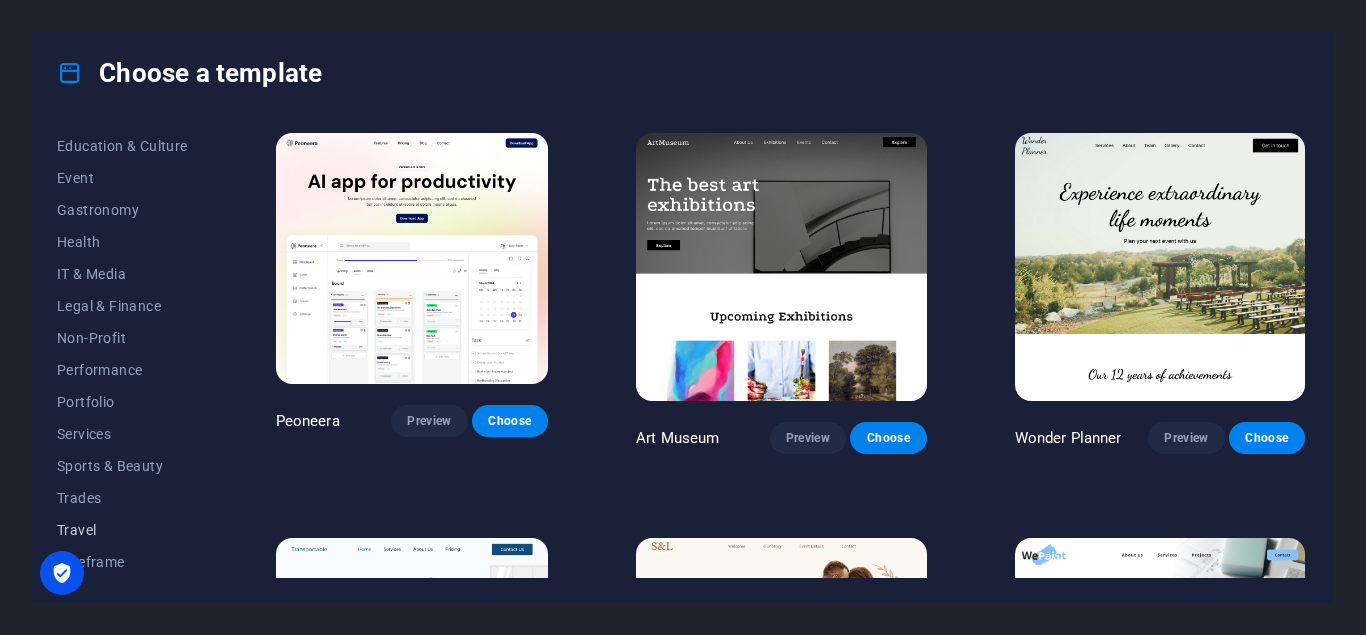click on "Travel" at bounding box center [122, 530] 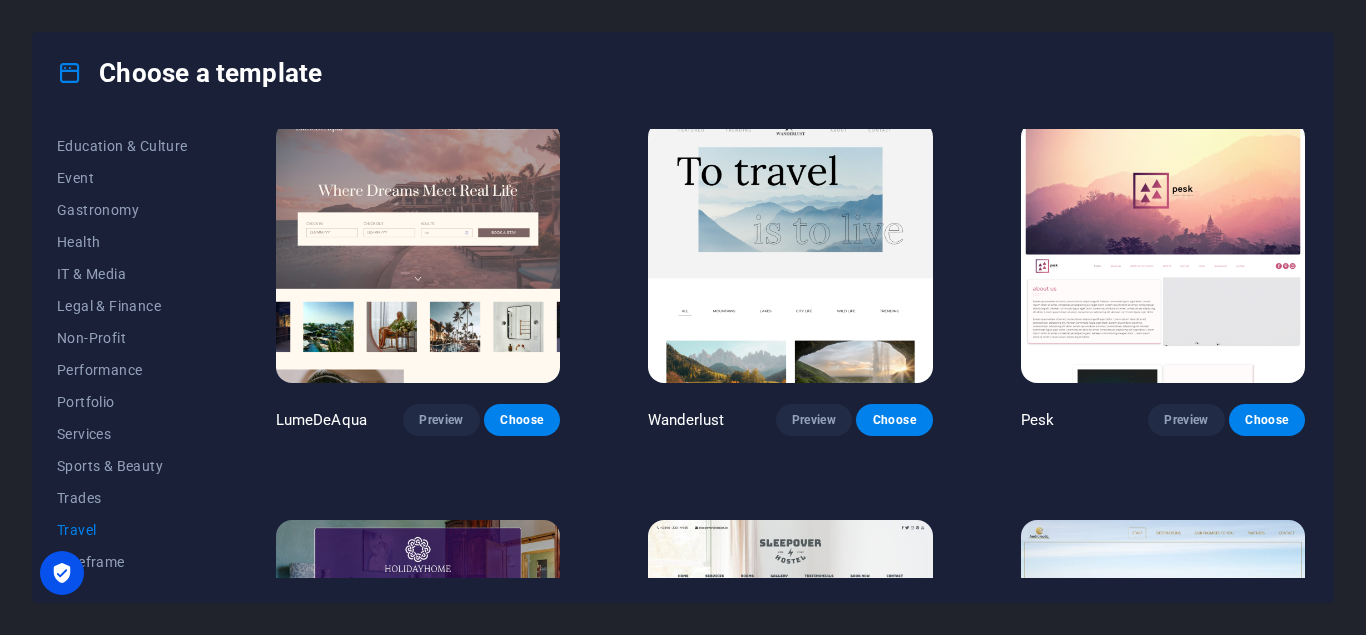 scroll, scrollTop: 0, scrollLeft: 0, axis: both 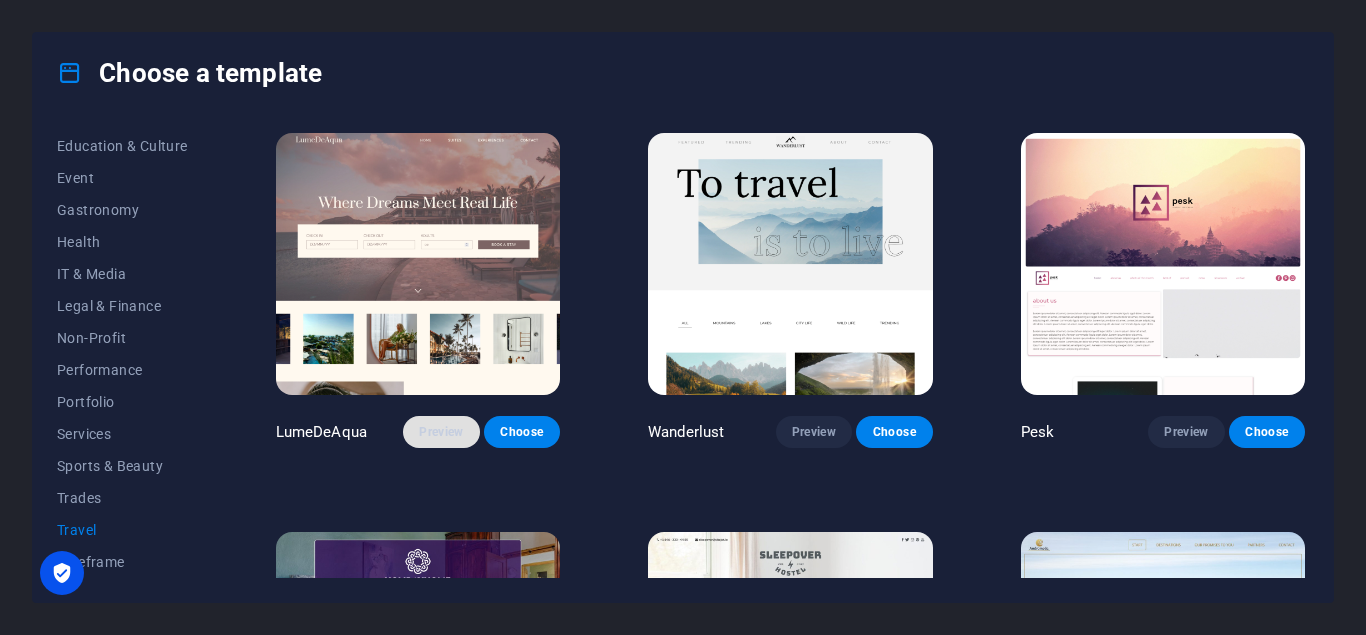 click on "Preview" at bounding box center (441, 432) 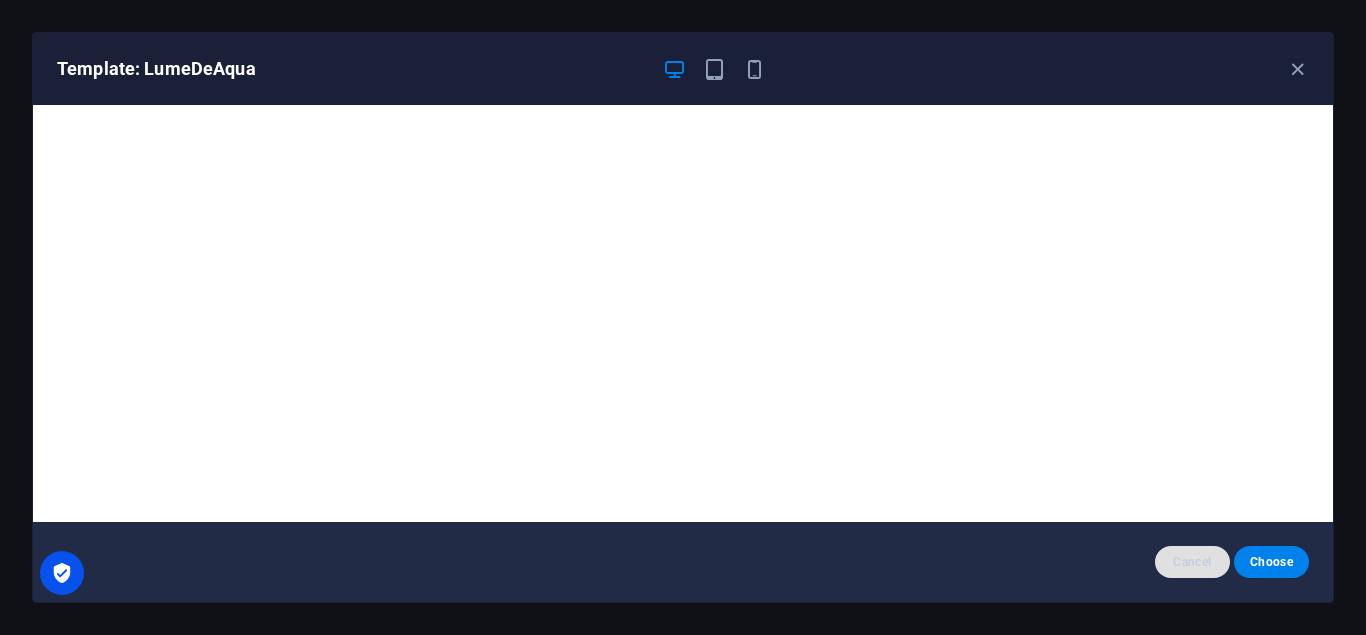 click on "Cancel" at bounding box center (1192, 562) 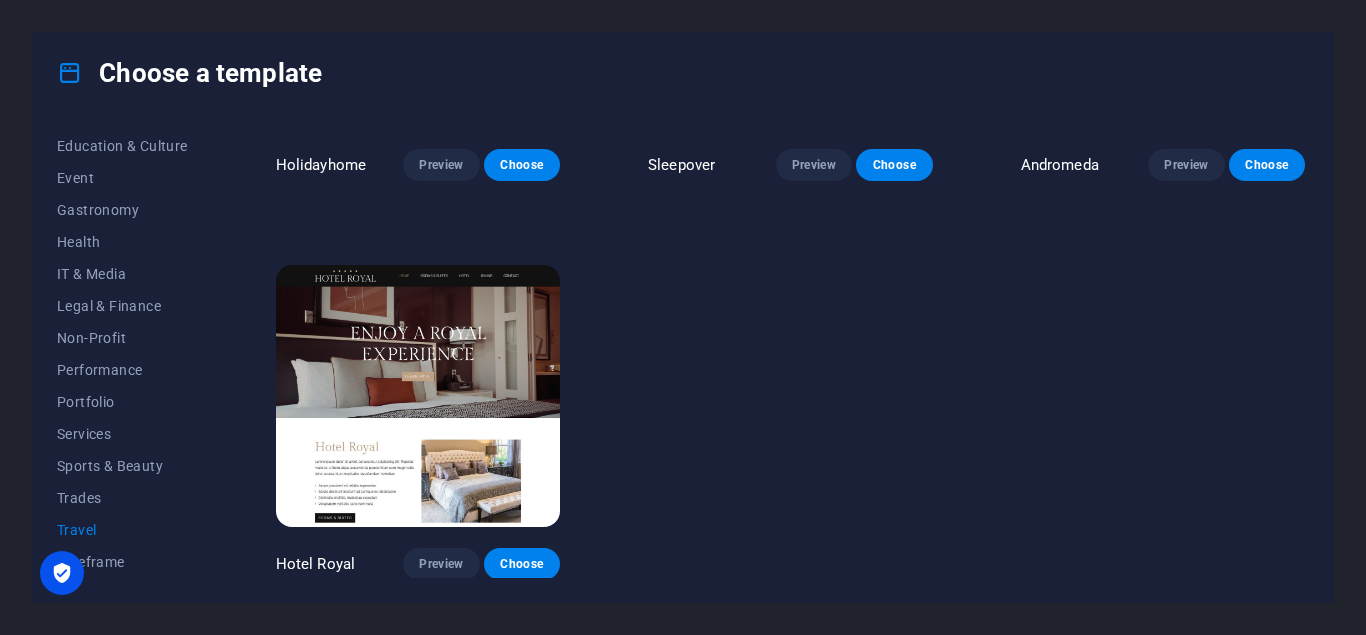 scroll, scrollTop: 669, scrollLeft: 0, axis: vertical 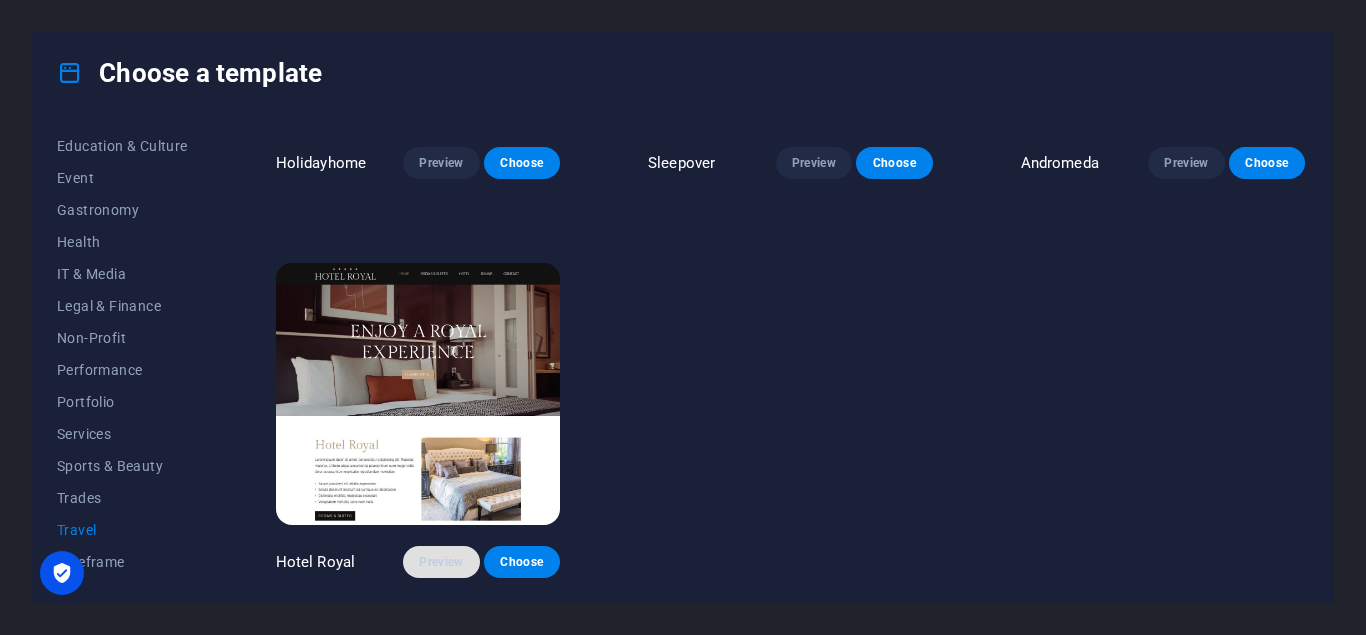 click on "Preview" at bounding box center [441, 562] 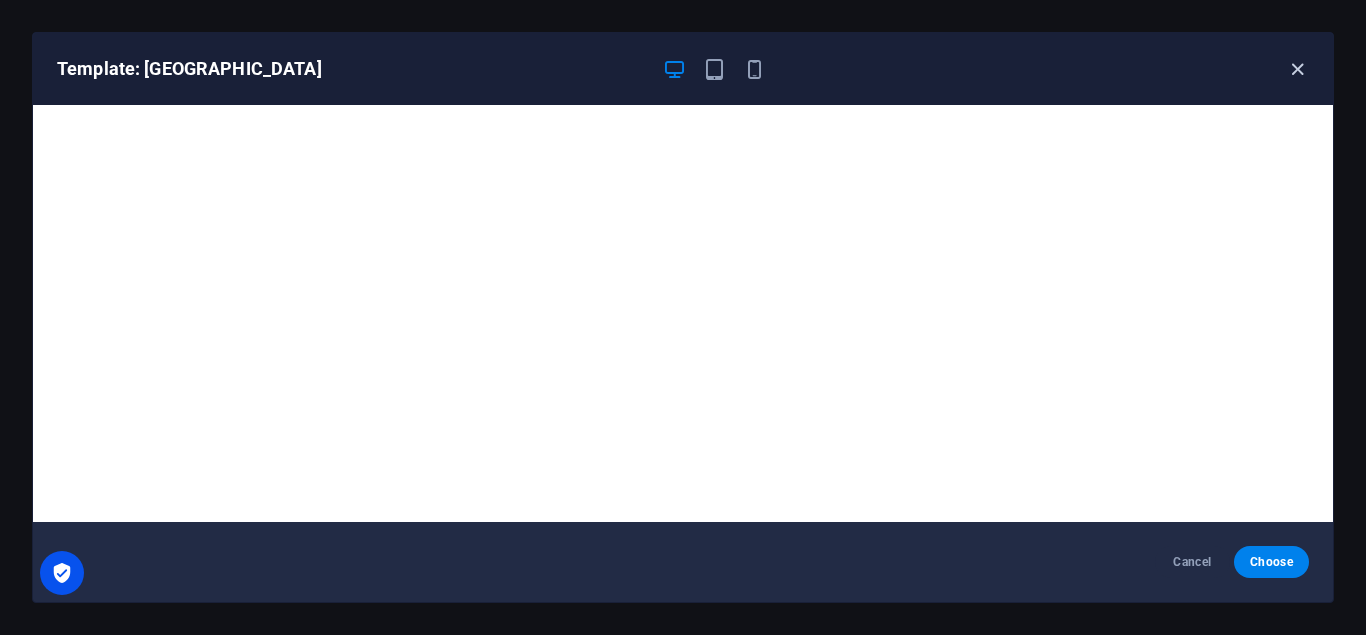click at bounding box center [1297, 69] 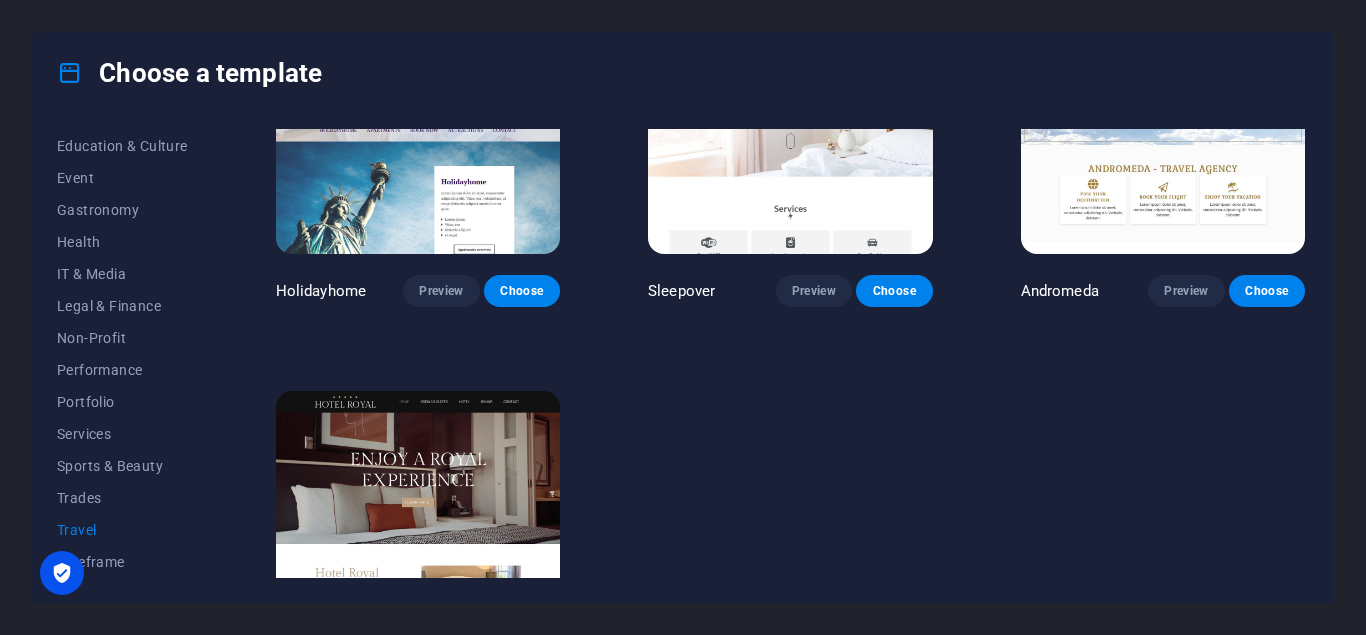 scroll, scrollTop: 0, scrollLeft: 0, axis: both 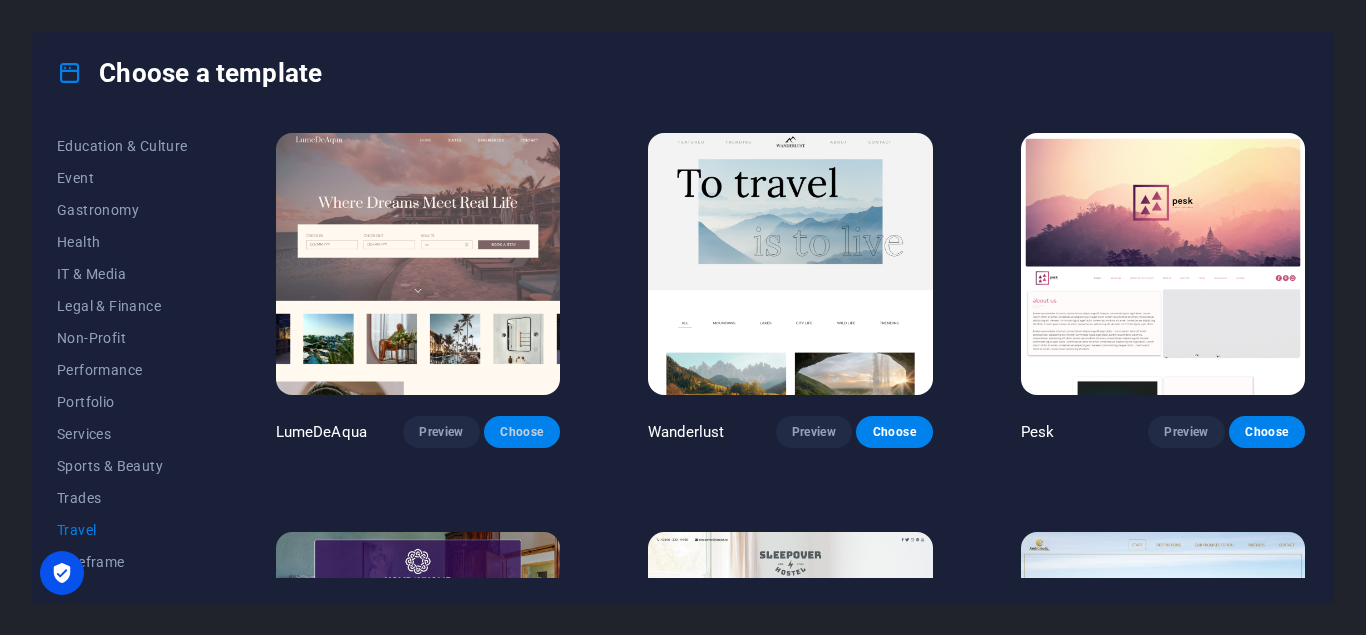 click on "Choose" at bounding box center (522, 432) 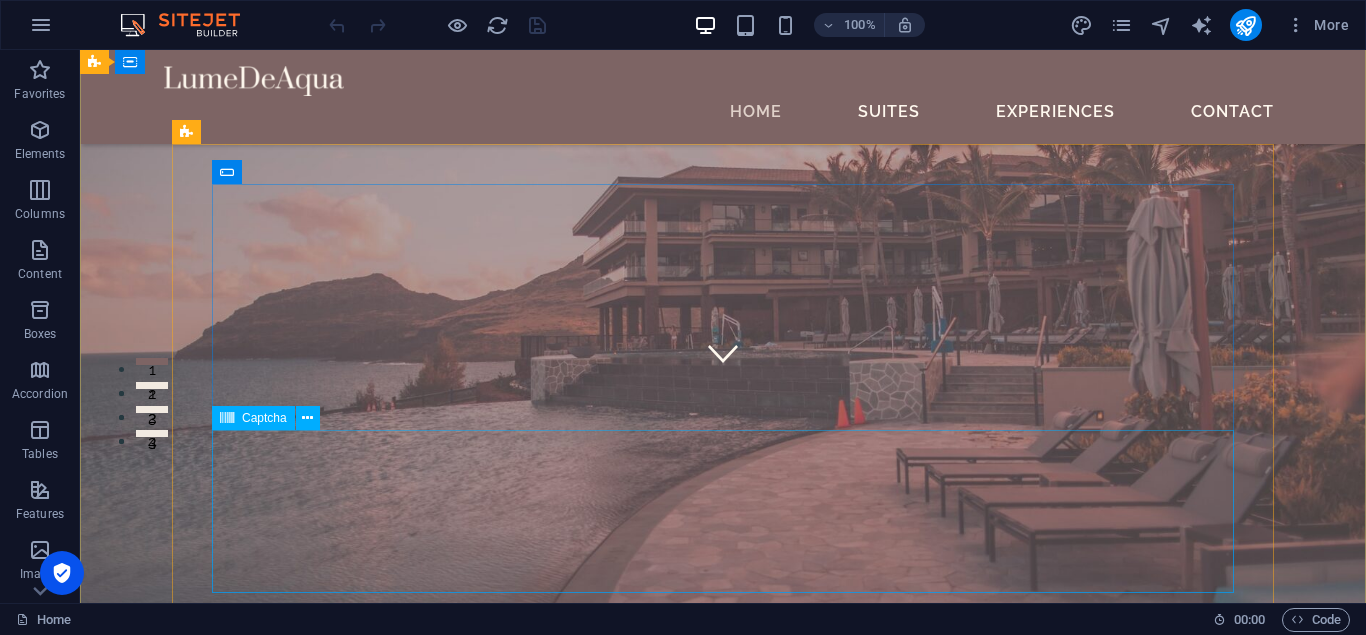 scroll, scrollTop: 0, scrollLeft: 0, axis: both 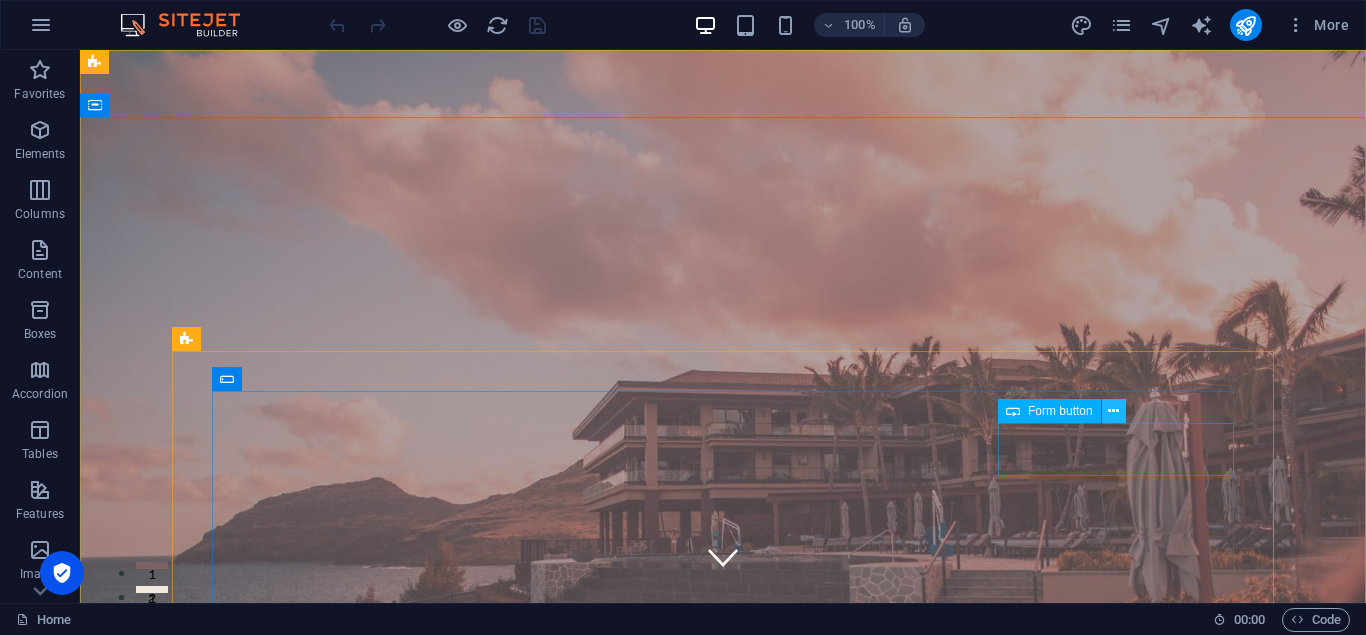 click at bounding box center [1113, 411] 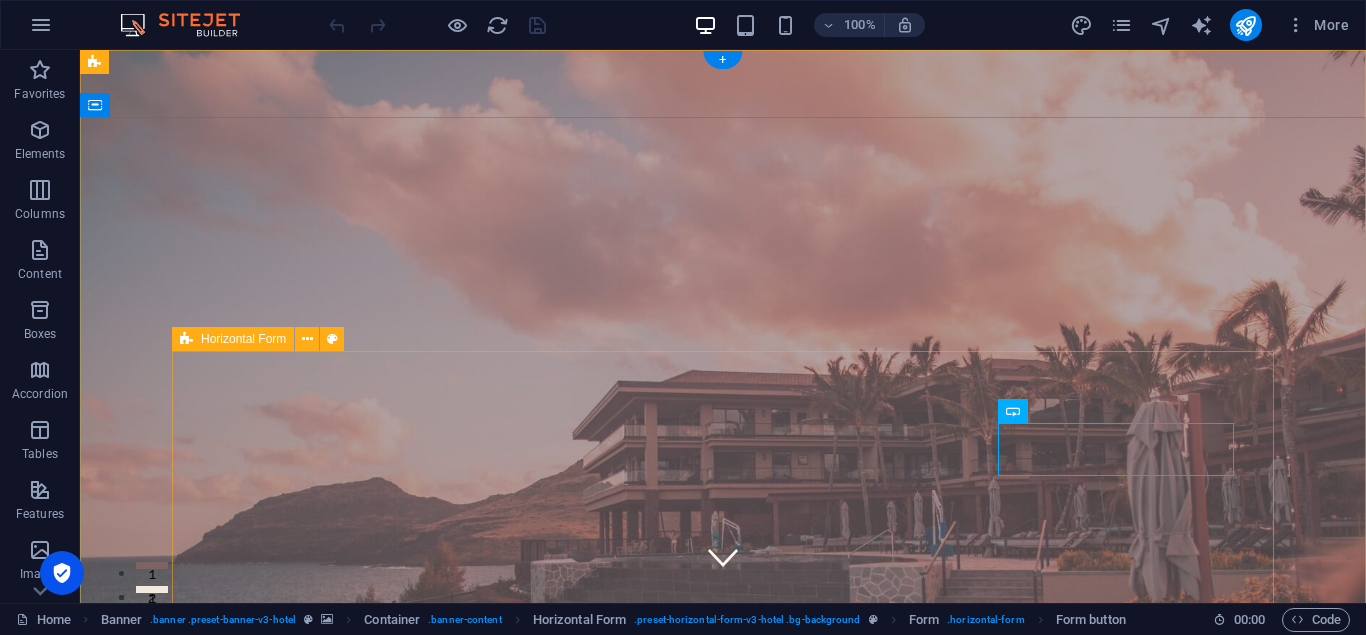 click on "CHECK IN CHECK OUT ADULTS BOOK A STAY   I have read and understand the privacy policy. Nicht lesbar? Neu generieren" at bounding box center (723, 1517) 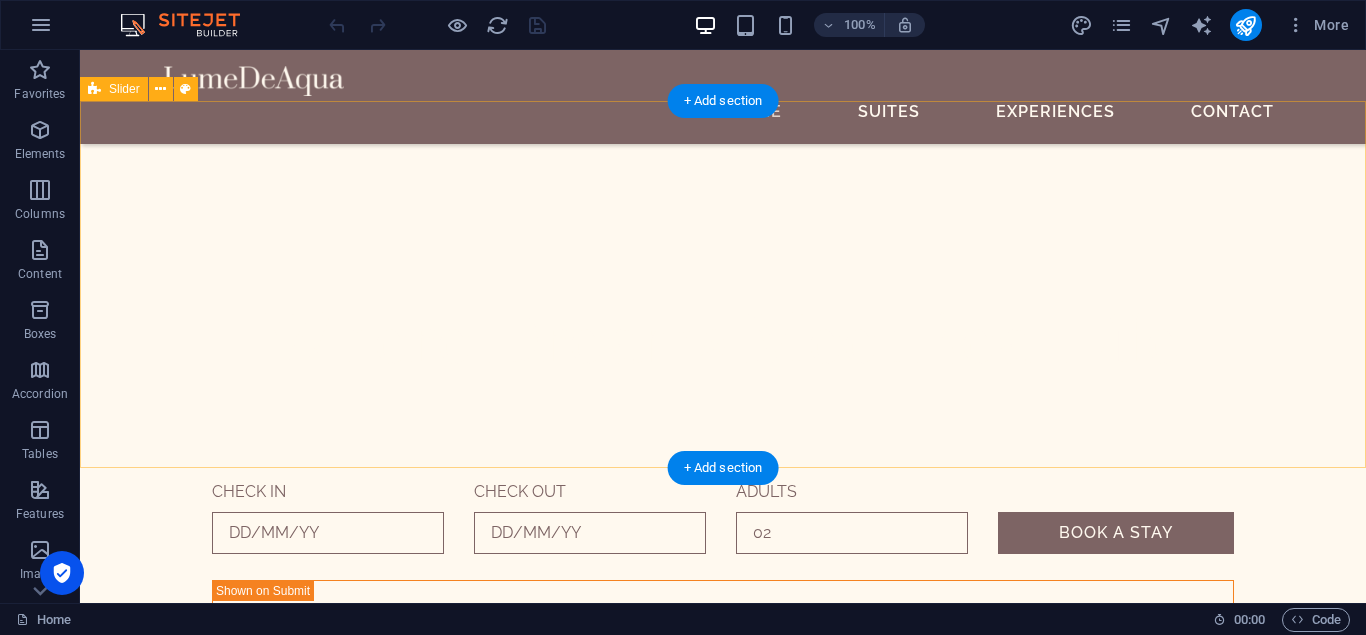 scroll, scrollTop: 816, scrollLeft: 0, axis: vertical 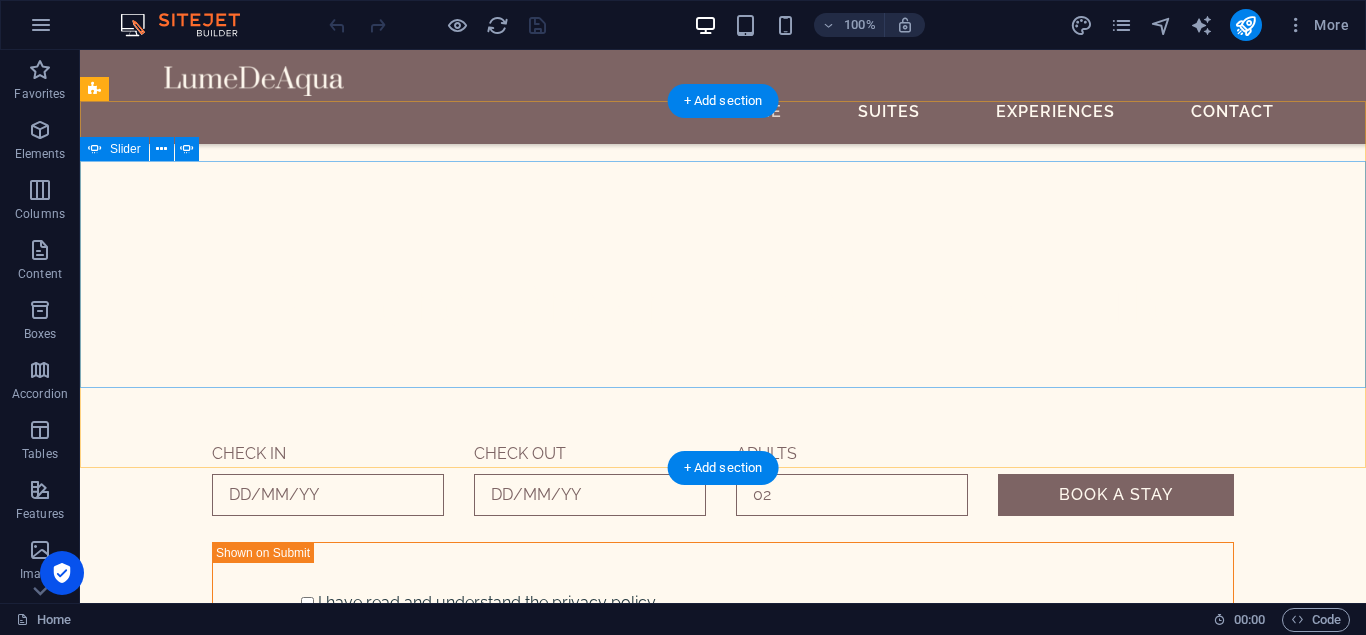 click at bounding box center [-568, 1871] 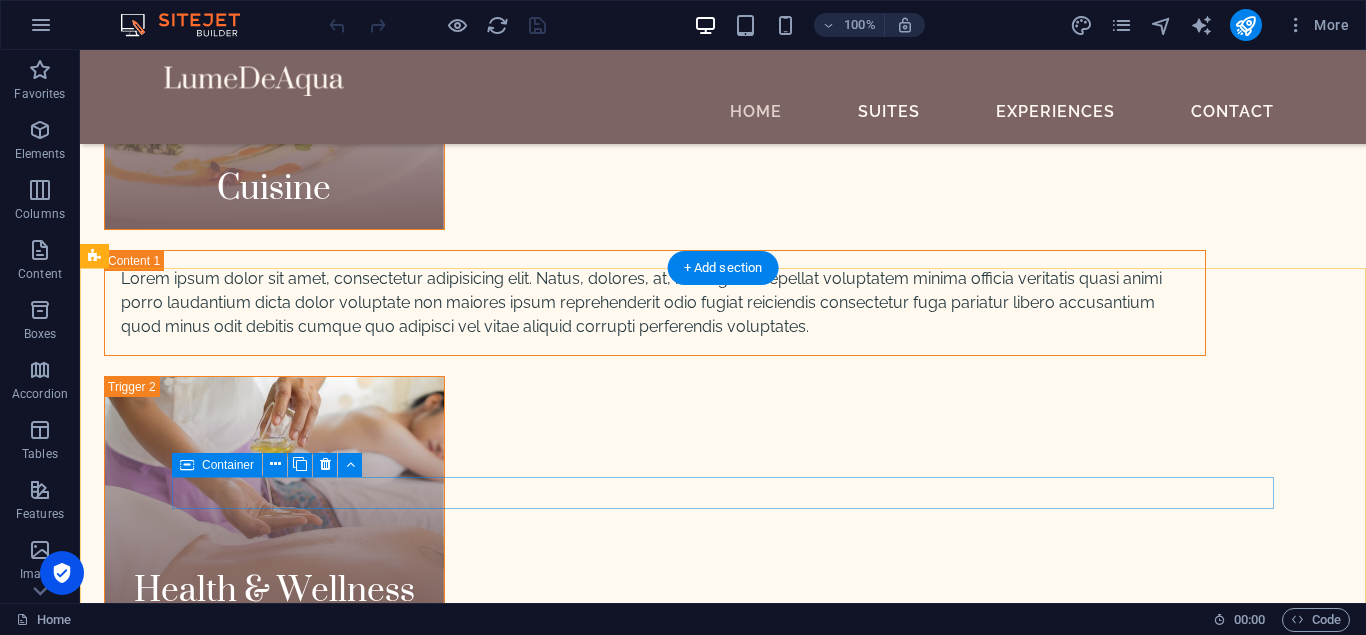 scroll, scrollTop: 7035, scrollLeft: 0, axis: vertical 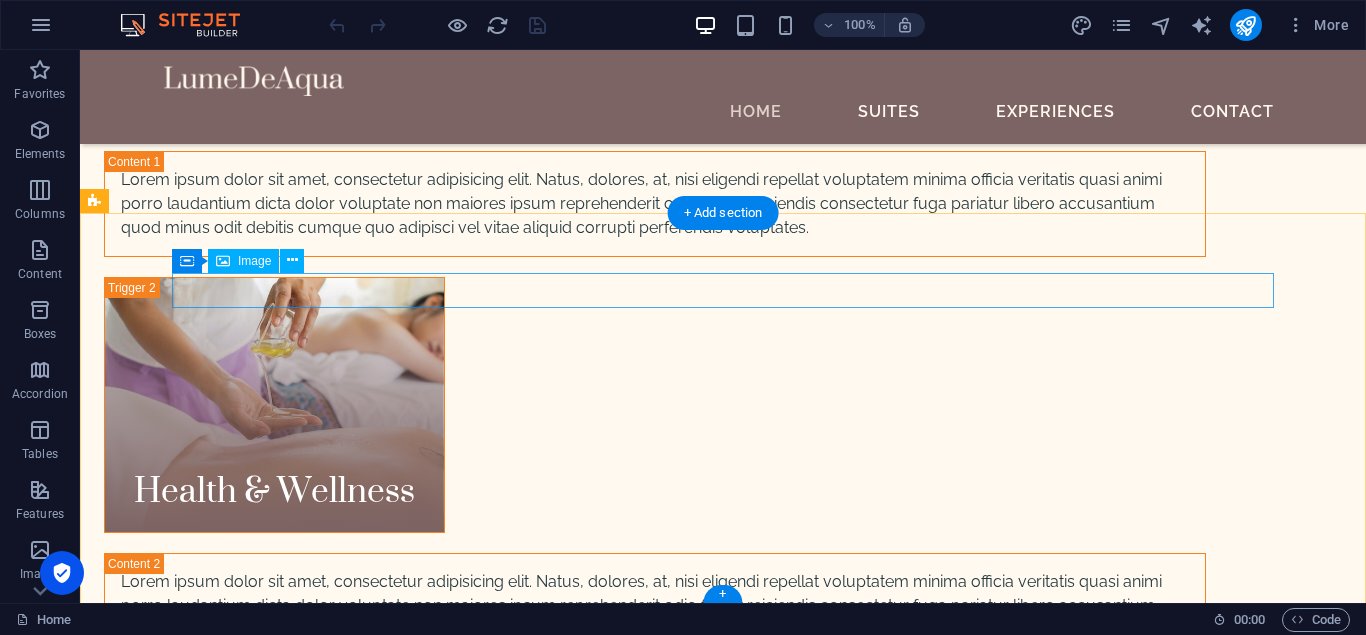 click at bounding box center [655, 11245] 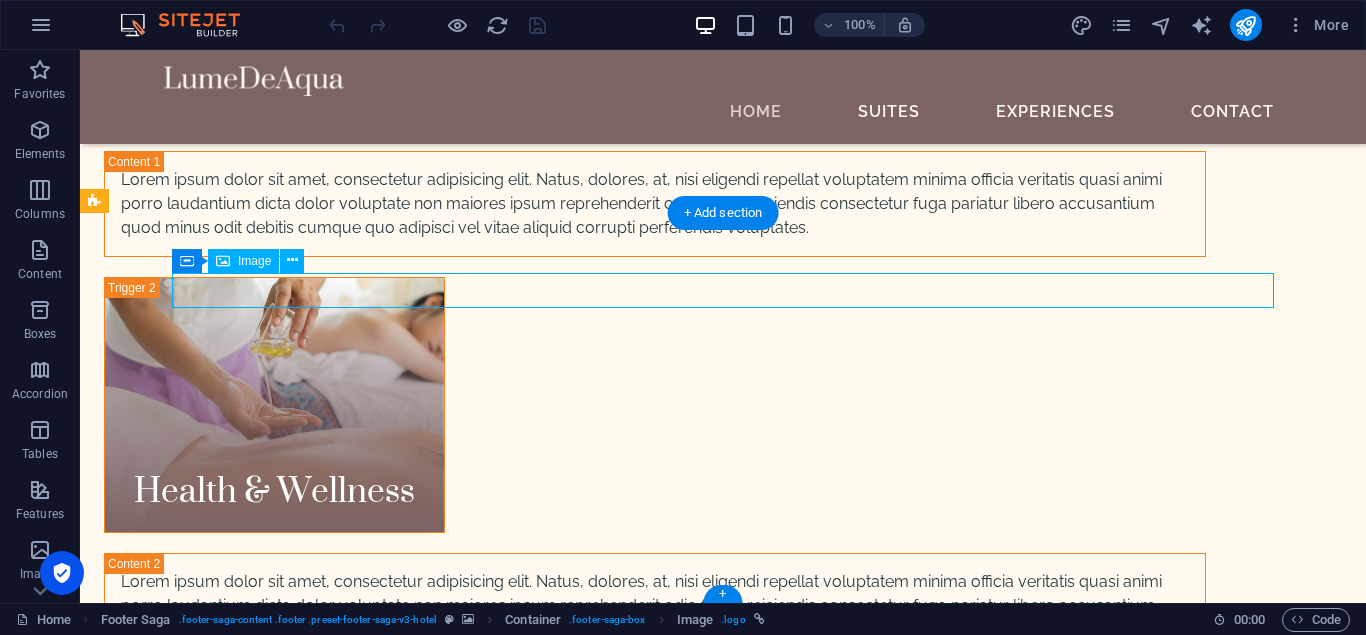 click at bounding box center (655, 11245) 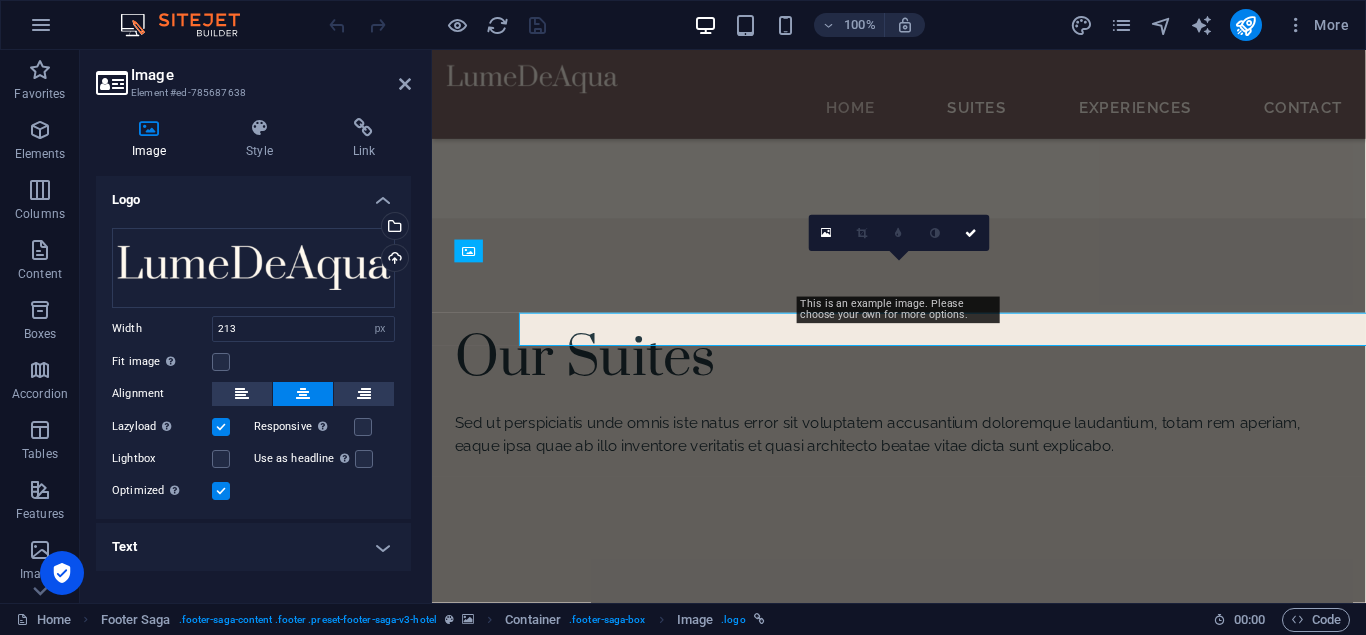 scroll, scrollTop: 6914, scrollLeft: 0, axis: vertical 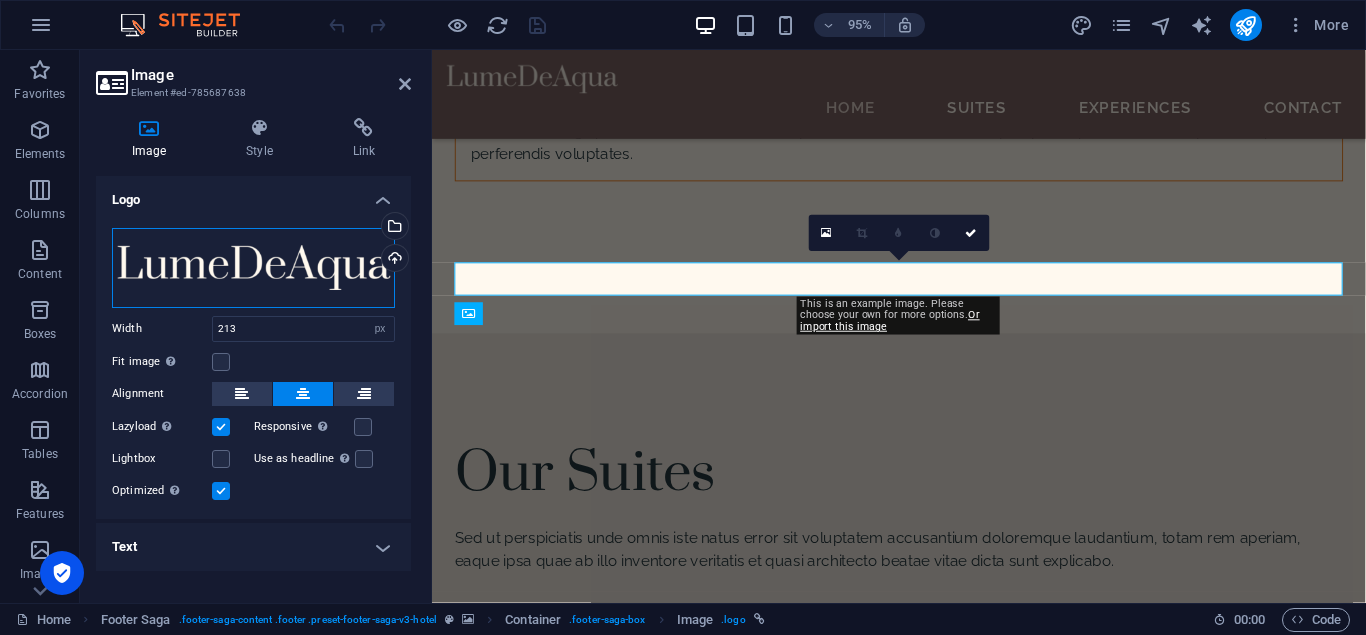 click on "Drag files here, click to choose files or select files from Files or our free stock photos & videos" at bounding box center [253, 268] 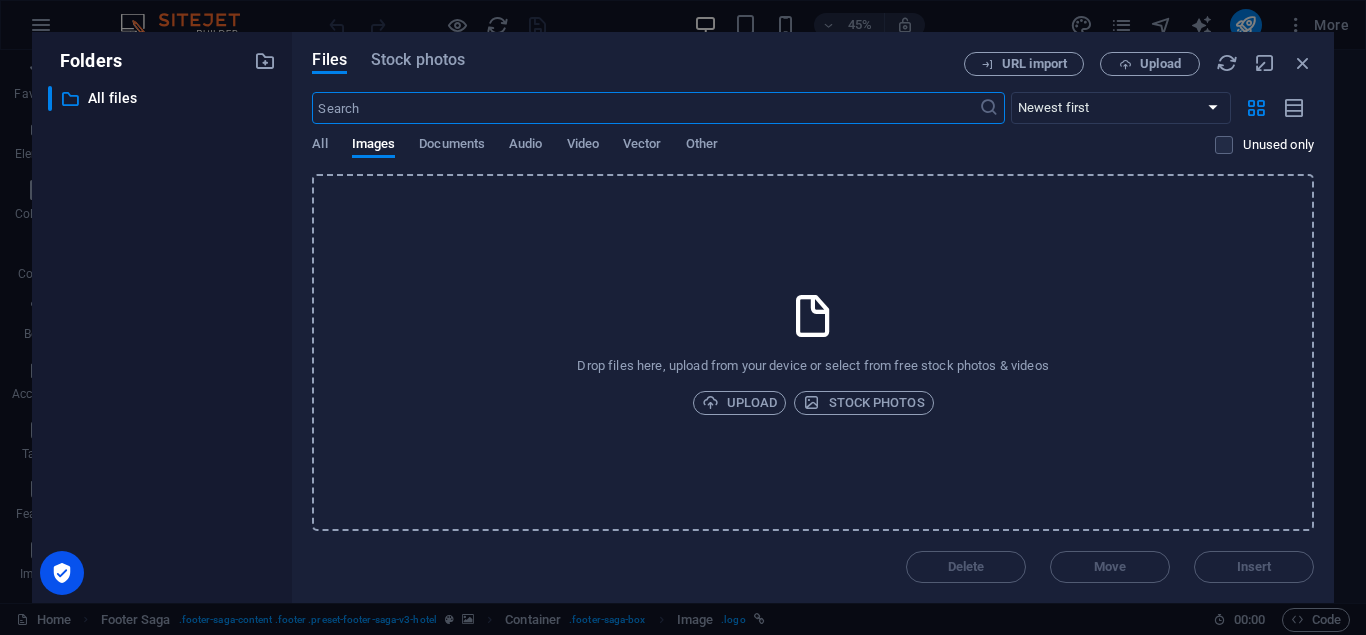 scroll, scrollTop: 6634, scrollLeft: 0, axis: vertical 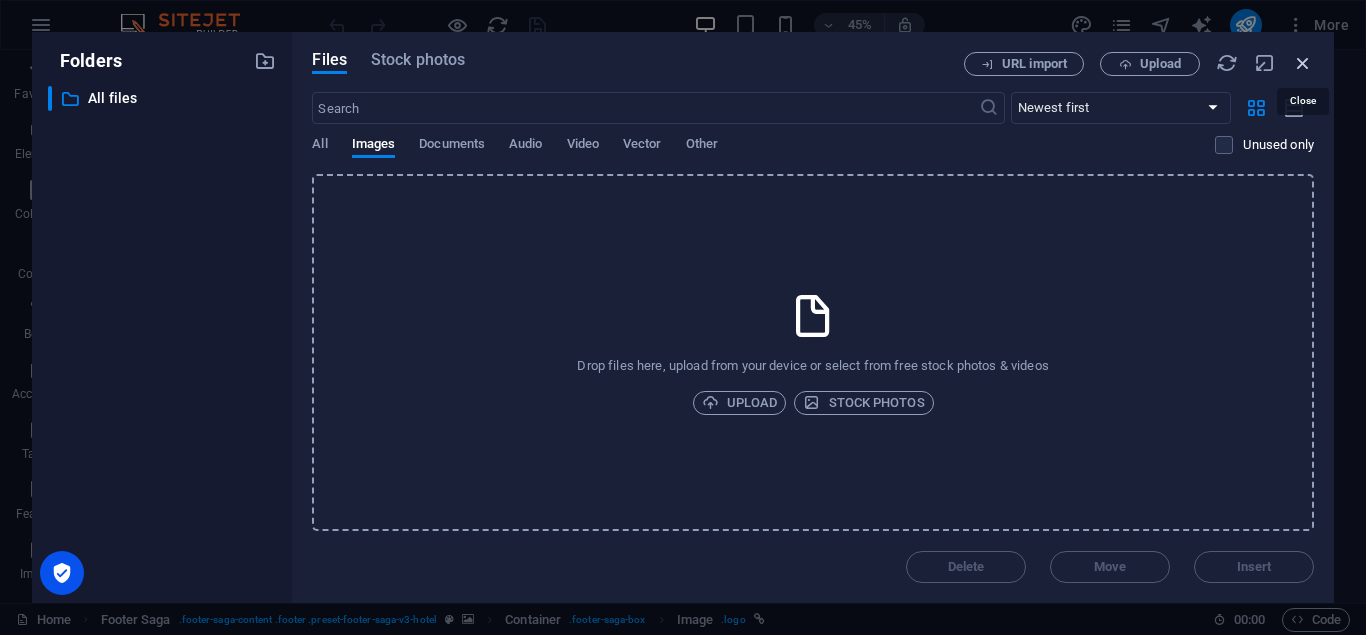 click at bounding box center (1303, 63) 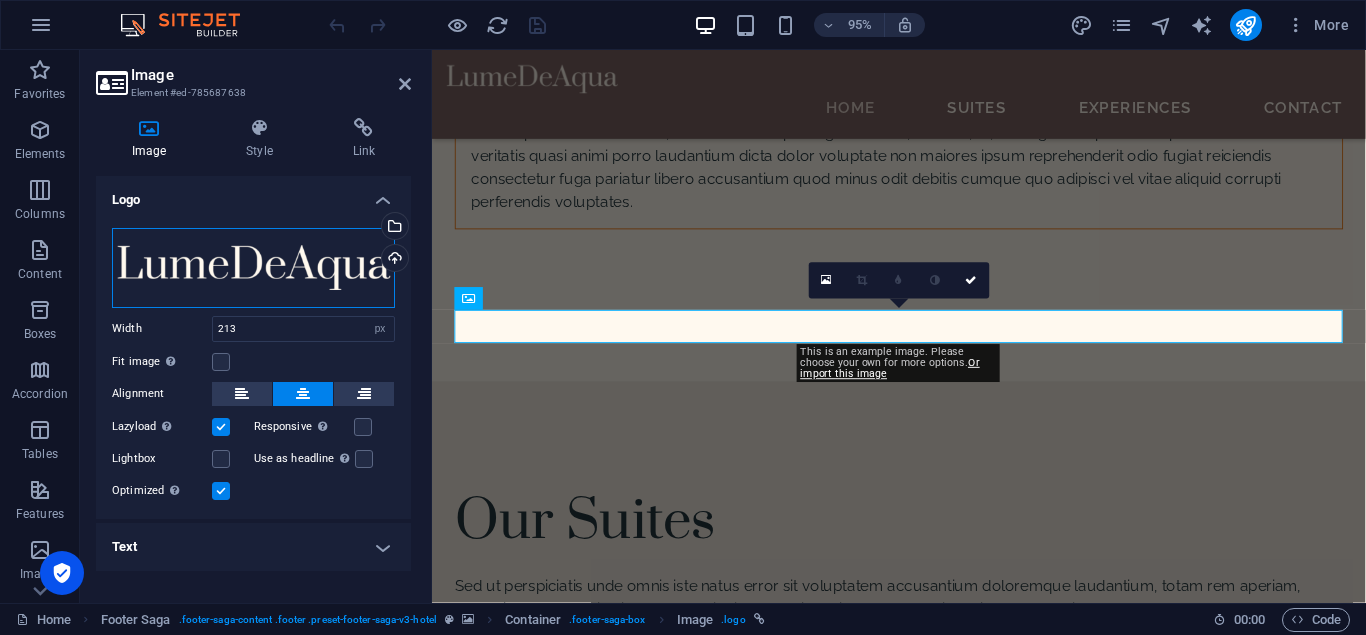 click on "Drag files here, click to choose files or select files from Files or our free stock photos & videos" at bounding box center (253, 268) 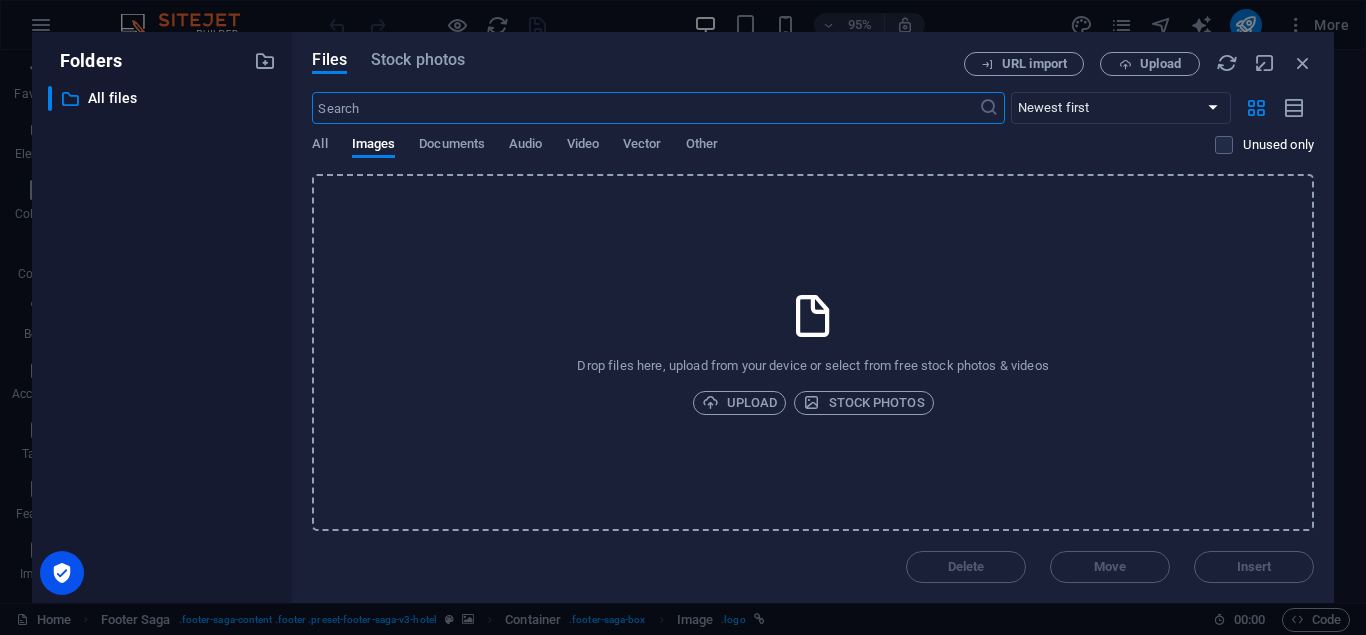 scroll, scrollTop: 6634, scrollLeft: 0, axis: vertical 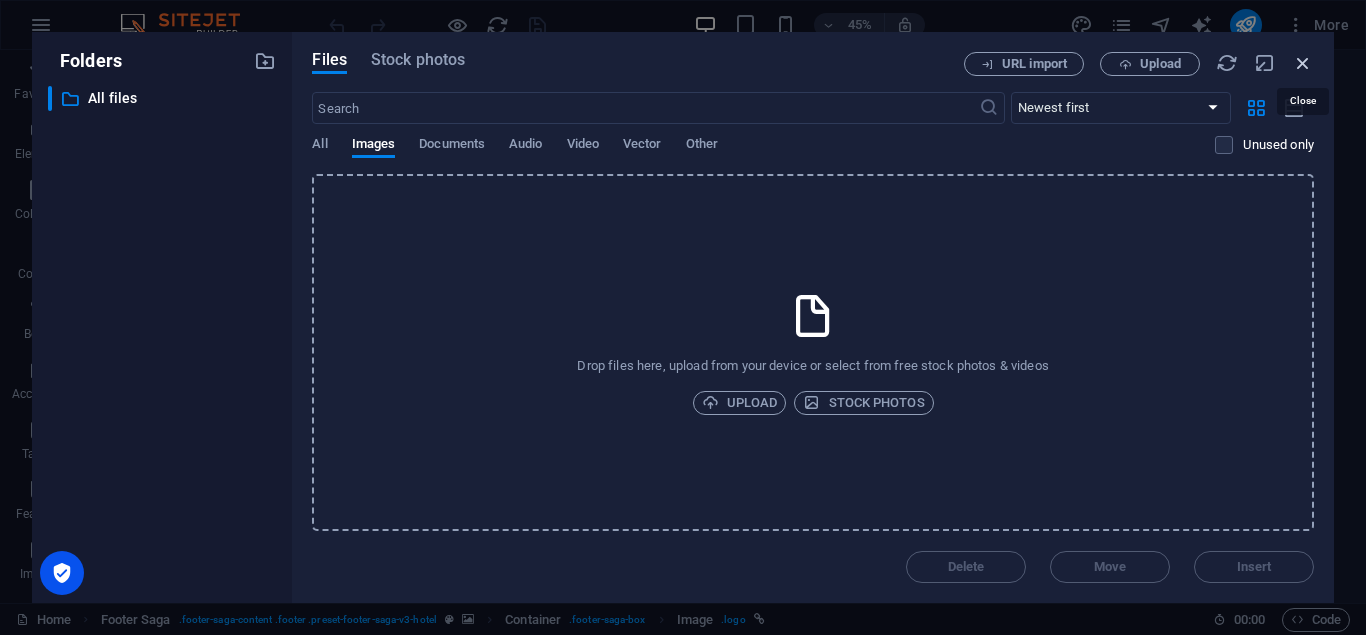 click at bounding box center [1303, 63] 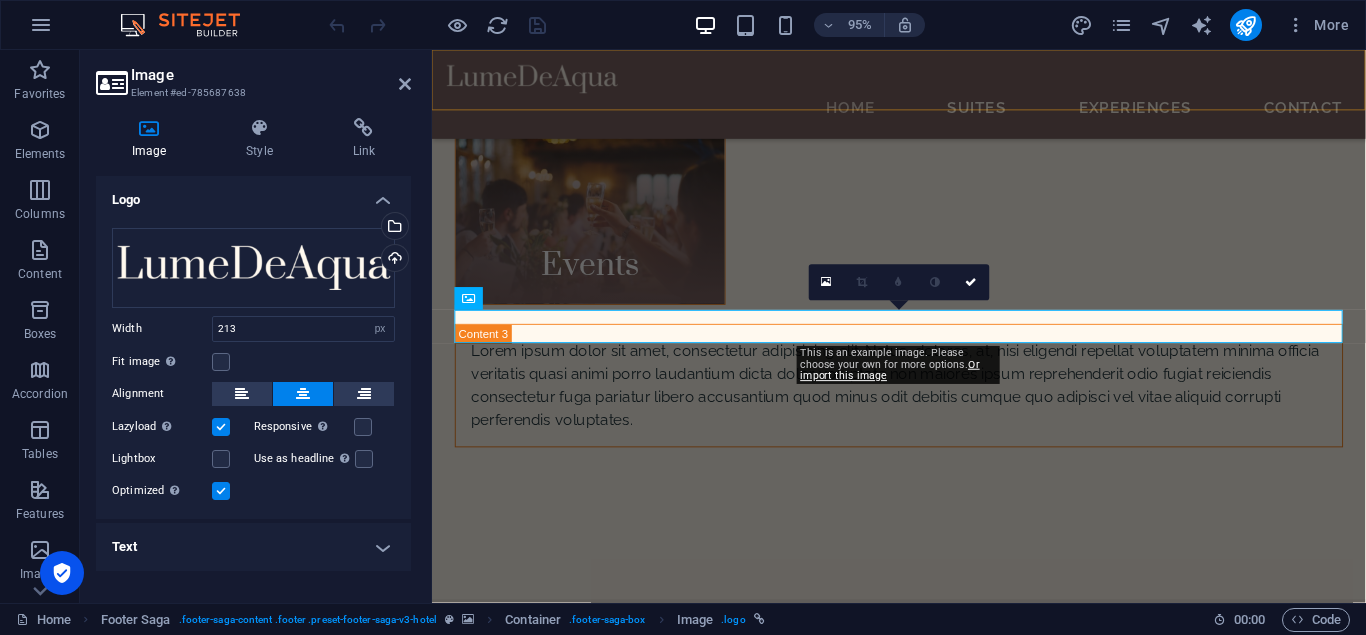 scroll, scrollTop: 6864, scrollLeft: 0, axis: vertical 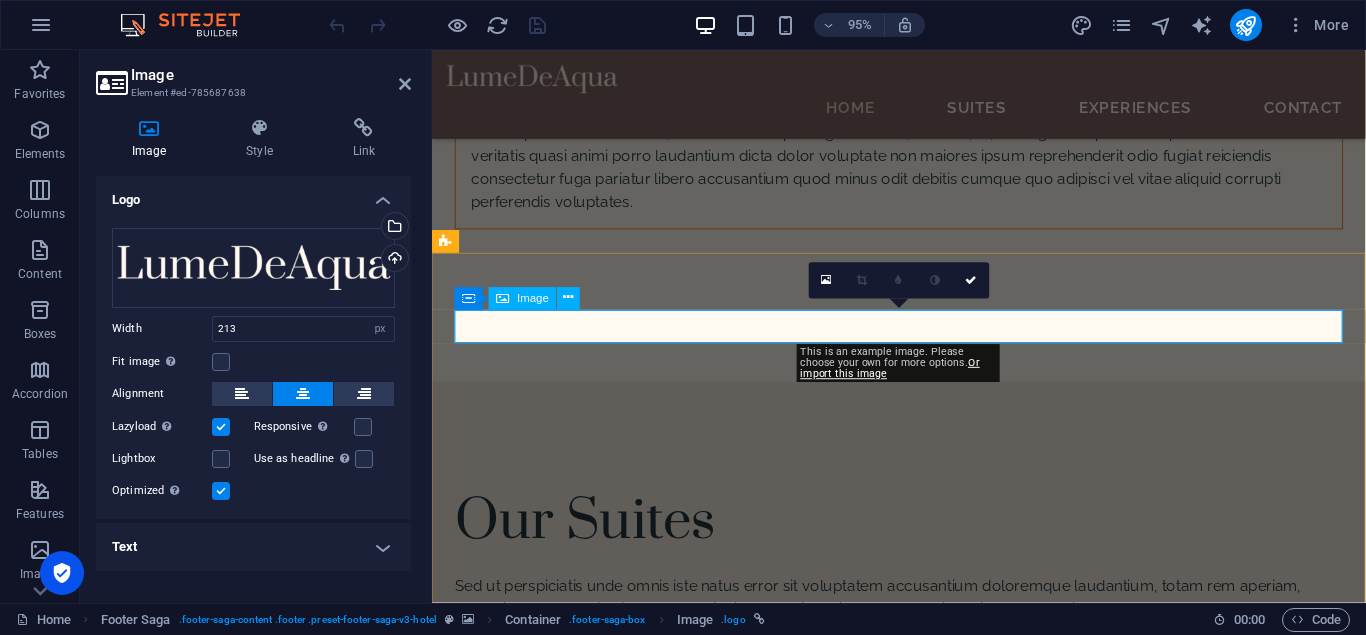 click at bounding box center (923, 10917) 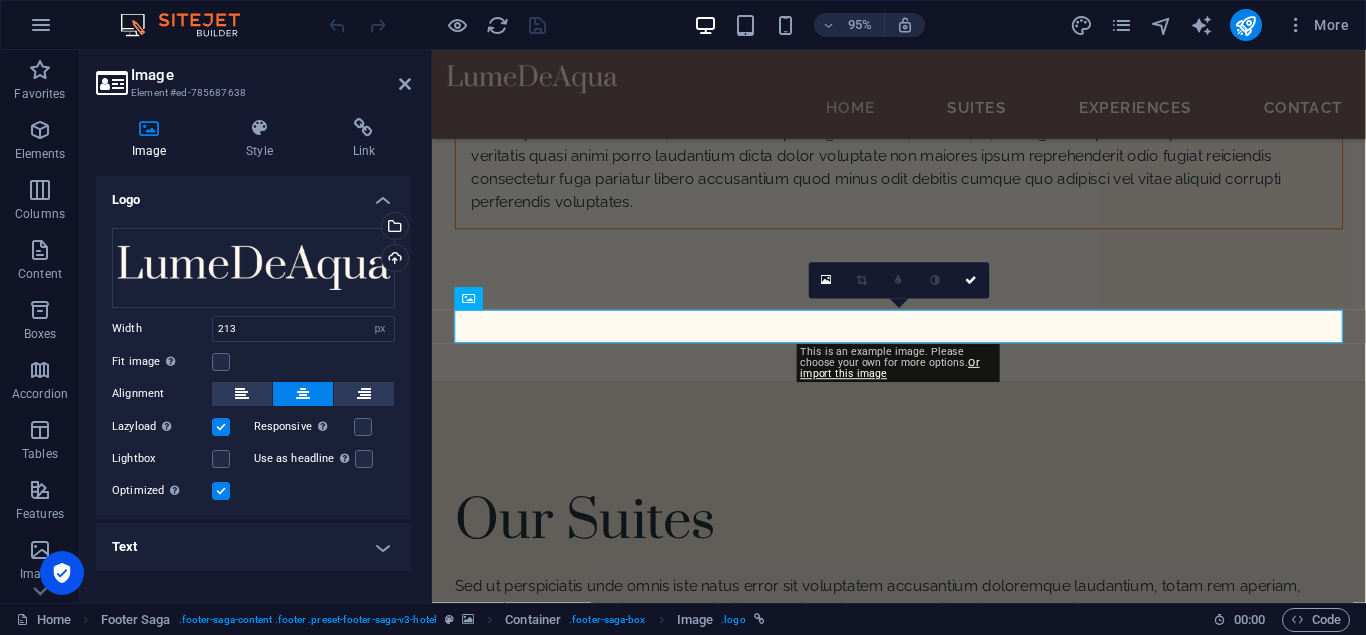 click on "Text" at bounding box center [253, 547] 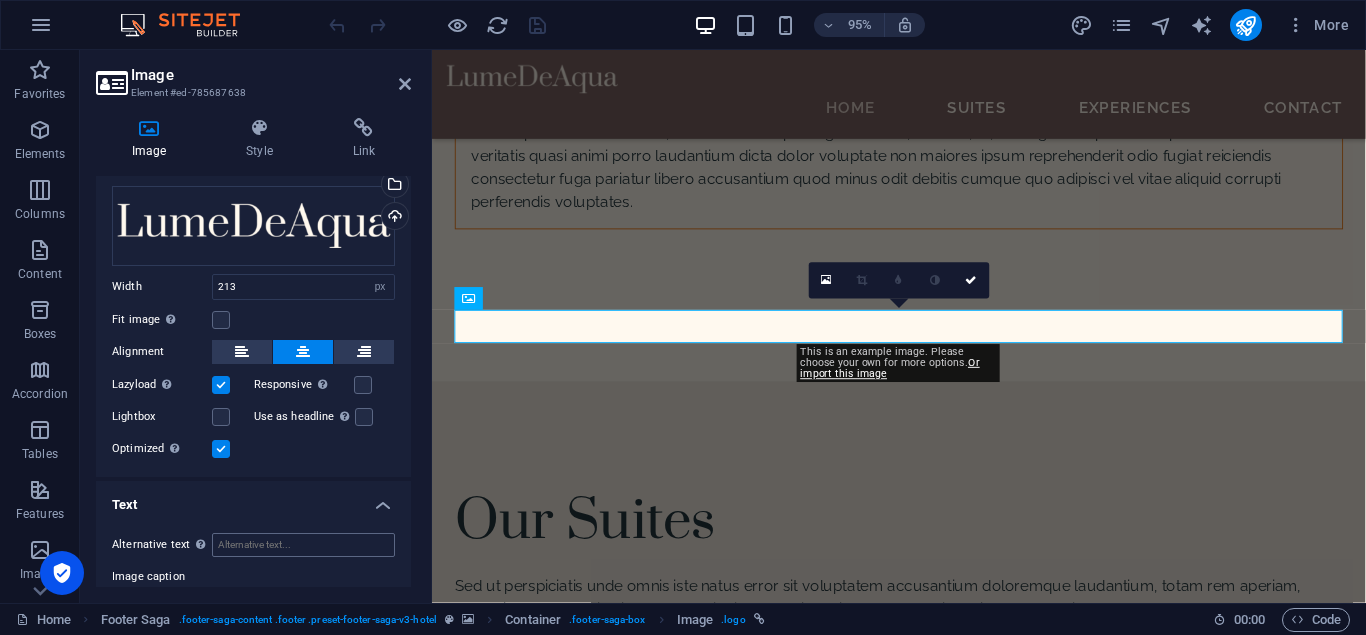 scroll, scrollTop: 0, scrollLeft: 0, axis: both 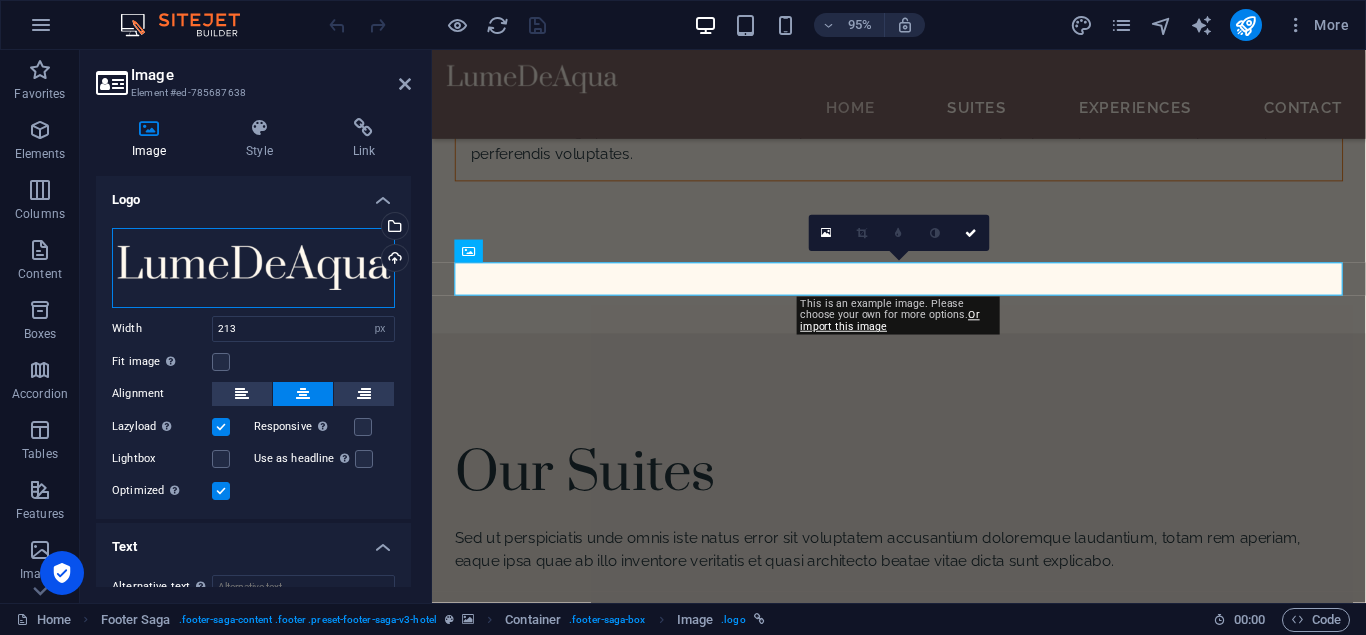 click on "Drag files here, click to choose files or select files from Files or our free stock photos & videos" at bounding box center [253, 268] 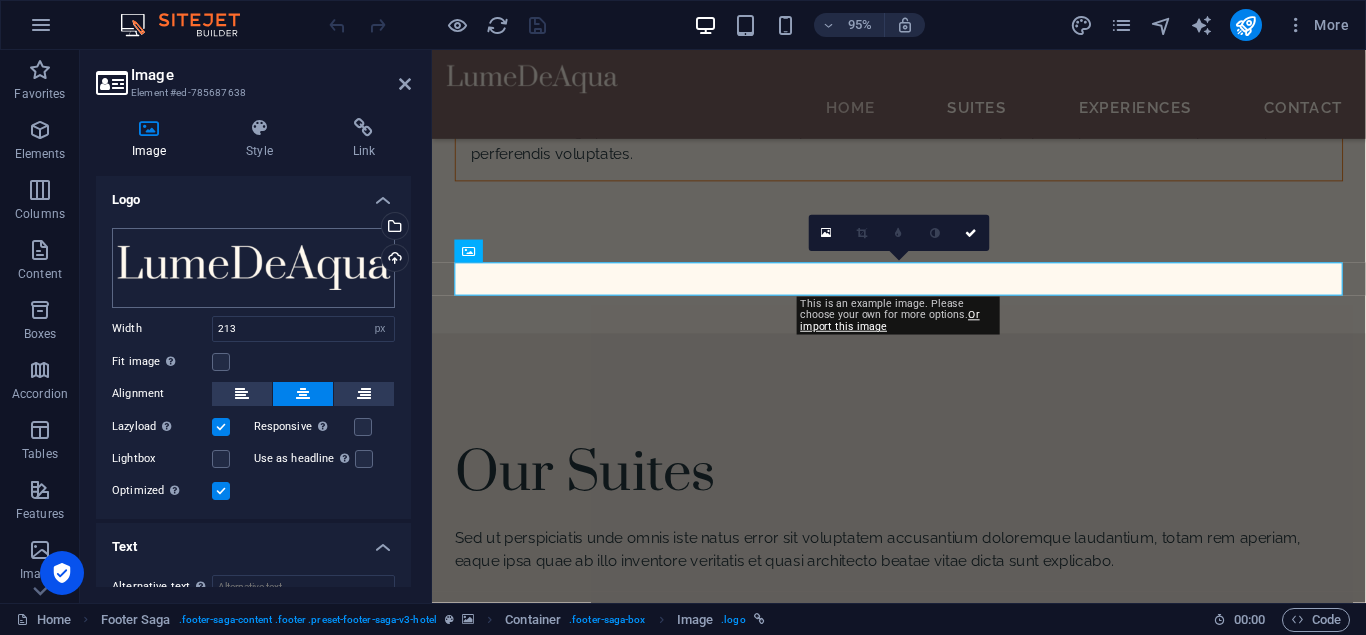 scroll, scrollTop: 6634, scrollLeft: 0, axis: vertical 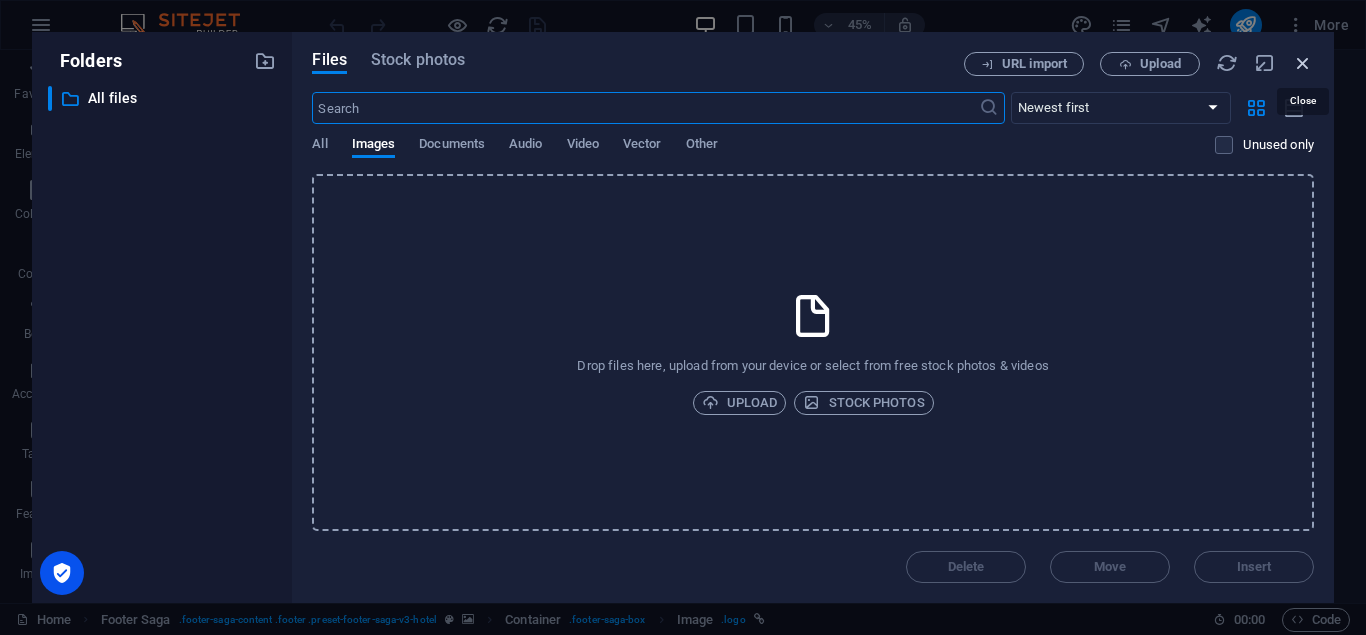 click at bounding box center (1303, 63) 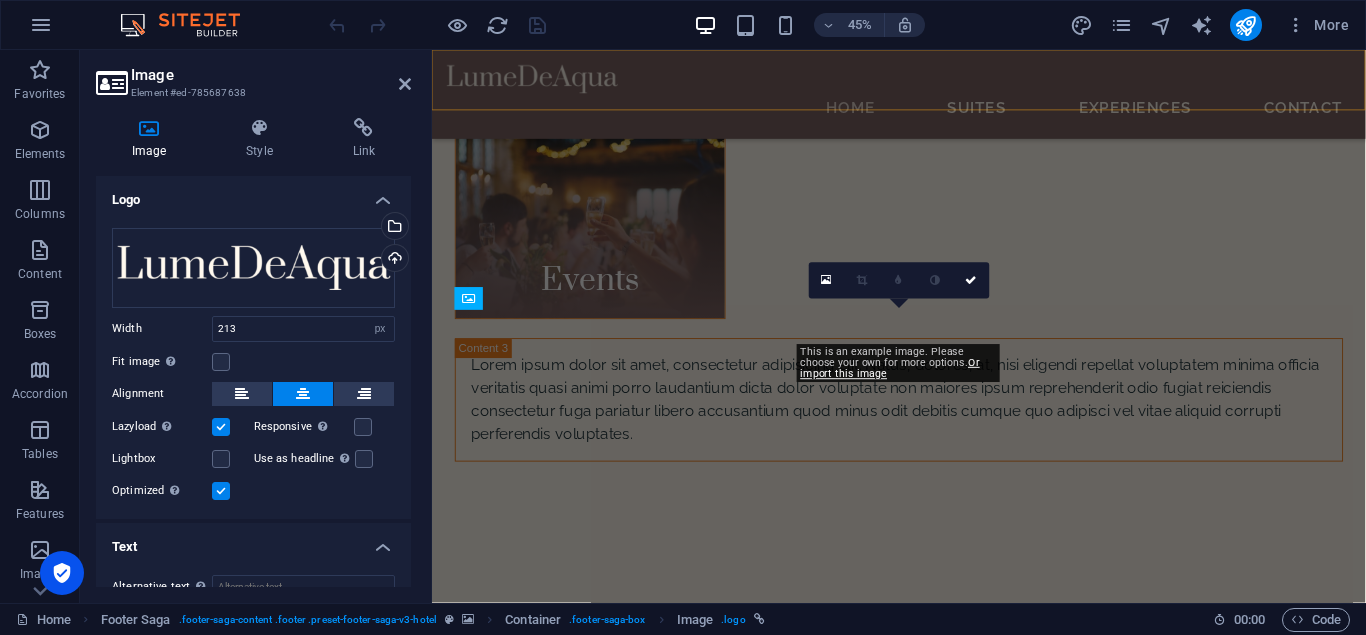 scroll, scrollTop: 6864, scrollLeft: 0, axis: vertical 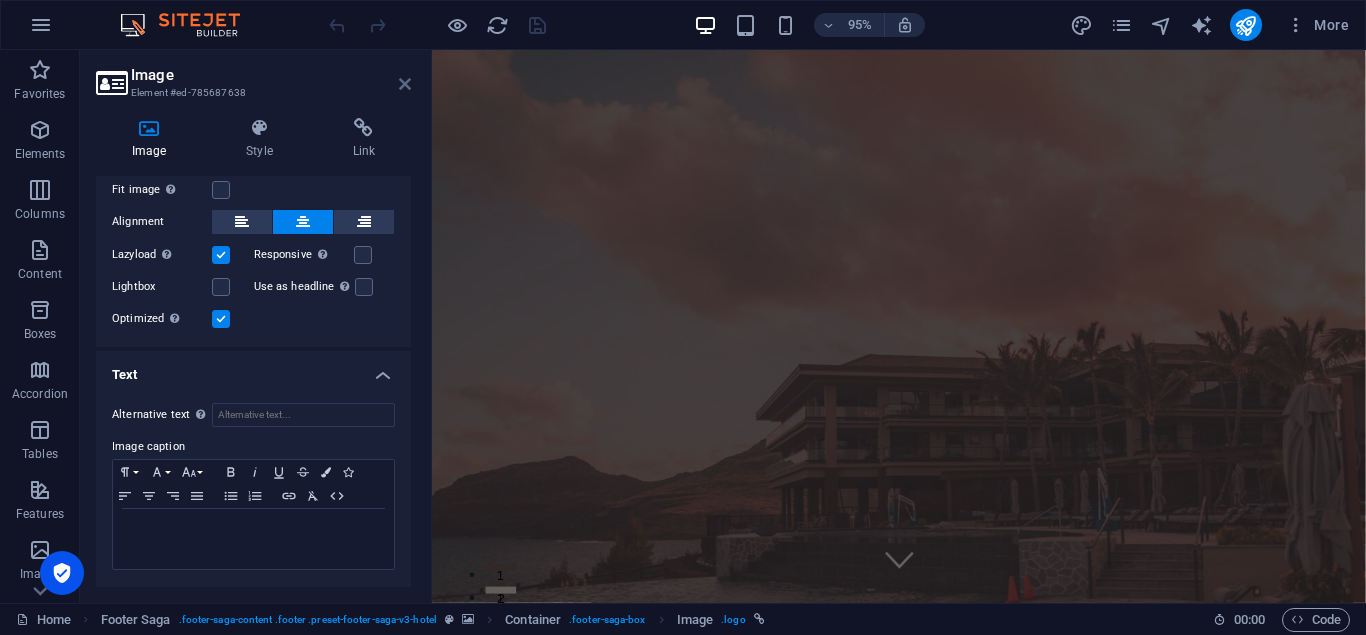 click at bounding box center (405, 84) 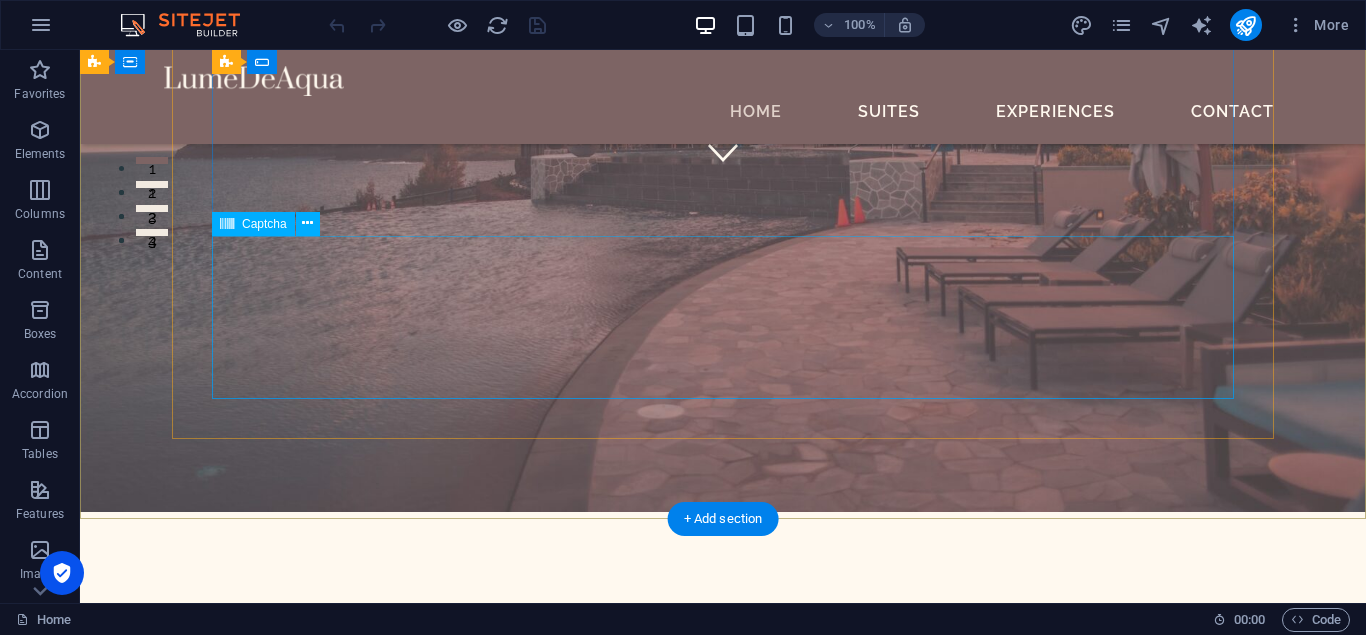 scroll, scrollTop: 0, scrollLeft: 0, axis: both 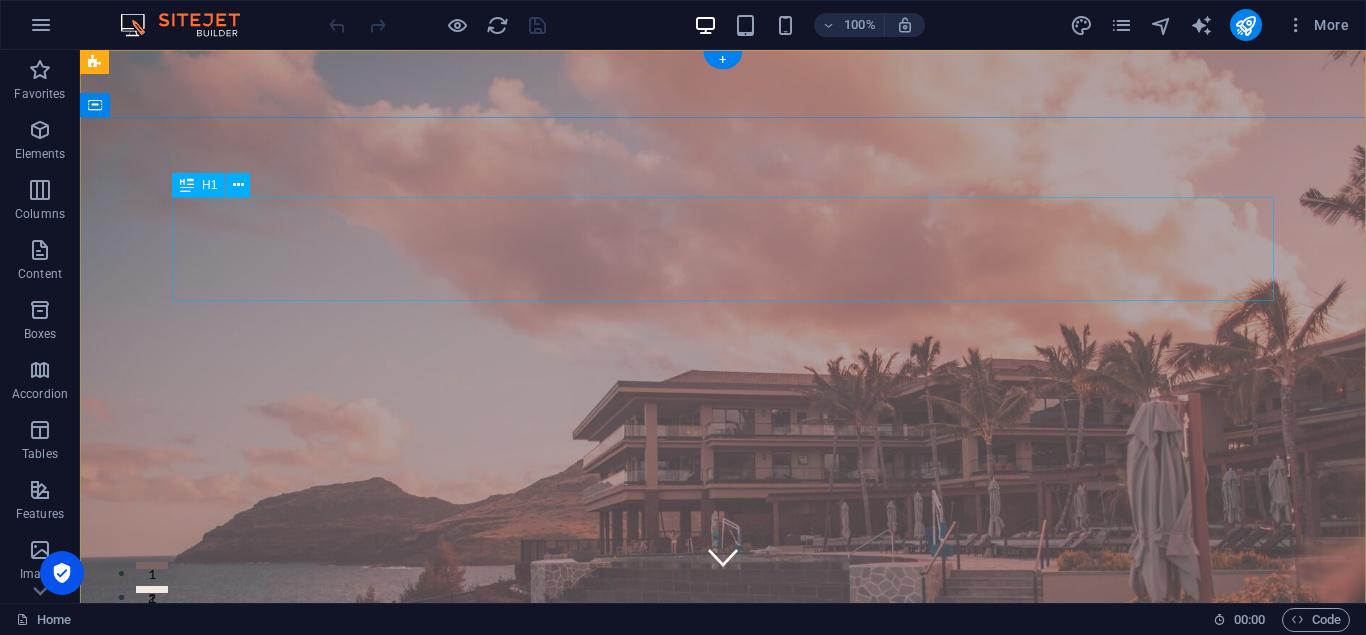 click on "Where Dreams Meet Real Life" at bounding box center [723, 1148] 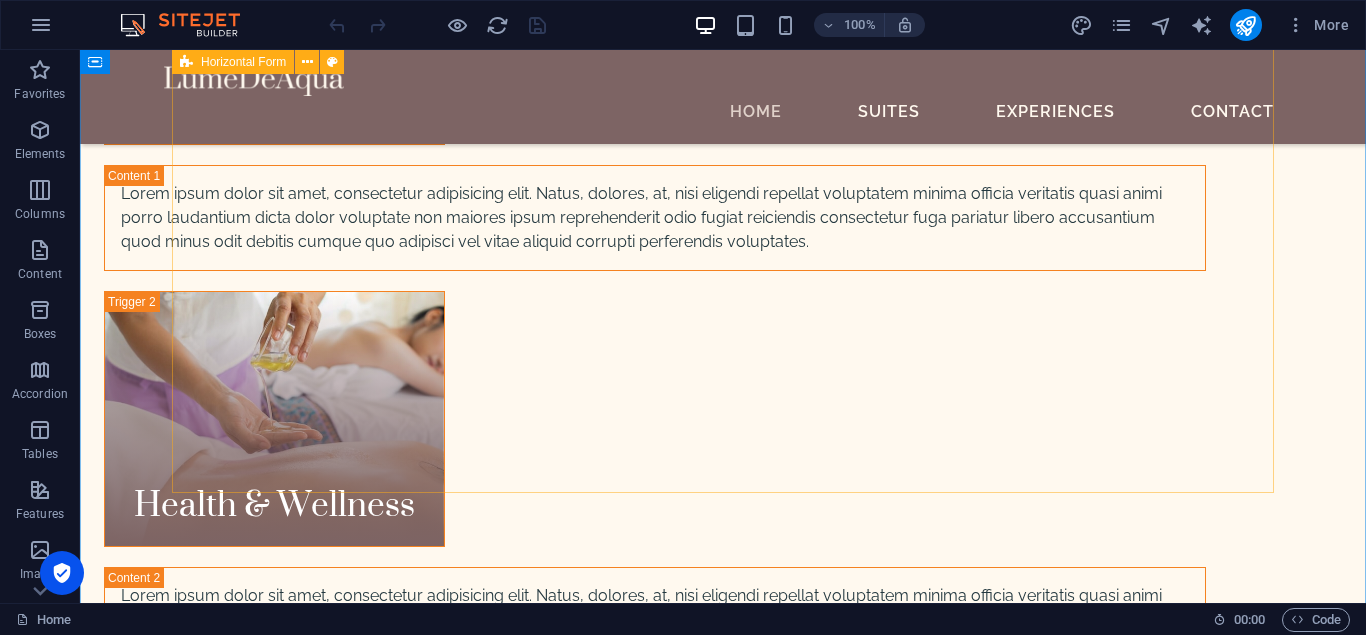 scroll, scrollTop: 7035, scrollLeft: 0, axis: vertical 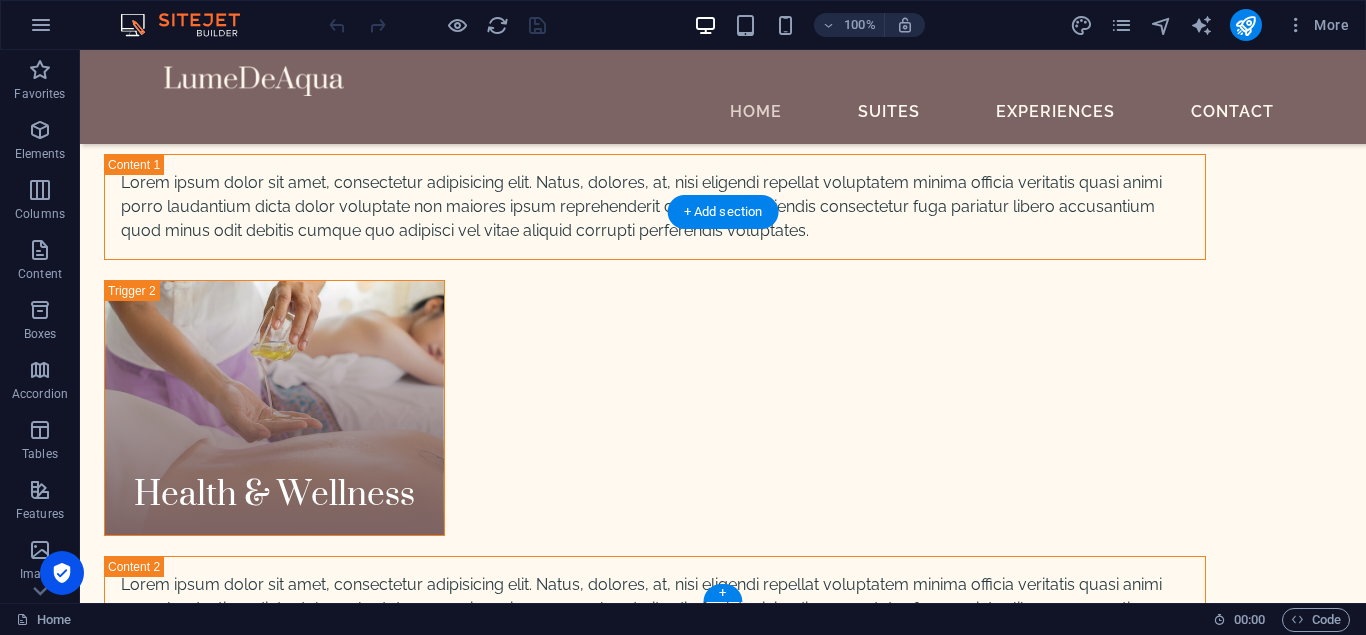 click at bounding box center (723, 10975) 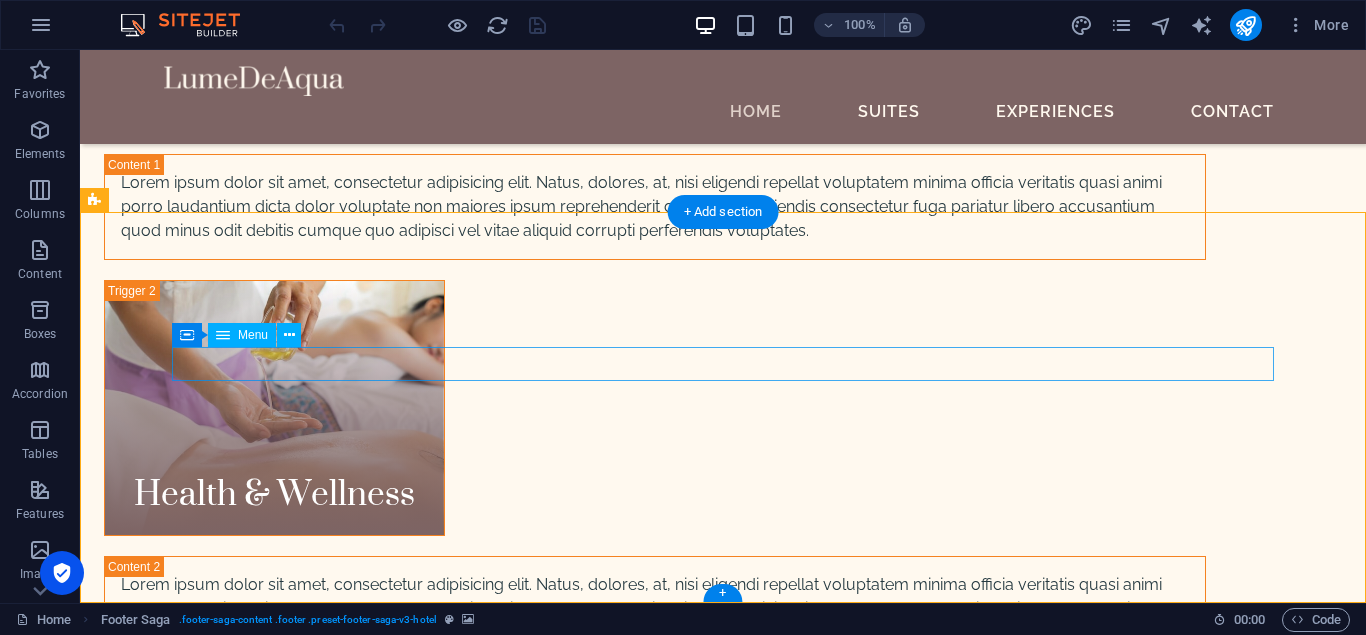 drag, startPoint x: 1318, startPoint y: 560, endPoint x: 512, endPoint y: 378, distance: 826.2929 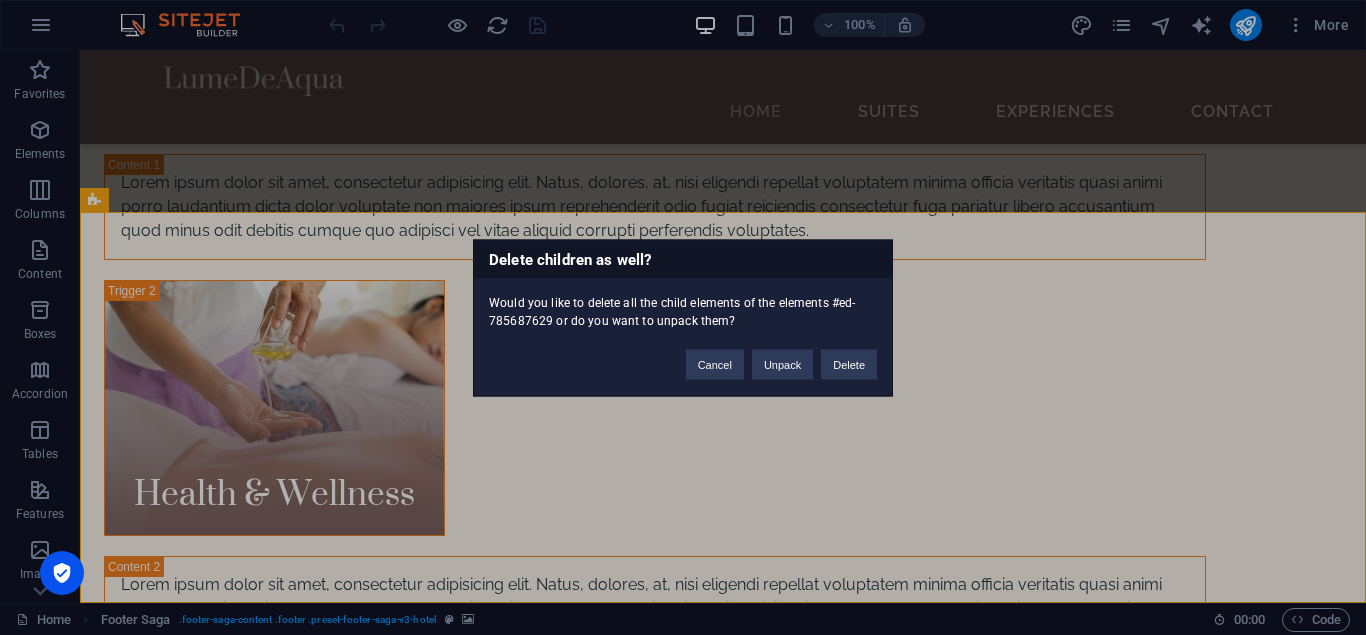 type 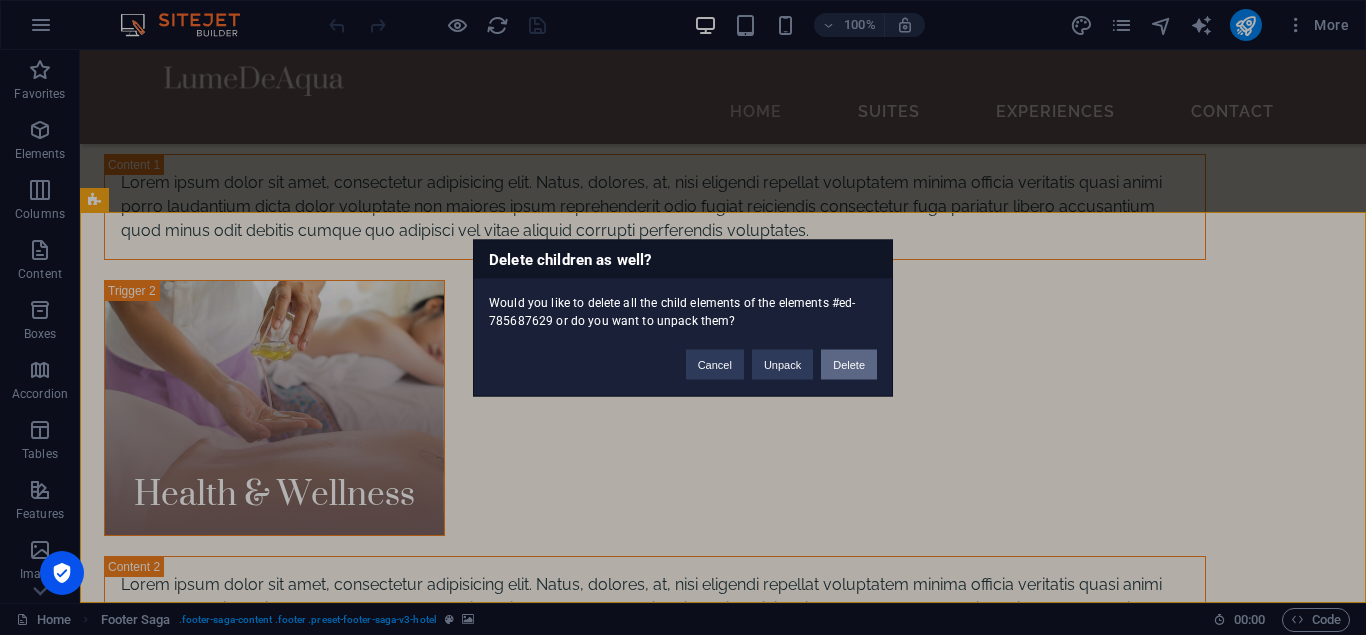 click on "Delete" at bounding box center [849, 364] 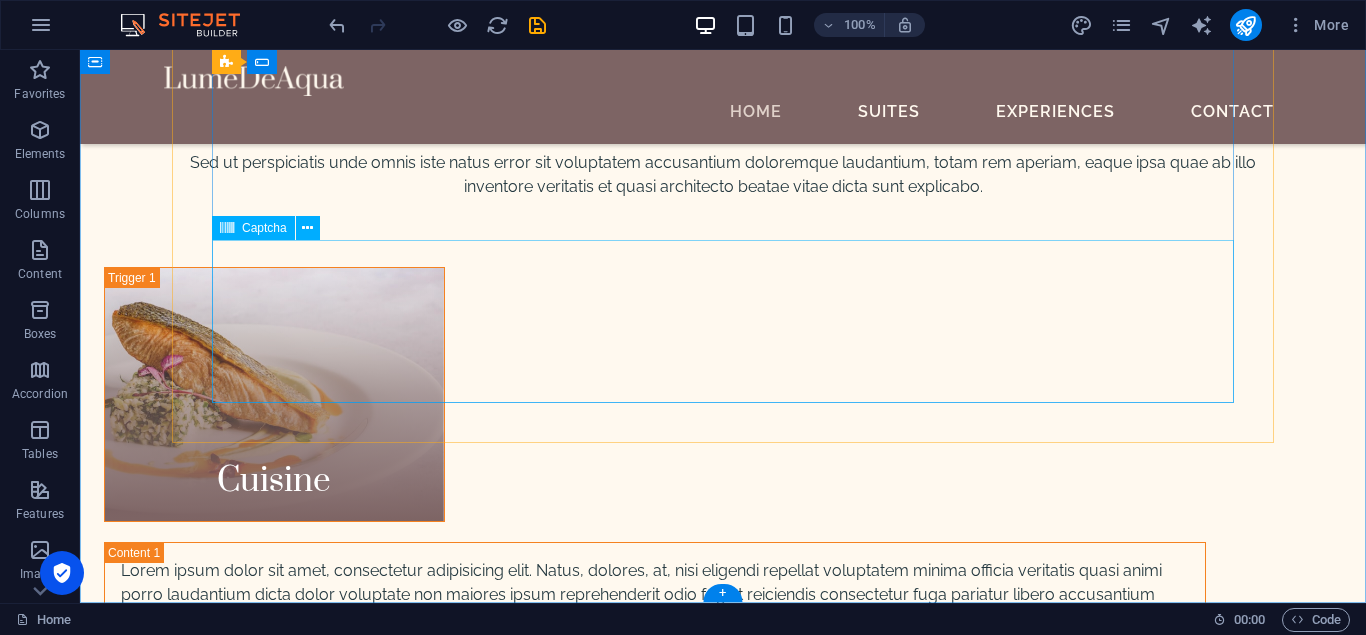 click on "Nicht lesbar? Neu generieren" at bounding box center [723, 10864] 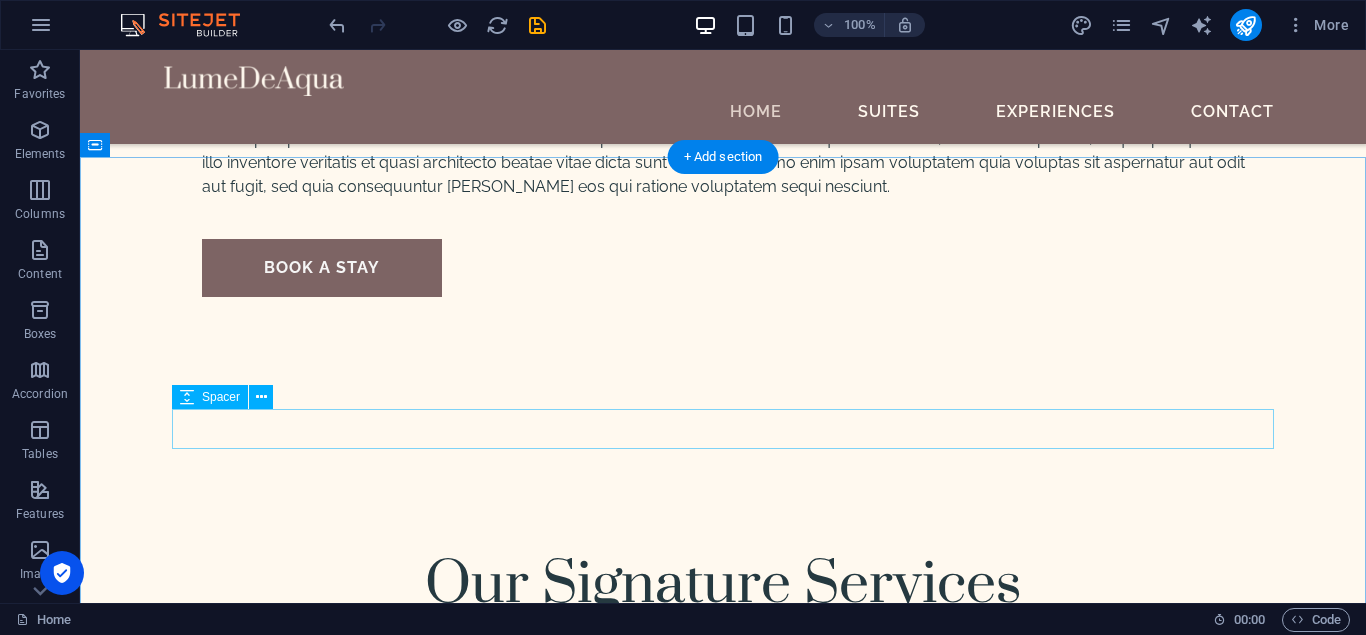 scroll, scrollTop: 6455, scrollLeft: 0, axis: vertical 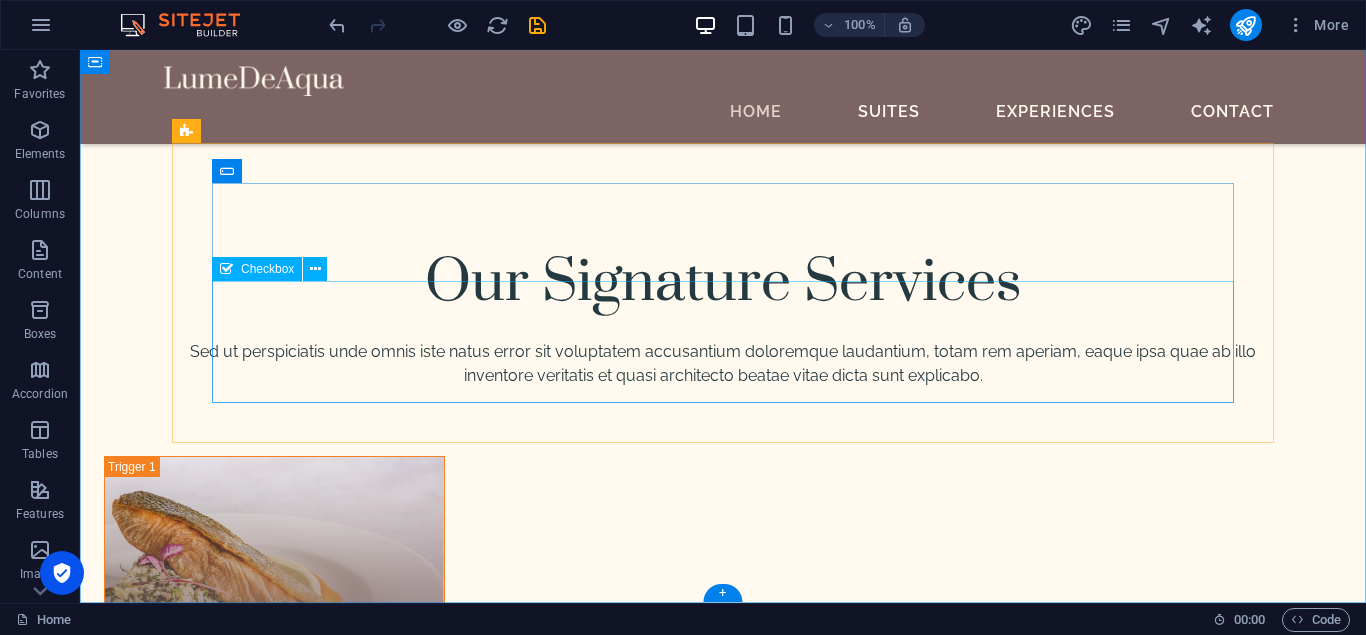 click on "I have read and understand the privacy policy." at bounding box center [723, 10863] 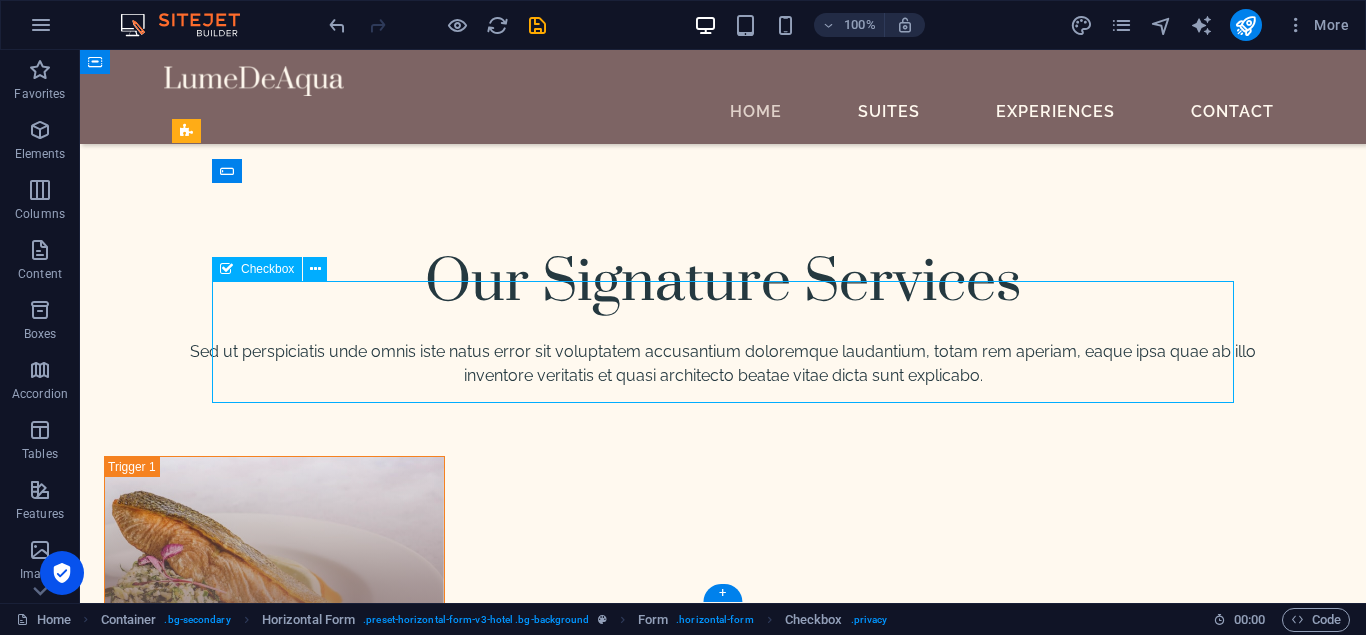 scroll, scrollTop: 6307, scrollLeft: 0, axis: vertical 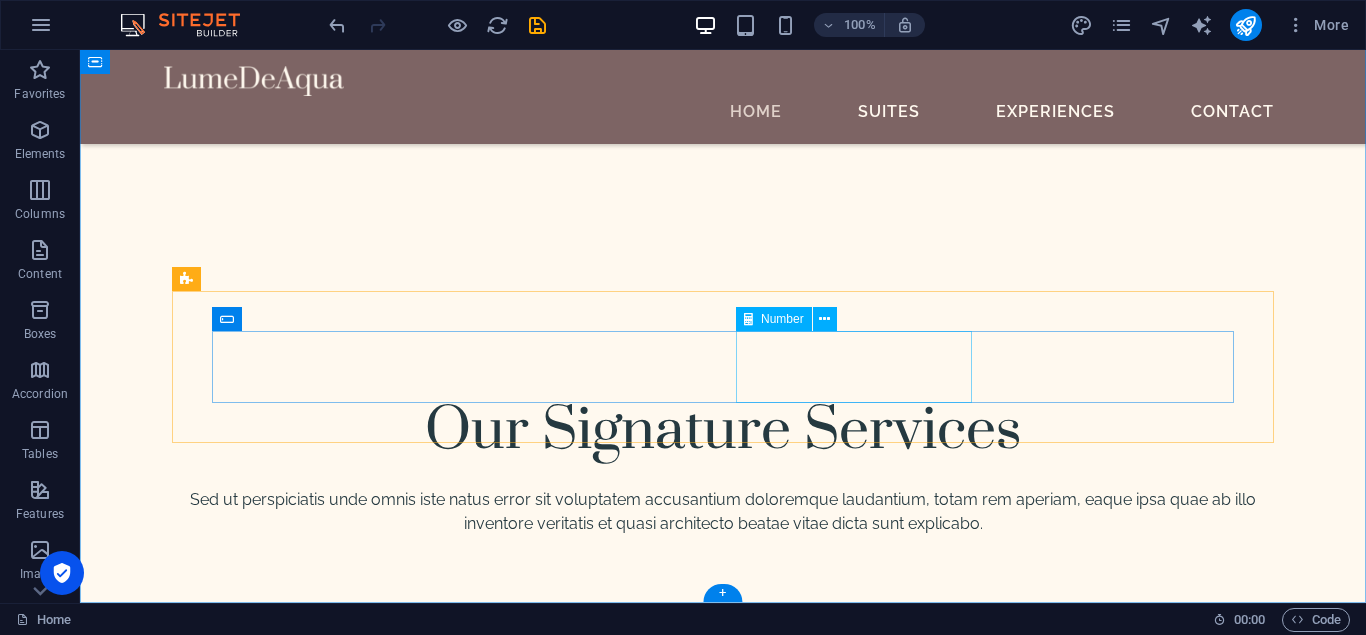 click on "ADULTS" at bounding box center (854, 10887) 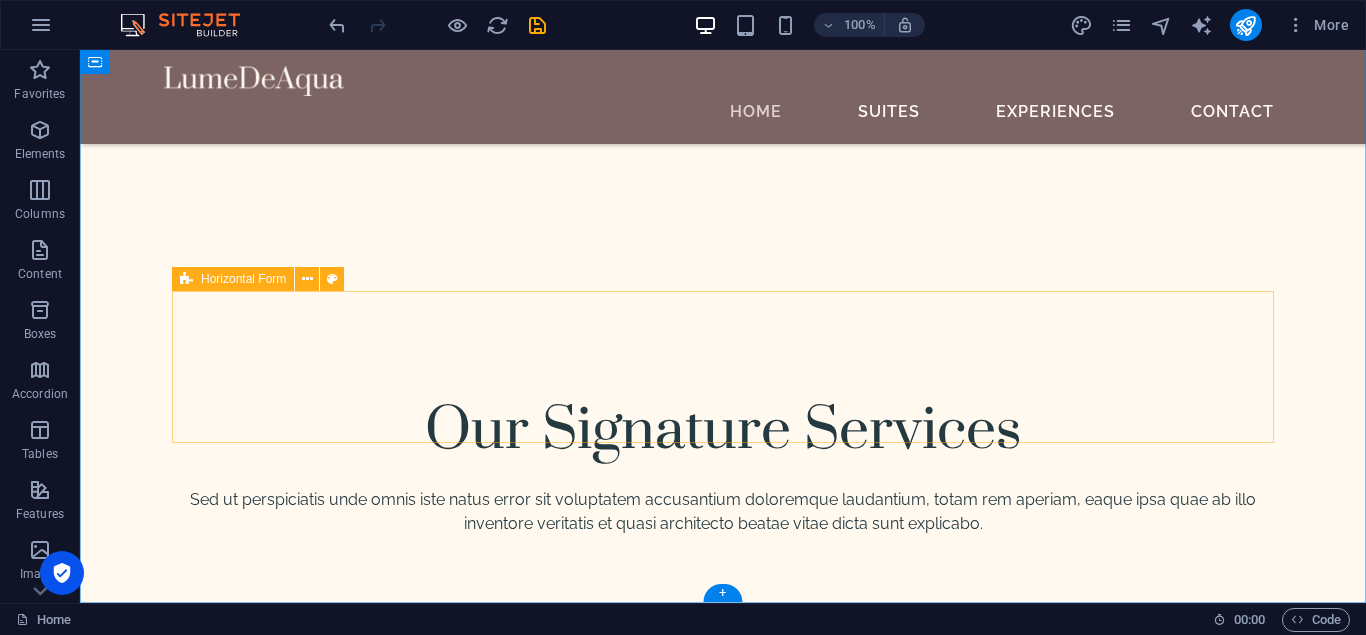 click on "CHECK IN CHECK OUT BOOK A STAY" at bounding box center [723, 10887] 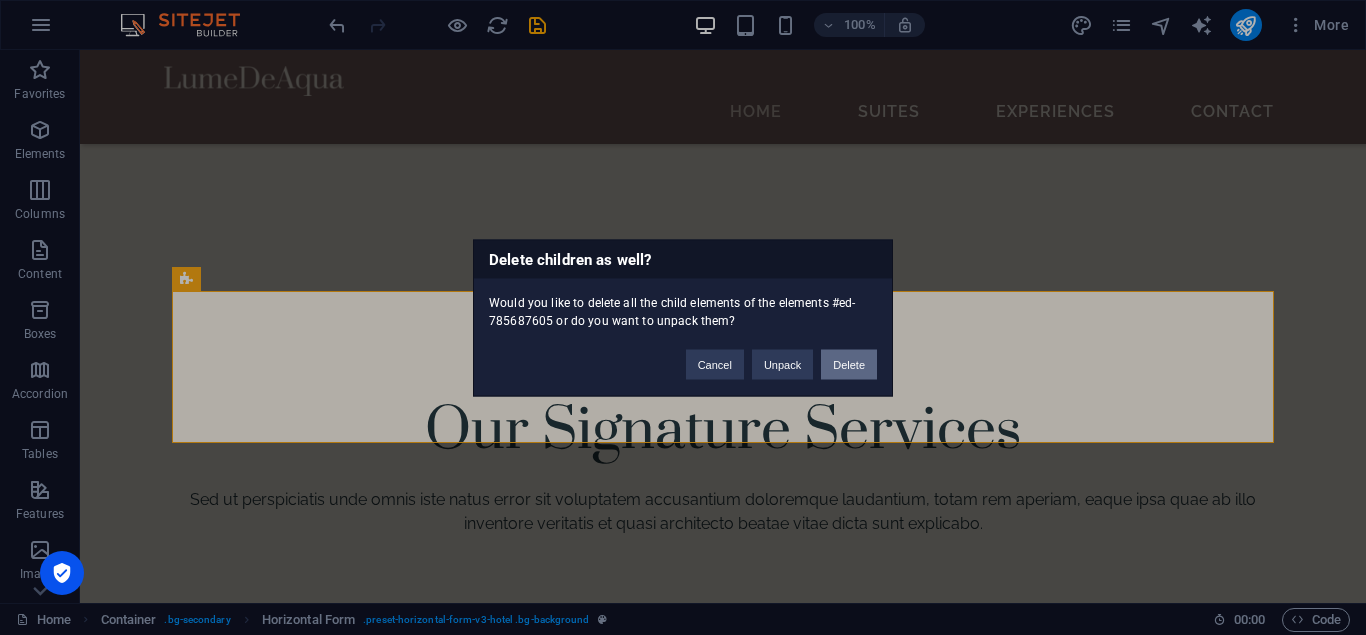 type 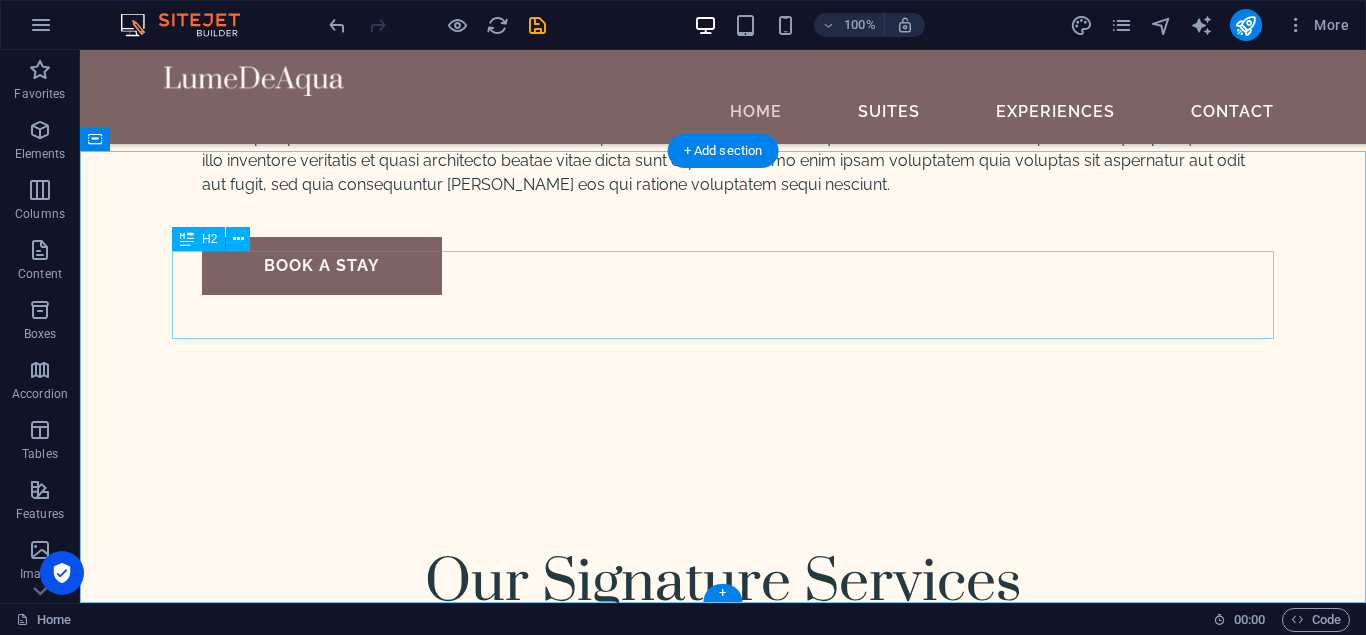 click on "Book Your Stay" at bounding box center [723, 10838] 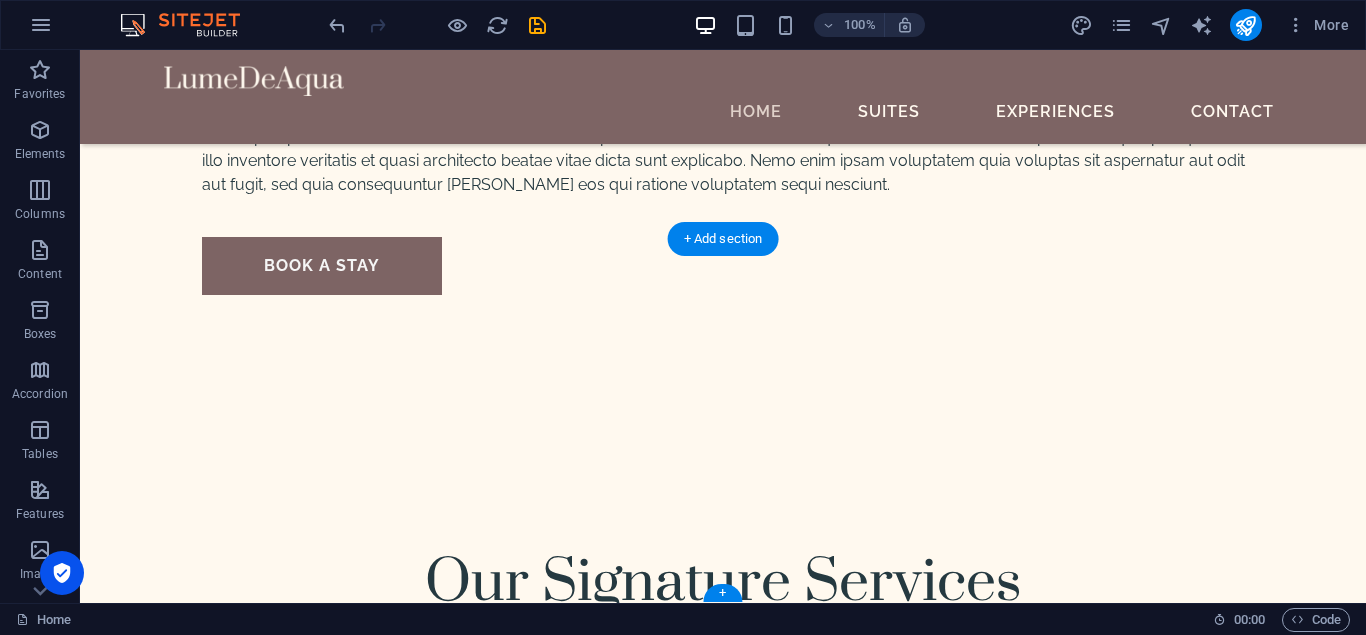scroll, scrollTop: 6067, scrollLeft: 0, axis: vertical 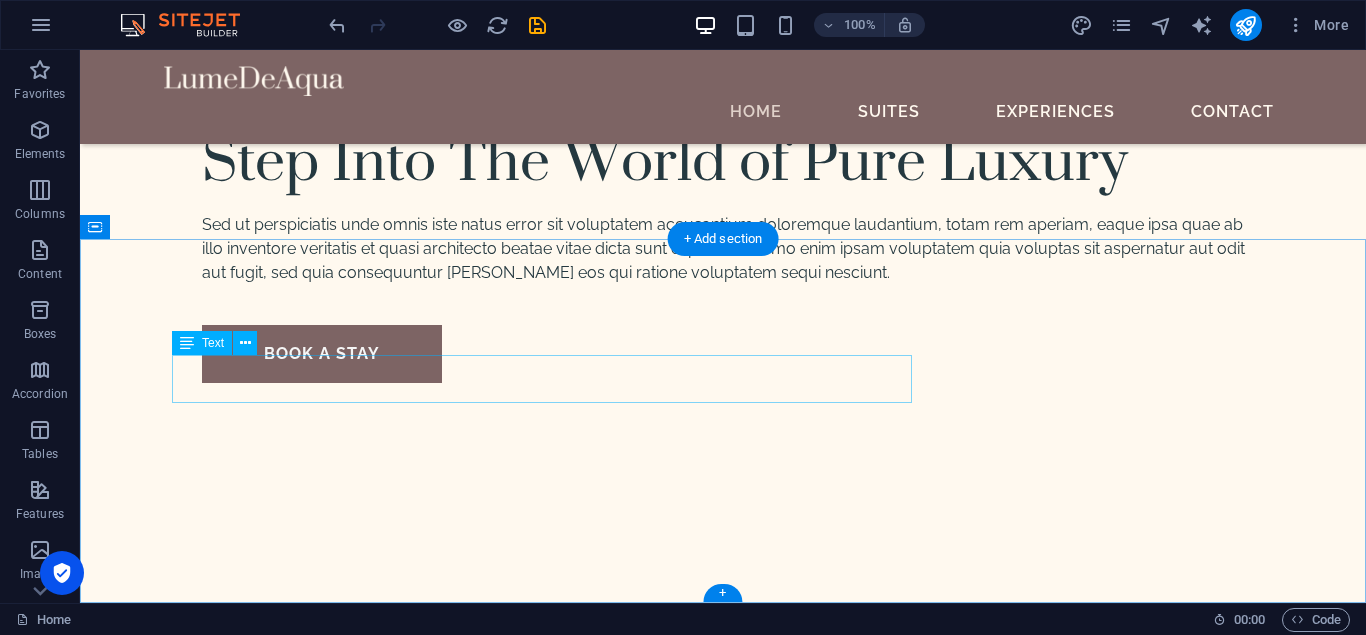 click on "Sed ut perspiciatis unde omnis iste natus error sit voluptatem accusantium doloremque laudantium, totam rem aperiam," at bounding box center (723, 10910) 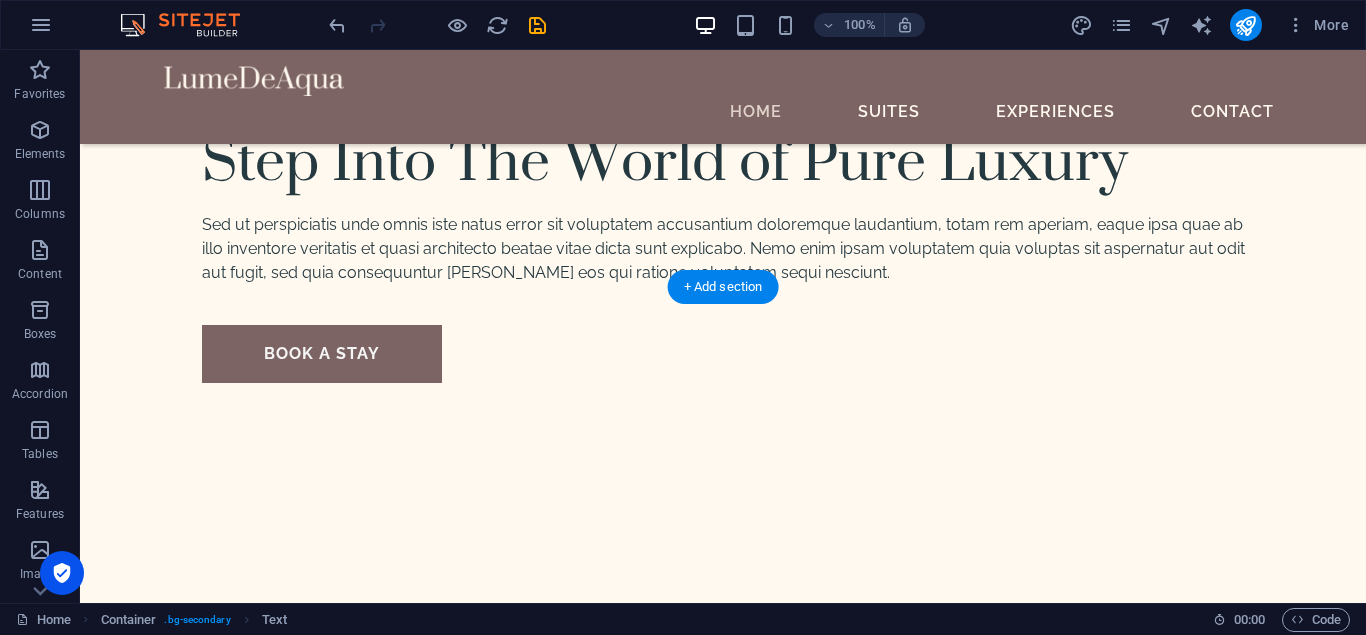 scroll, scrollTop: 6019, scrollLeft: 0, axis: vertical 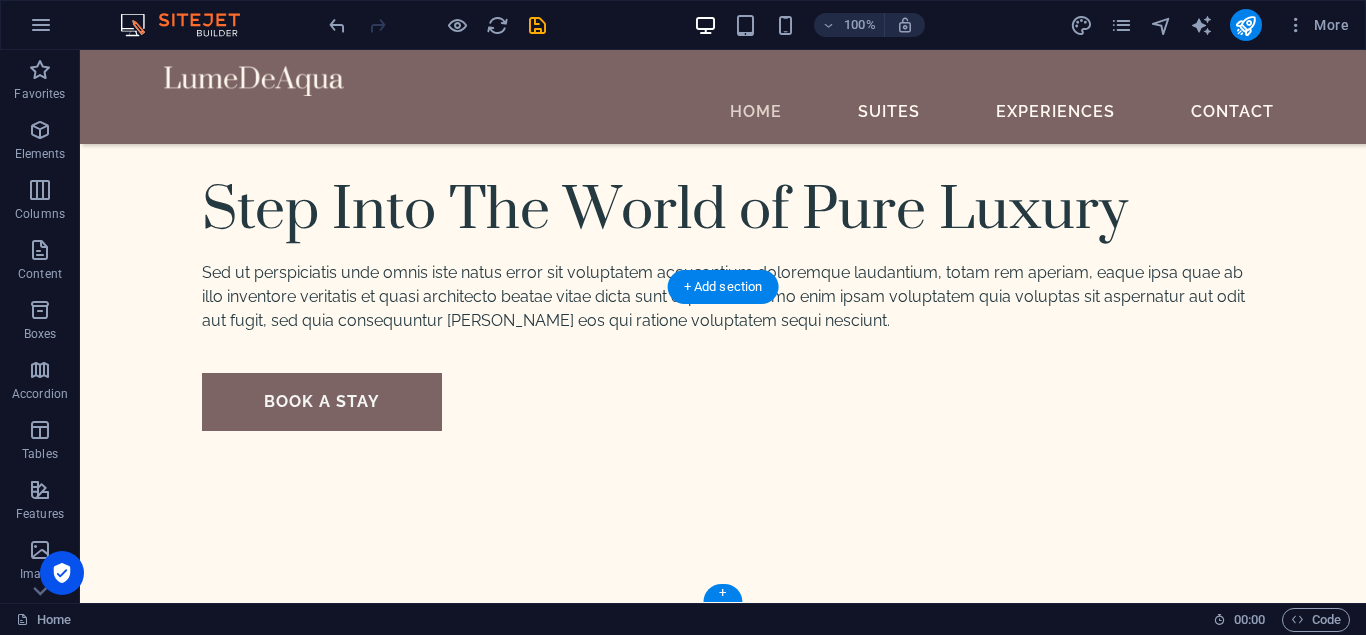 click at bounding box center [723, 10988] 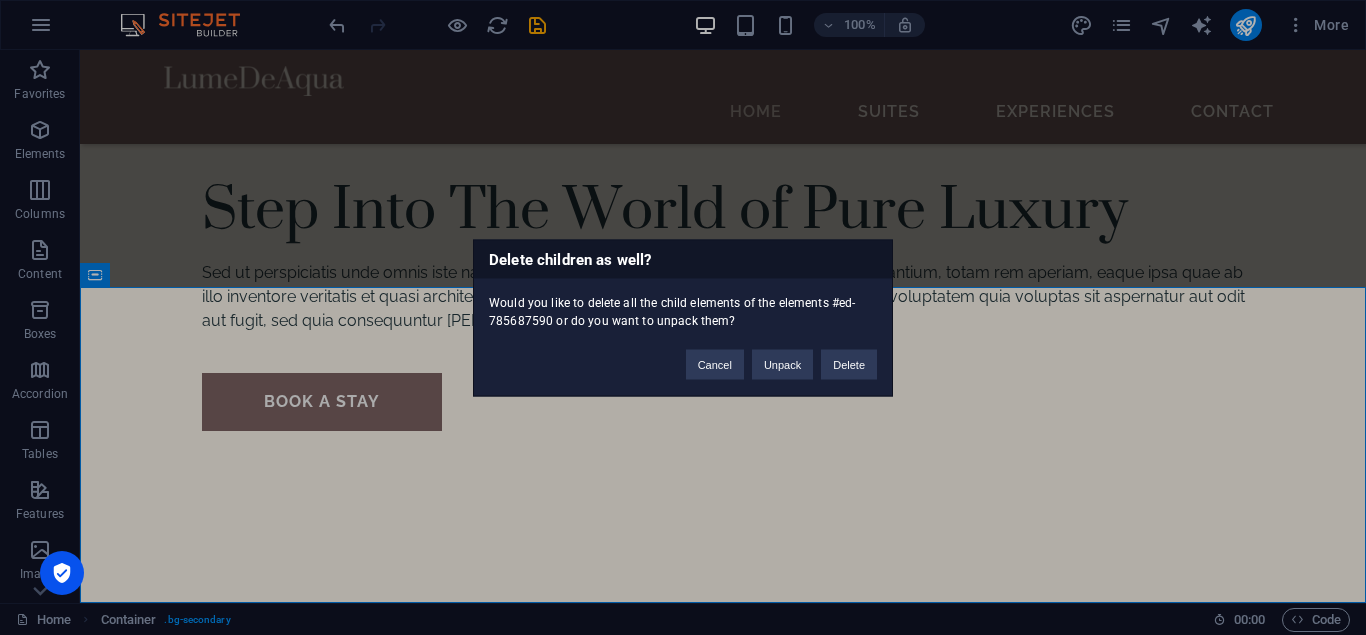 type 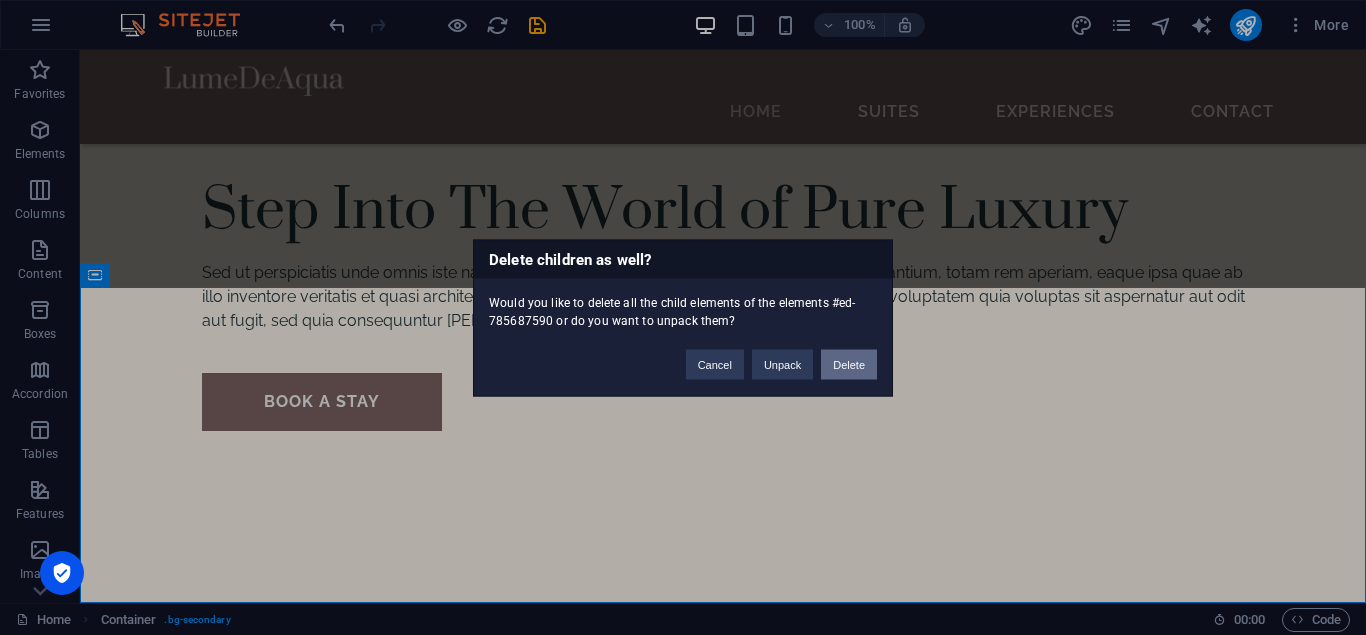drag, startPoint x: 853, startPoint y: 365, endPoint x: 761, endPoint y: 326, distance: 99.92497 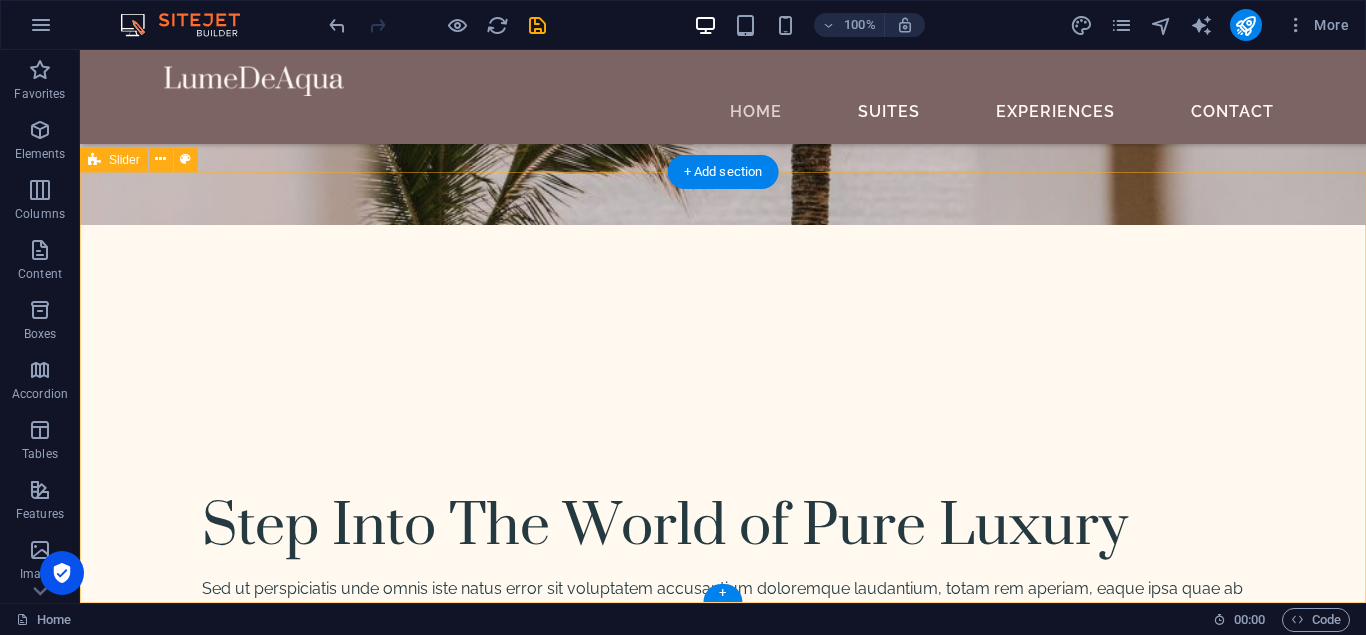click on "LumeDeAqua, Best Hotel Breakfast Voted By Falstaff Travel Members LumeDeAqua, Best Hotel Breakfast Voted By Falstaff Travel Members LumeDeAqua, Best Hotel Breakfast Voted By Falstaff Travel Members LumeDeAqua, Best Hotel Breakfast Voted By Falstaff Travel Members LumeDeAqua, Best Hotel Breakfast Voted By Falstaff Travel Members LumeDeAqua, Best Hotel Breakfast Voted By Falstaff Travel Members LumeDeAqua, Best Hotel Breakfast Voted By Falstaff Travel Members LumeDeAqua, Best Hotel Breakfast Voted By Falstaff Travel Members LumeDeAqua, Best Hotel Breakfast Voted By Falstaff Travel Members LumeDeAqua, Best Hotel Breakfast Voted By Falstaff Travel Members 1 2 3 4" at bounding box center [723, 9915] 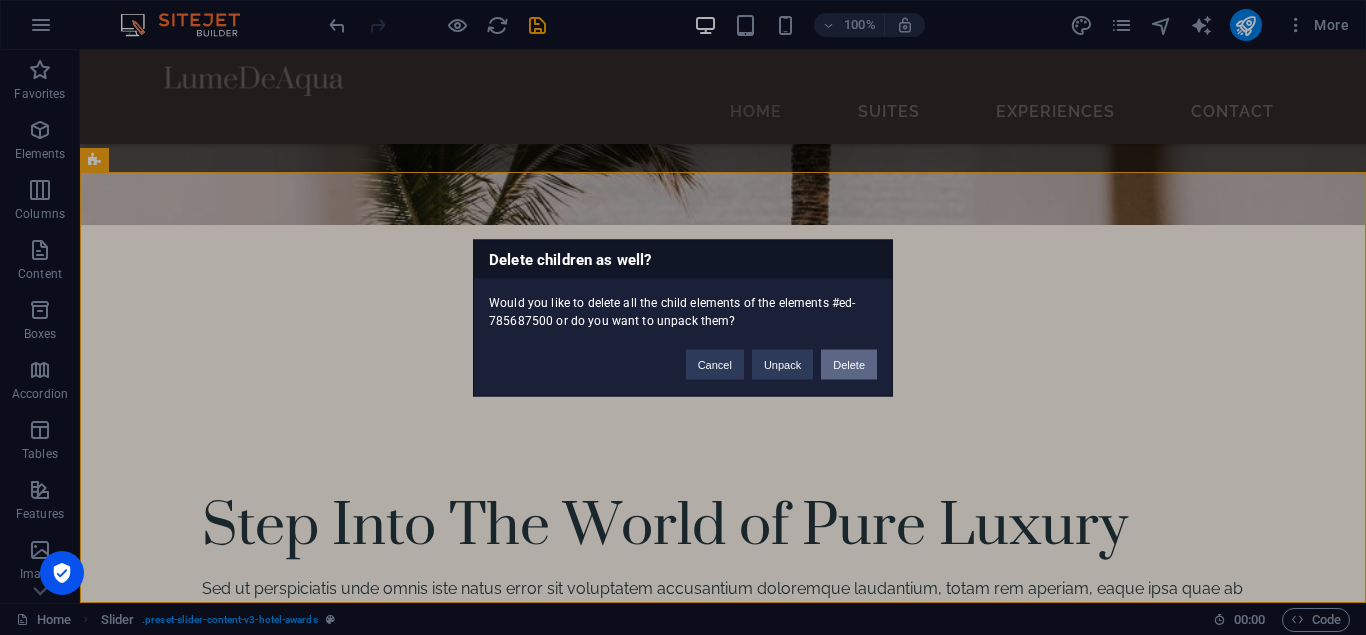click on "Delete" at bounding box center (849, 364) 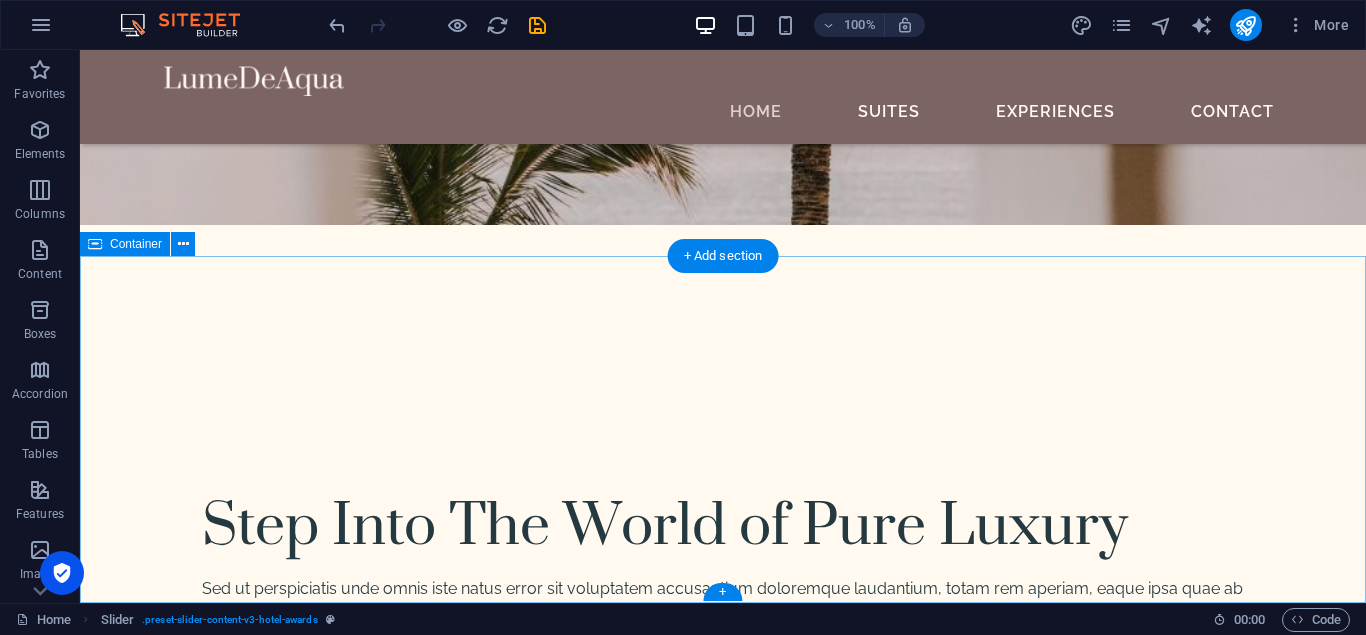scroll, scrollTop: 5272, scrollLeft: 0, axis: vertical 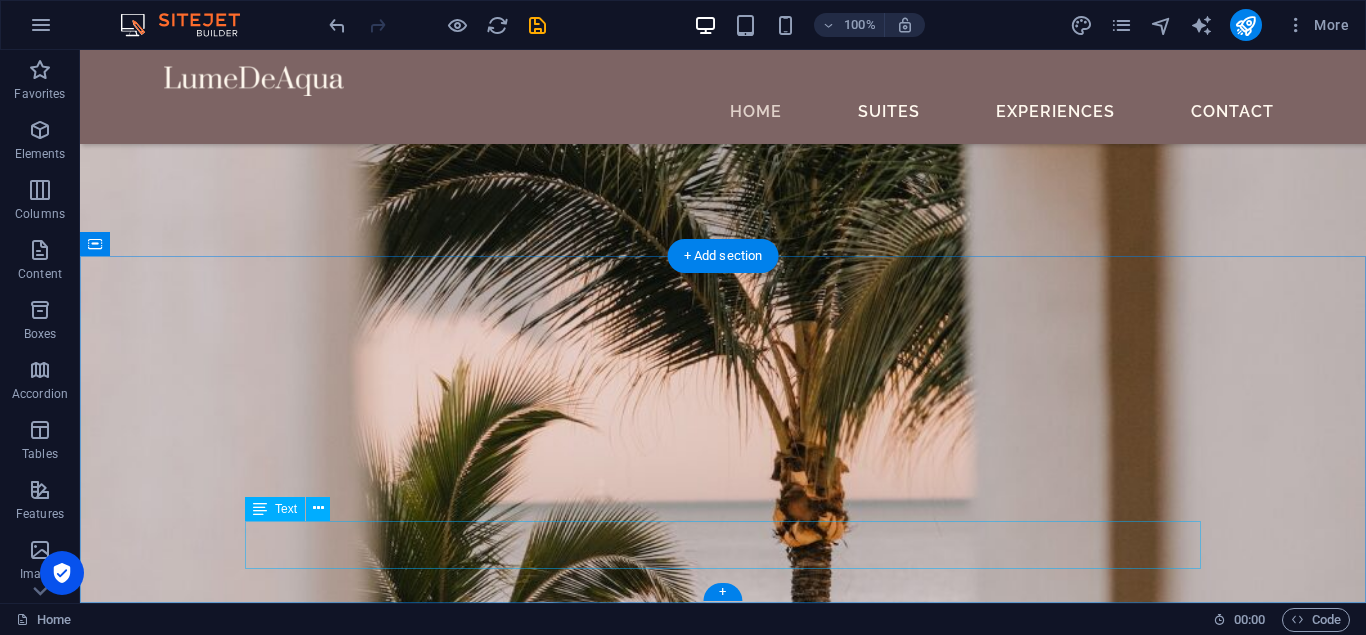 click on "Sed ut perspiciatis unde omnis iste natus error sit voluptatem accusantium doloremque laudantium, totam rem aperiam, eaque ipsa quae ab illo inventore veritatis et quasi architecto beatae vitae dicta sunt explicabo." at bounding box center [723, 9057] 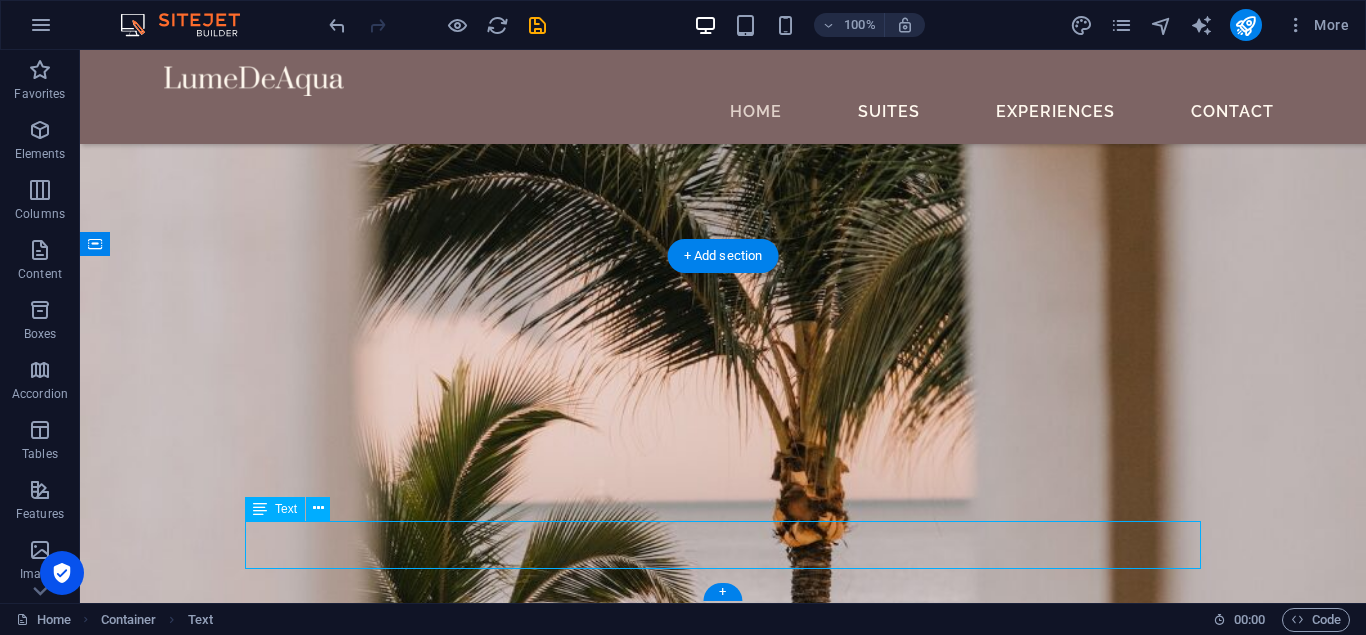 scroll, scrollTop: 5224, scrollLeft: 0, axis: vertical 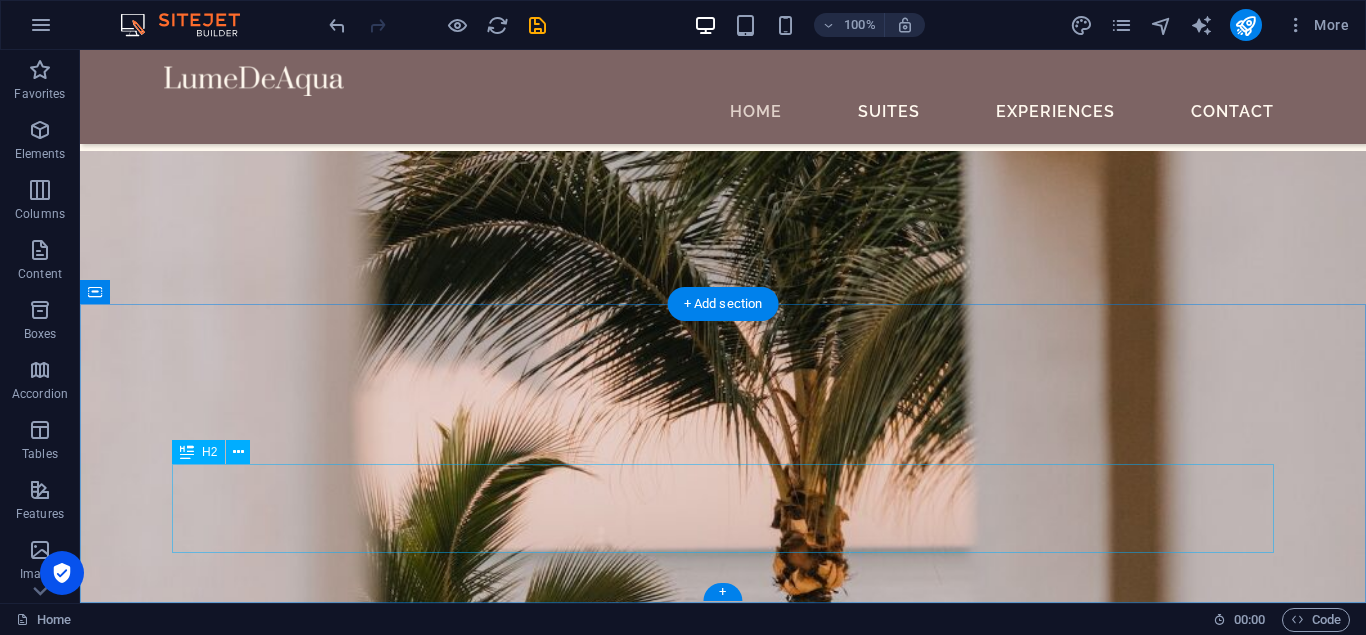 click on "Our Awards" at bounding box center [723, 9021] 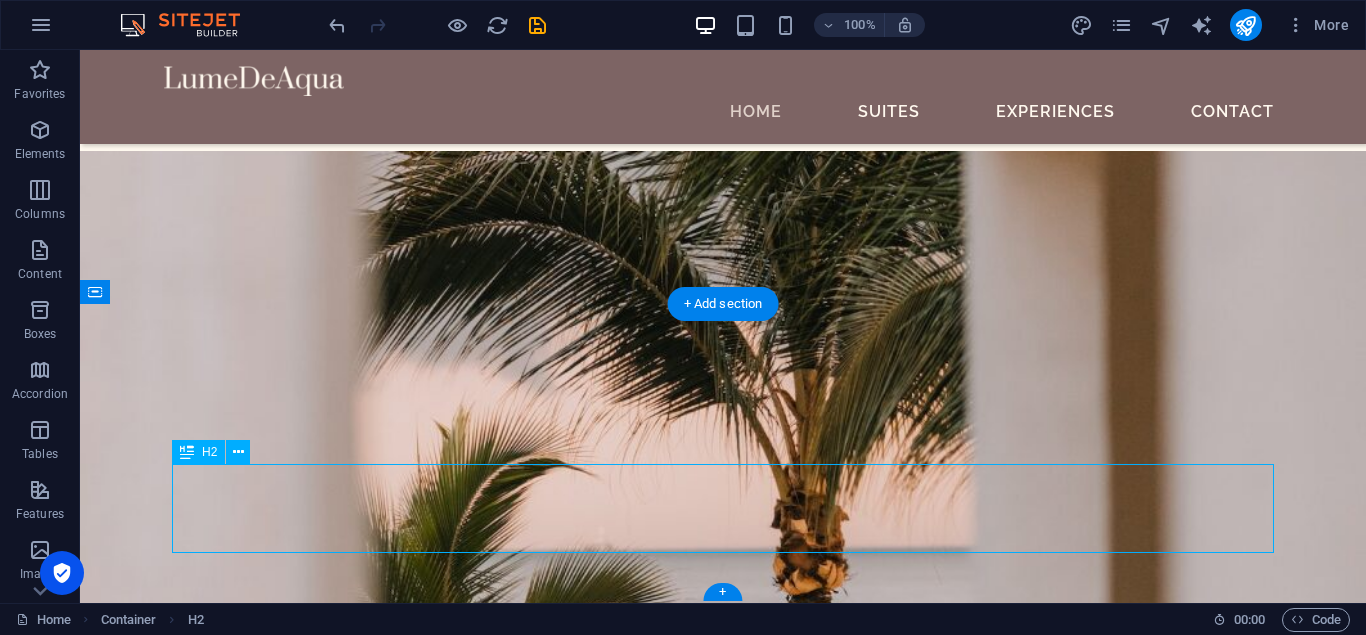 scroll, scrollTop: 5135, scrollLeft: 0, axis: vertical 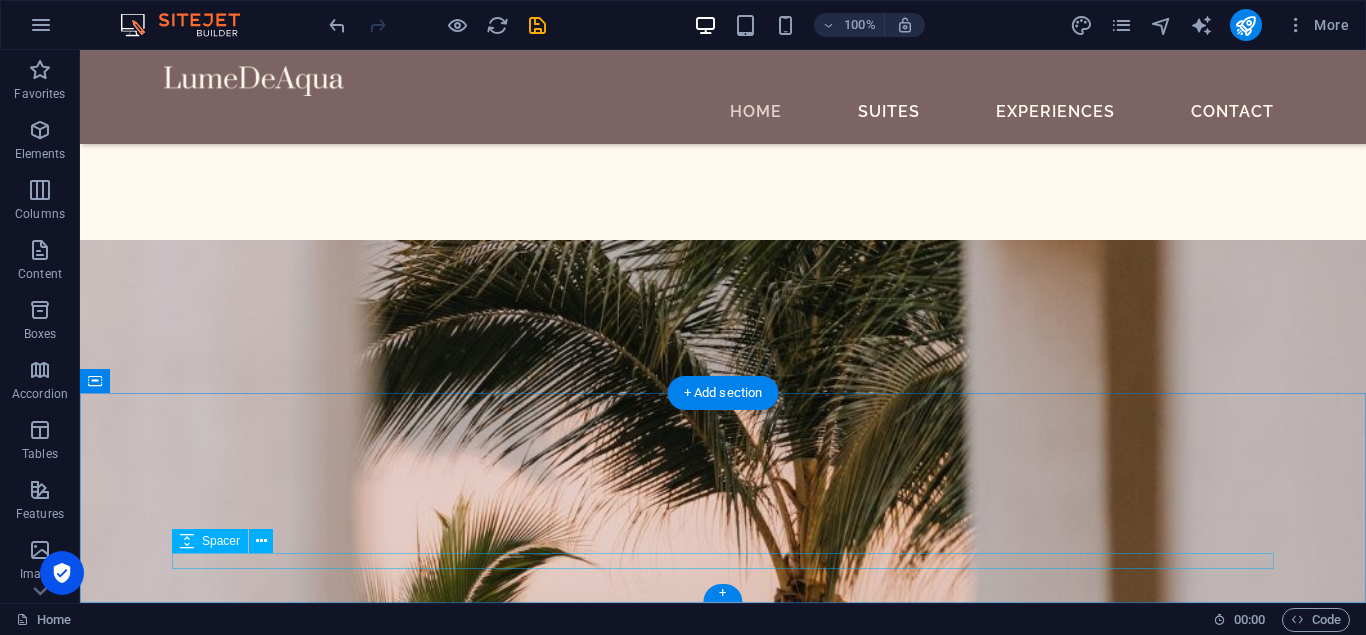 click at bounding box center (723, 9074) 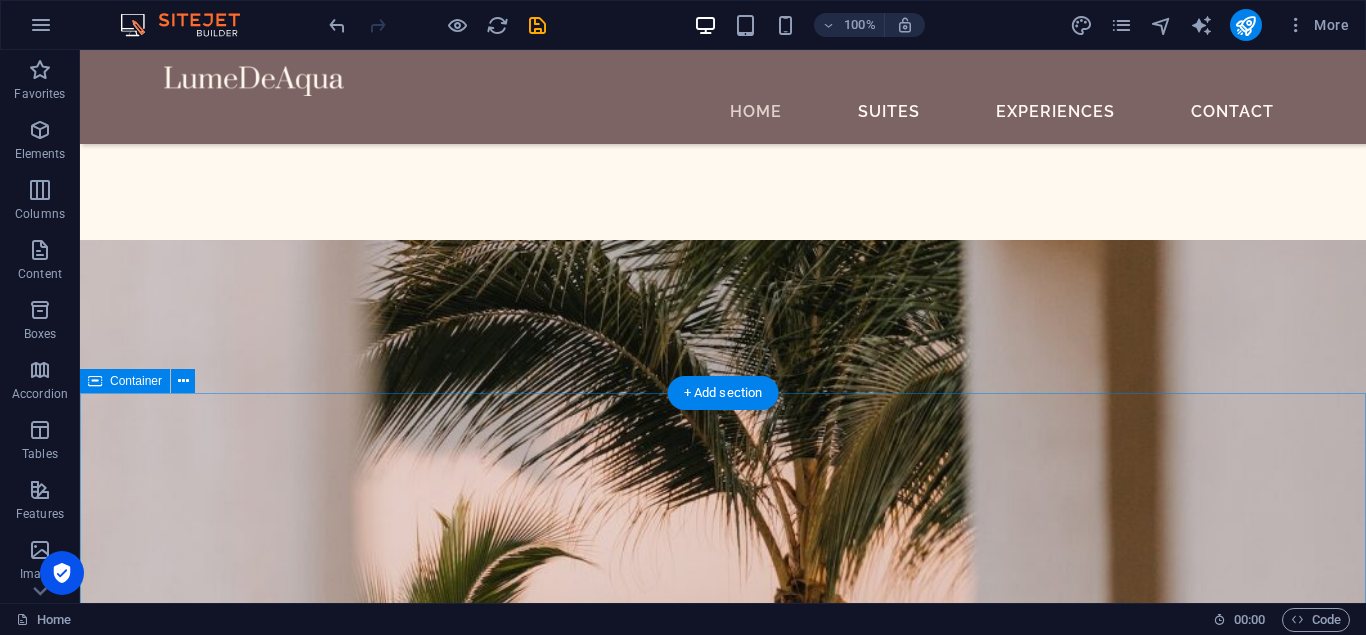 click on "Drop content here or  Add elements  Paste clipboard" at bounding box center (723, 9074) 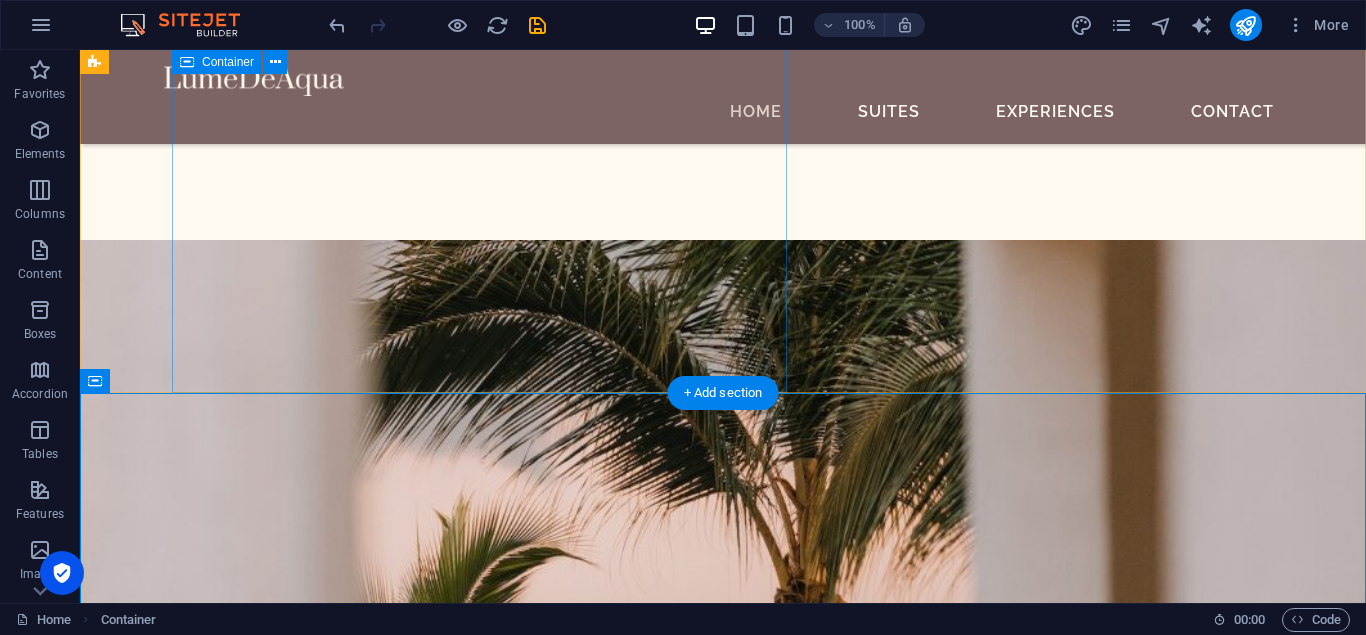 click on "Explore Our History And Surroundings Sed ut perspiciatis unde omnis iste natus error sit voluptatem accusantium doloremque laudantium, totam rem aperiam, eaque ipsa quae ab illo inventore veritatis et quasi architecto beatae vitae dicta sunt explicabo. Nemo enim ipsam voluptatem quia voluptas sit aspernatur aut odit aut fugit, sed quia consequuntur magni dolores eos qui ratione voluptatem sequi nesciunt.  learn more" at bounding box center [769, 7964] 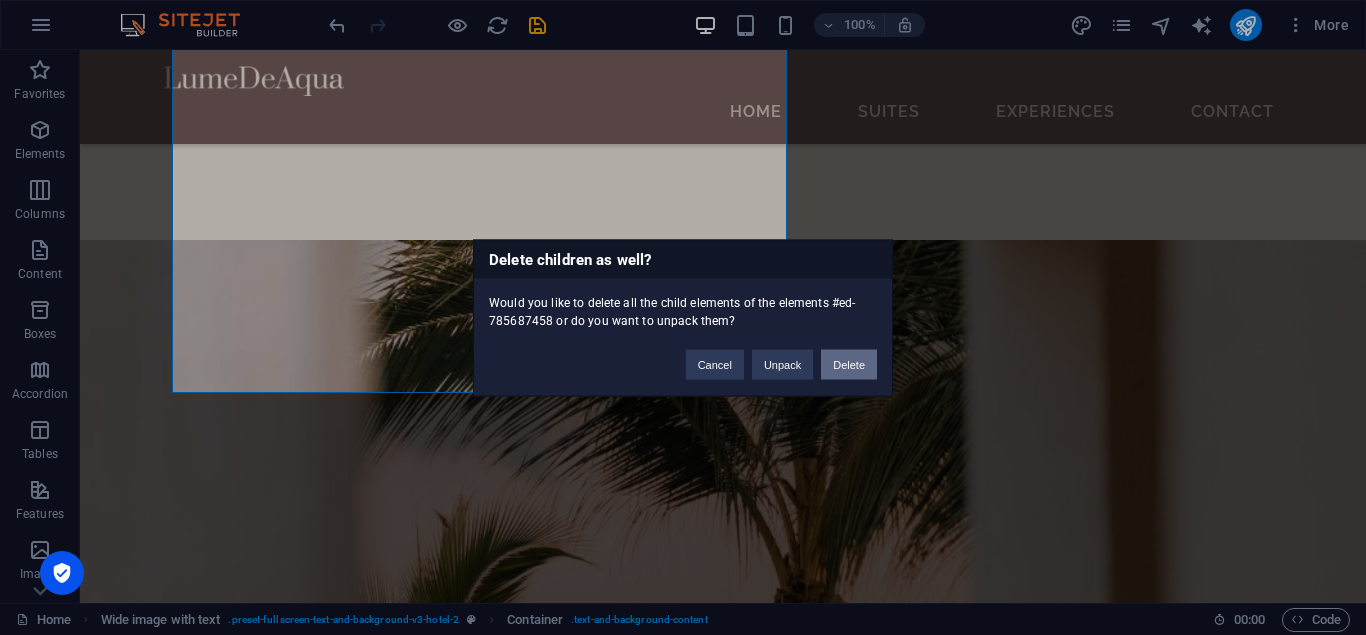 drag, startPoint x: 848, startPoint y: 367, endPoint x: 716, endPoint y: 342, distance: 134.34657 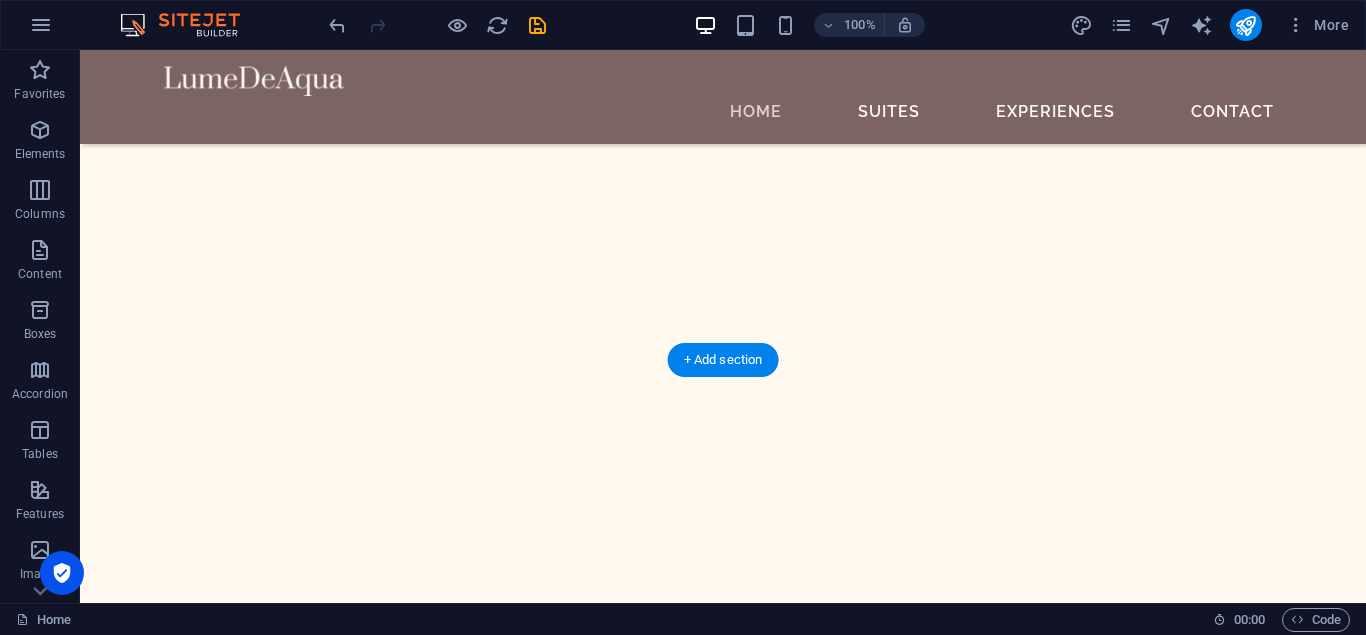 scroll, scrollTop: 4578, scrollLeft: 0, axis: vertical 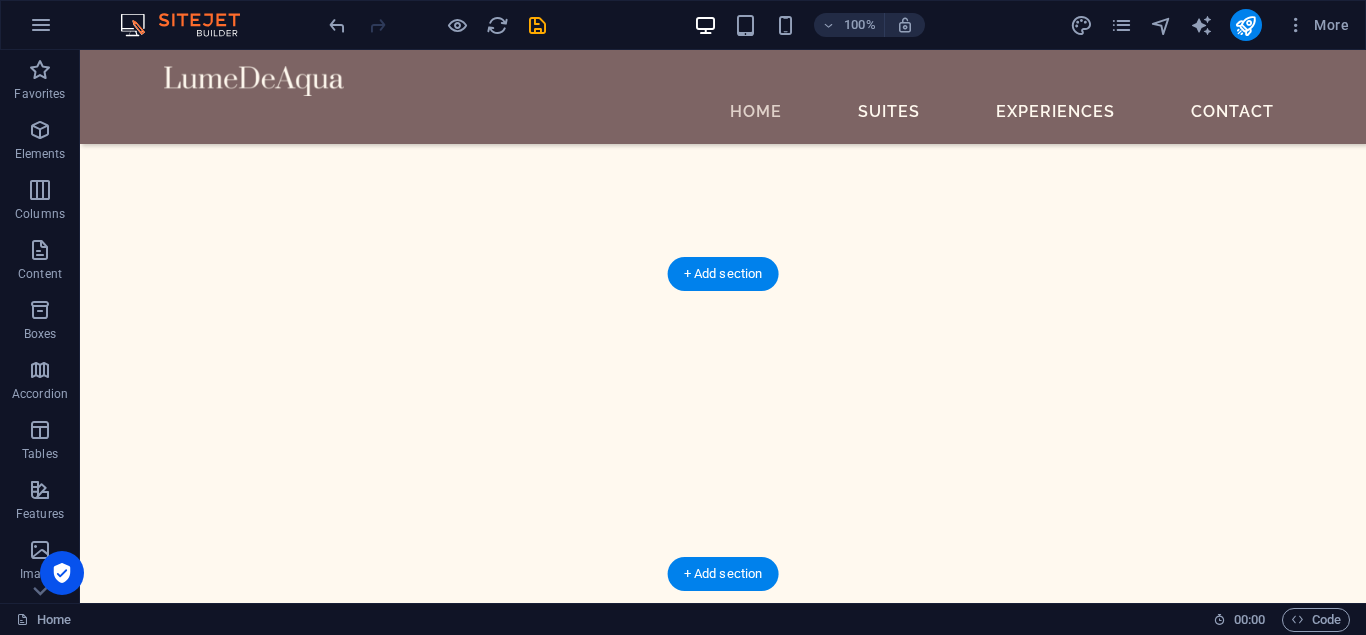 click at bounding box center [723, 8457] 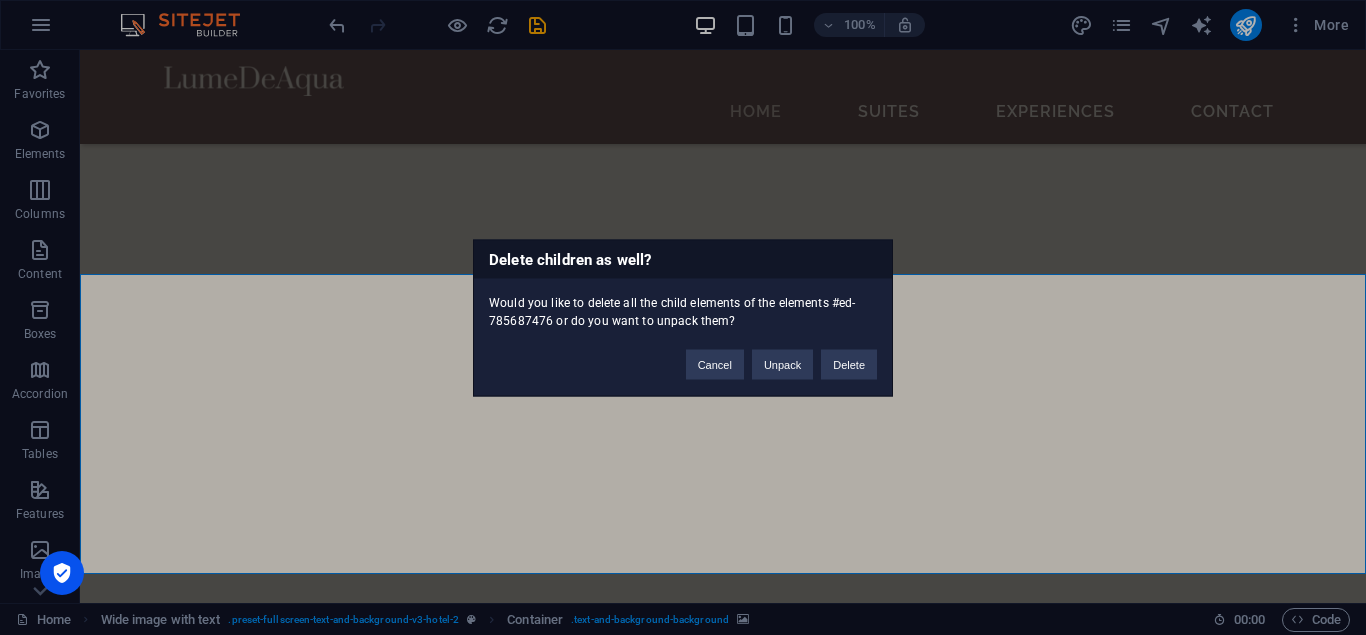 type 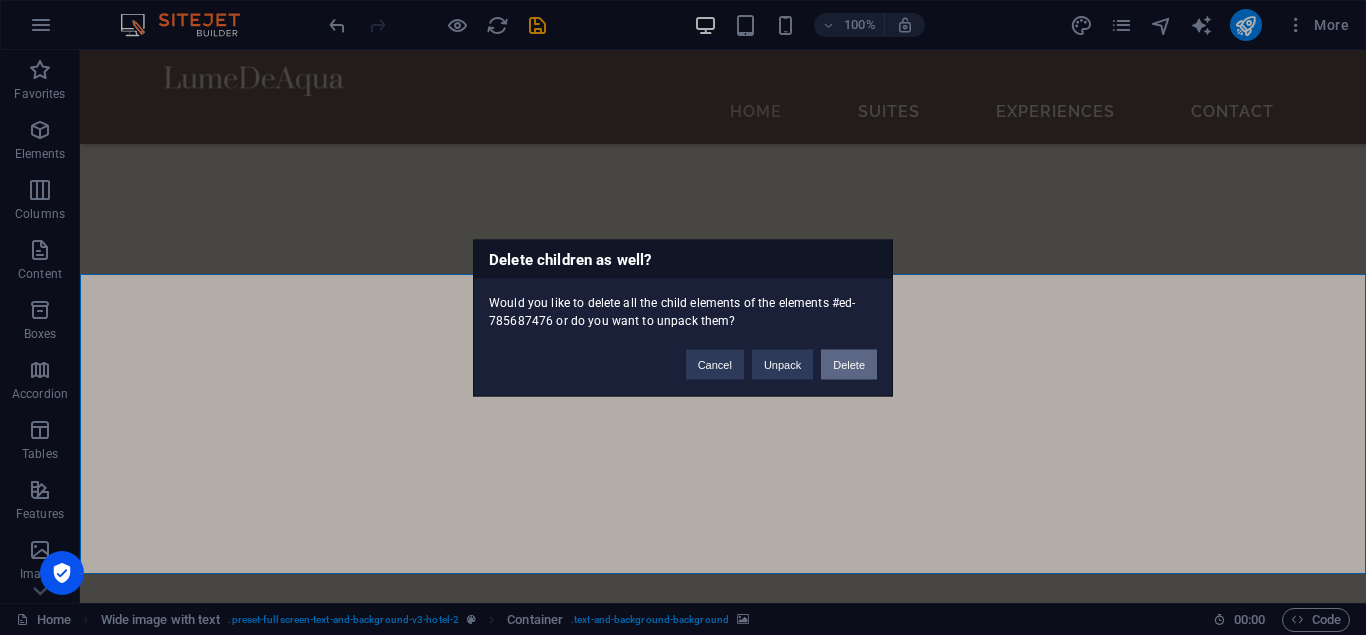click on "Delete" at bounding box center [849, 364] 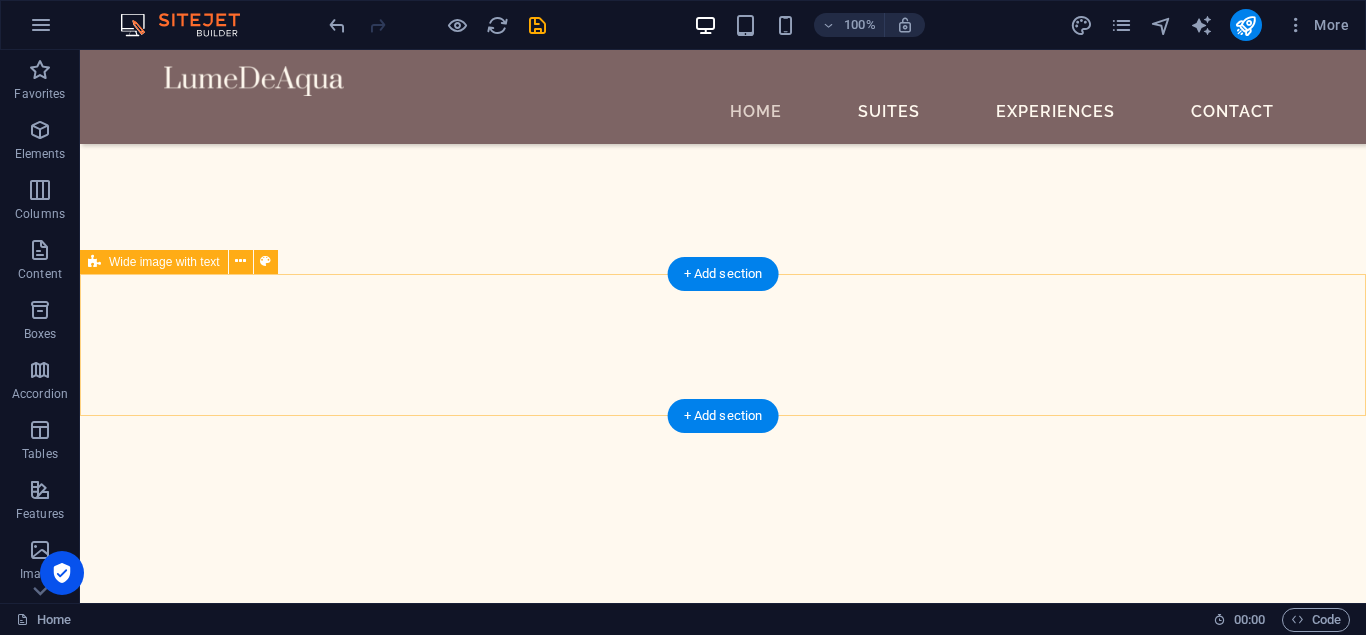 click on "Drop content here or  Add elements  Paste clipboard" at bounding box center (723, 8378) 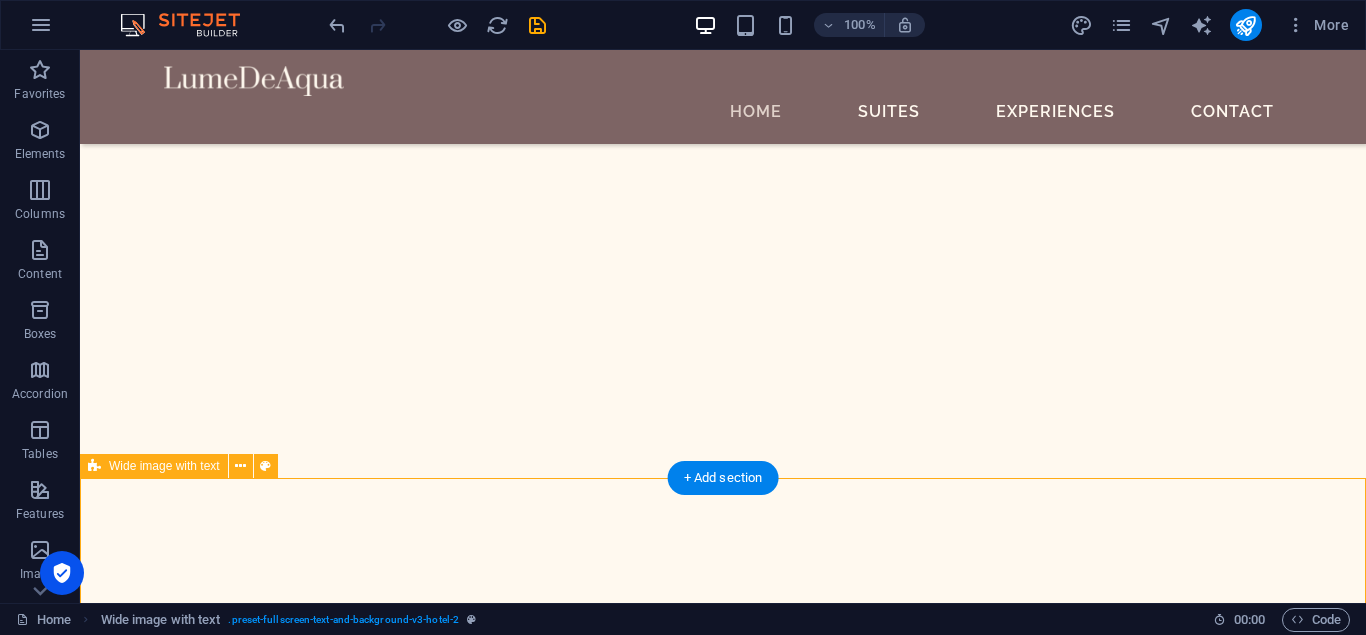 scroll, scrollTop: 4272, scrollLeft: 0, axis: vertical 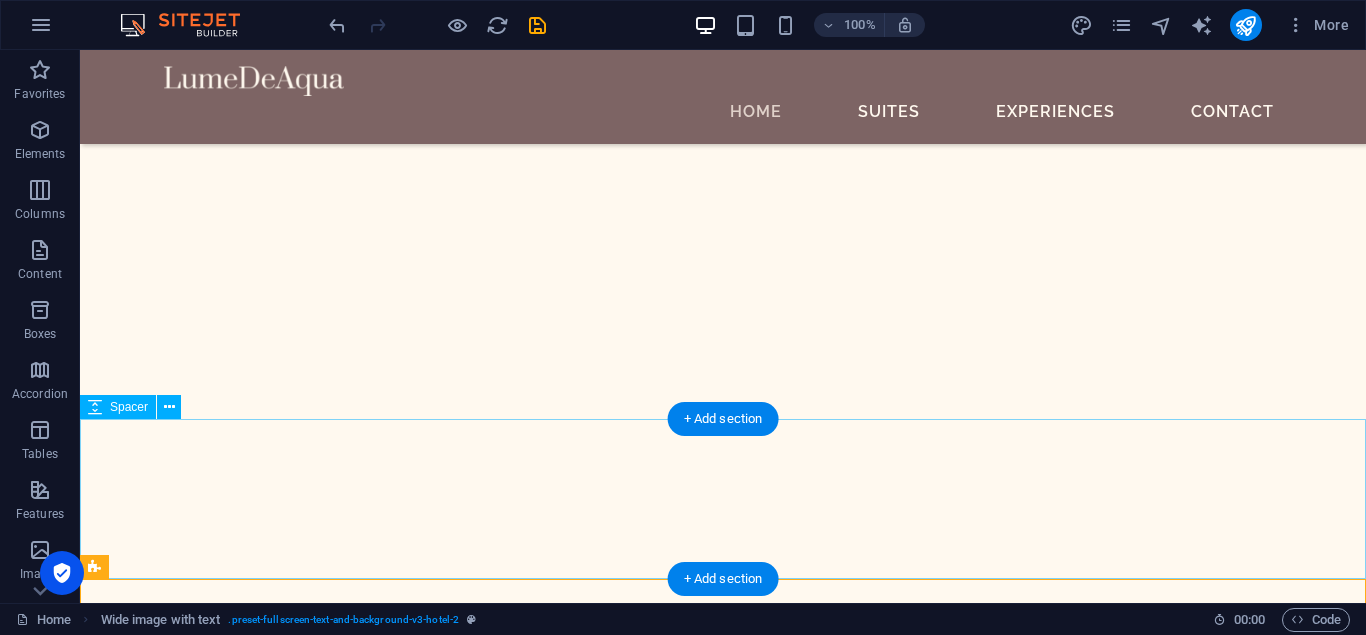 click at bounding box center [723, 8533] 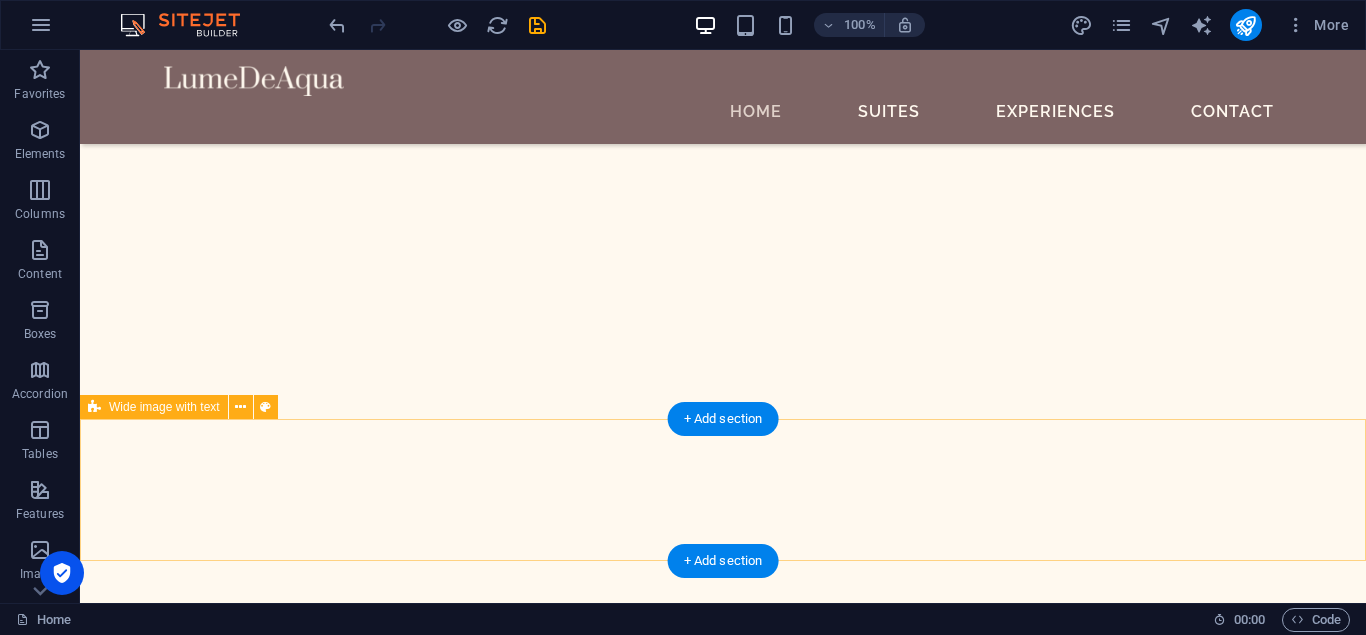 click on "Drop content here or  Add elements  Paste clipboard" at bounding box center (723, 8524) 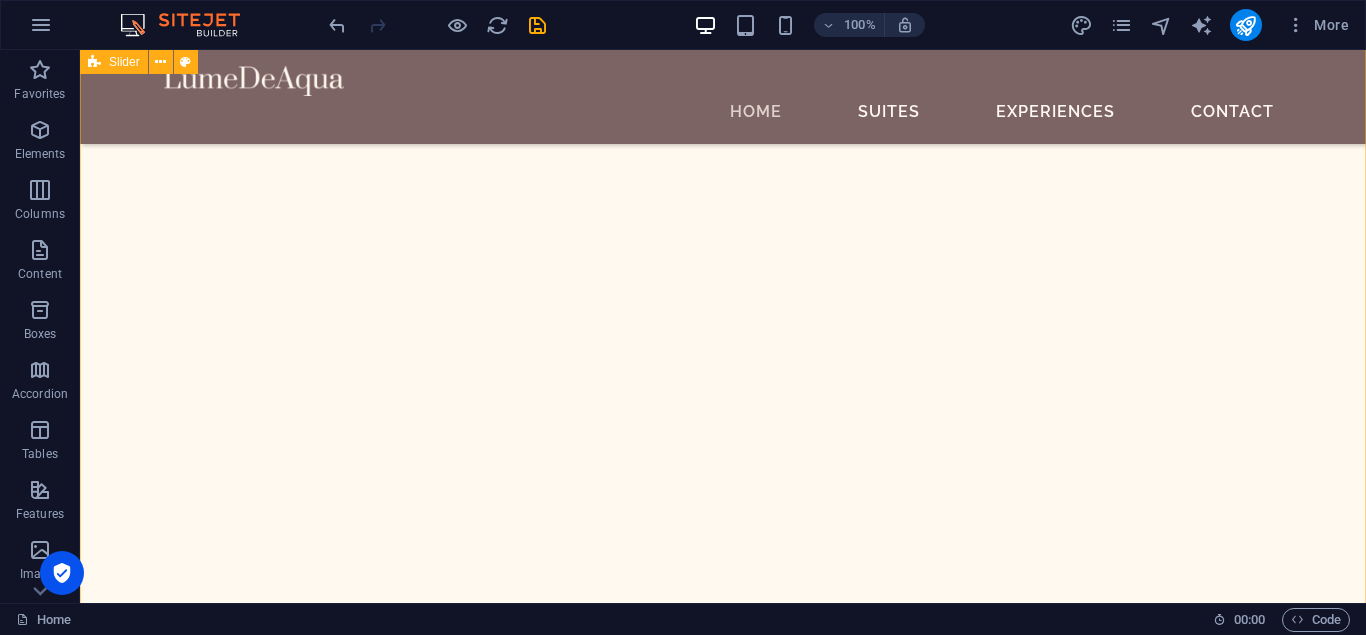 scroll, scrollTop: 4068, scrollLeft: 0, axis: vertical 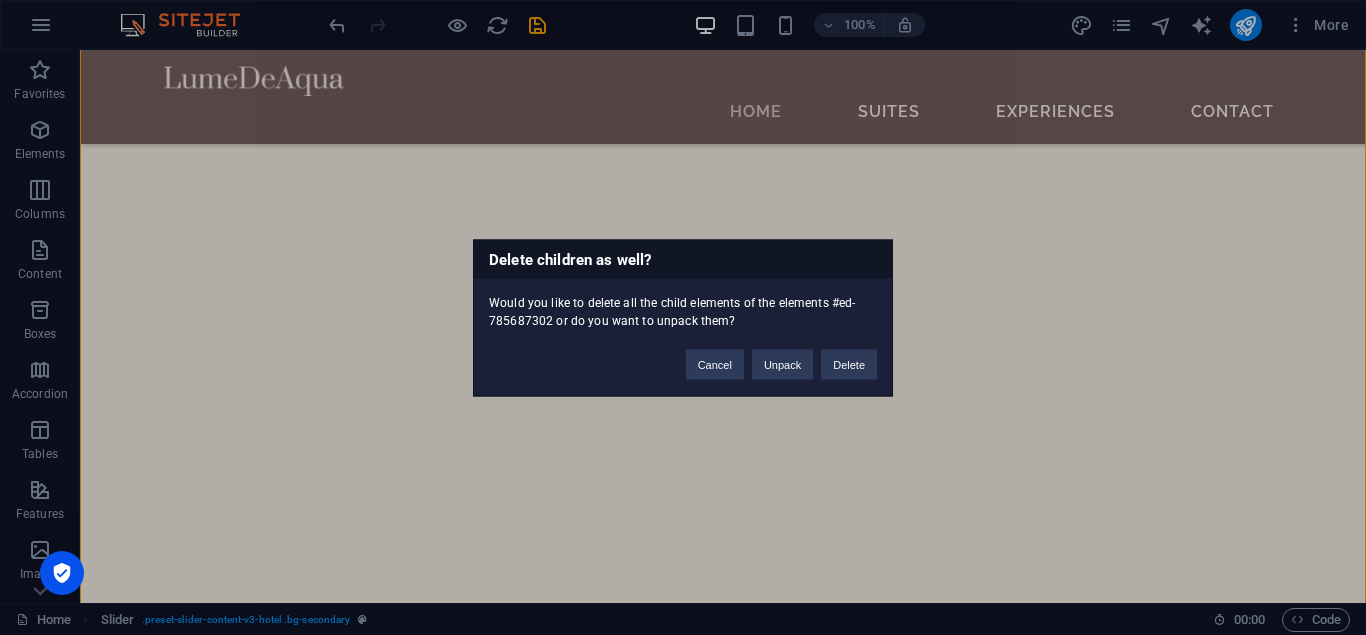type 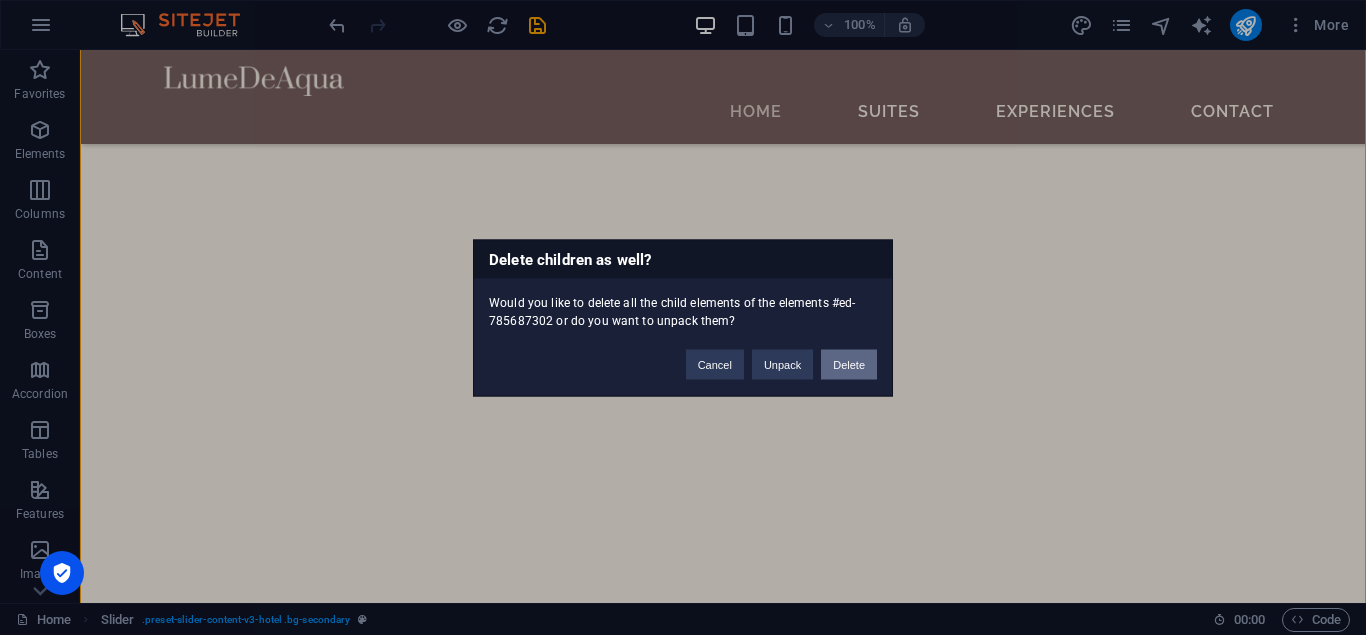 click on "Delete" at bounding box center (849, 364) 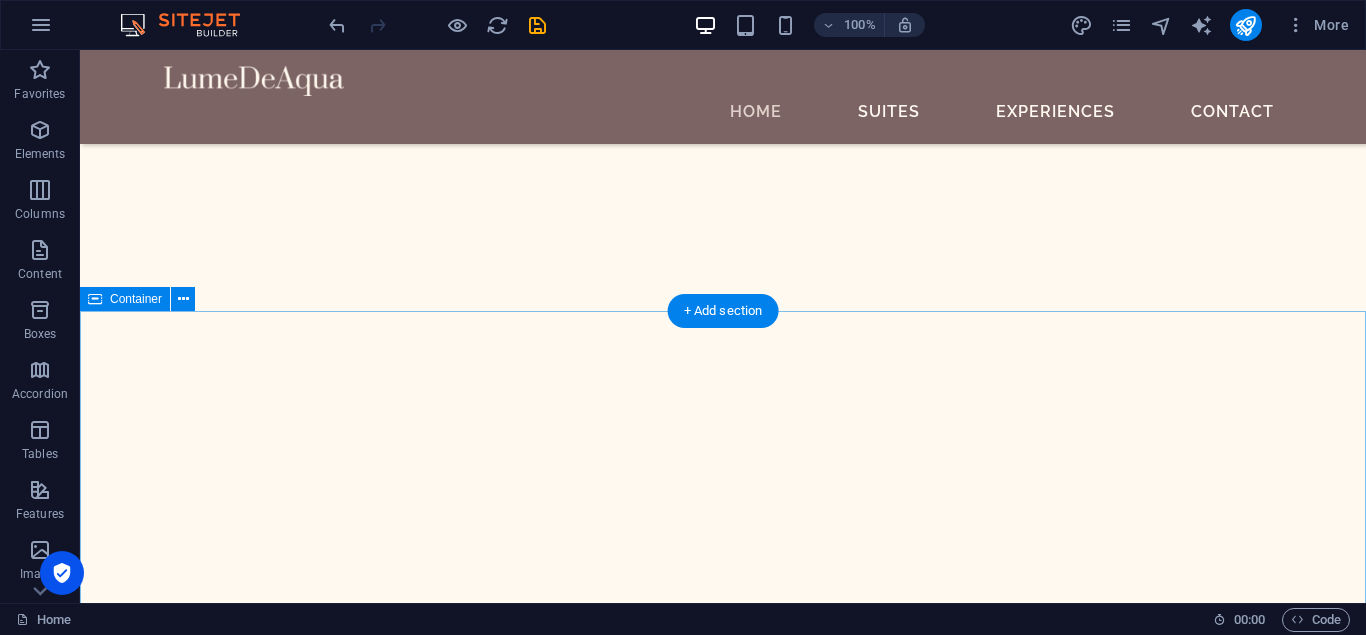 scroll, scrollTop: 3621, scrollLeft: 0, axis: vertical 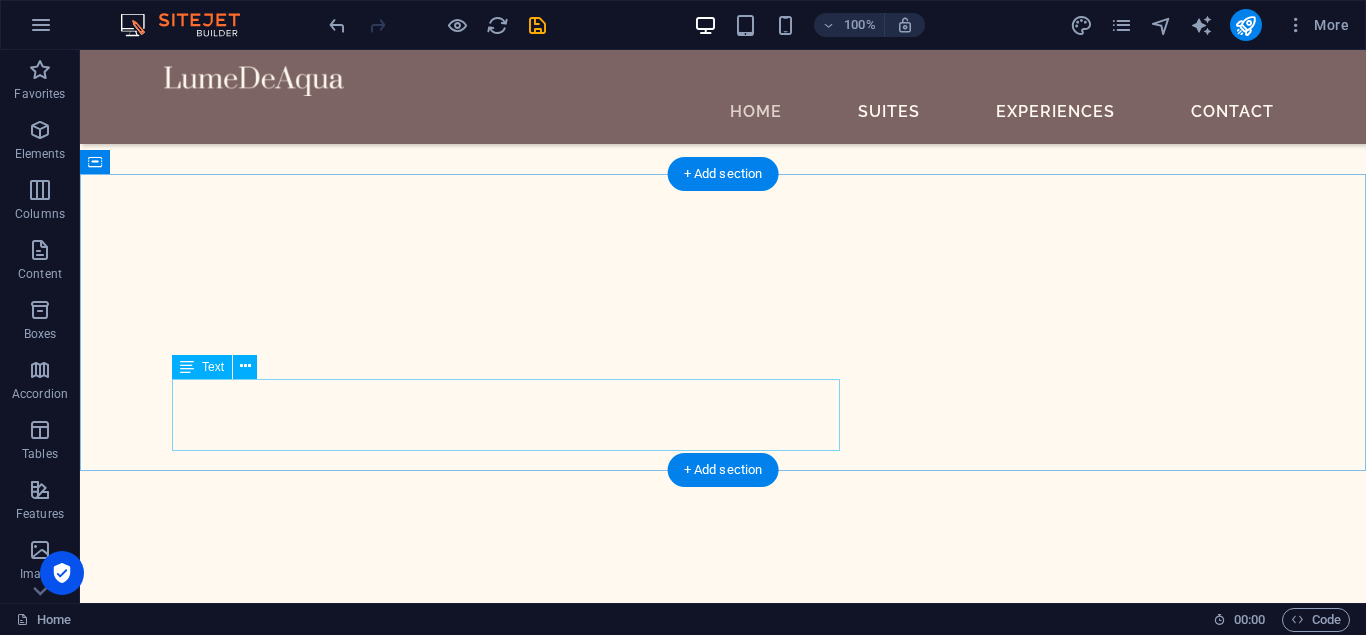 click on "Sed ut perspiciatis unde omnis iste natus error sit voluptatem accusantium doloremque laudantium, totam rem aperiam, eaque ipsa quae ab illo inventore veritatis et quasi architecto beatae vitae dicta sunt explicabo." at bounding box center [723, 4864] 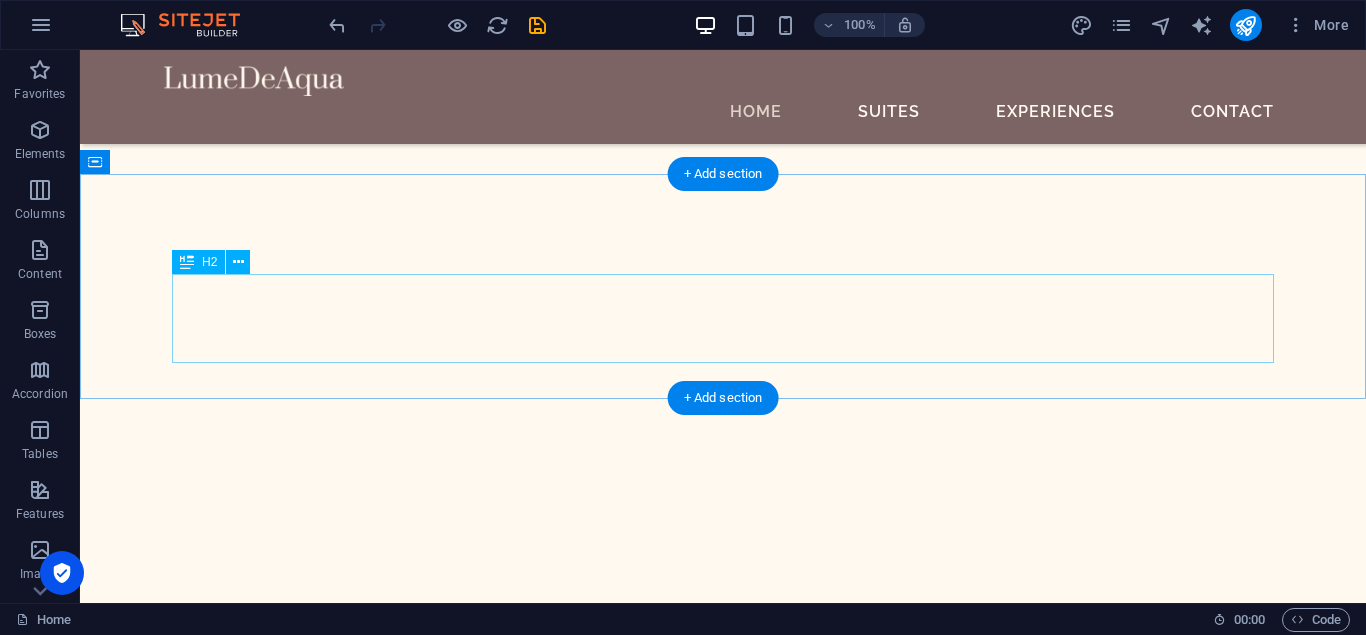 click on "Our Suites" at bounding box center (723, 4779) 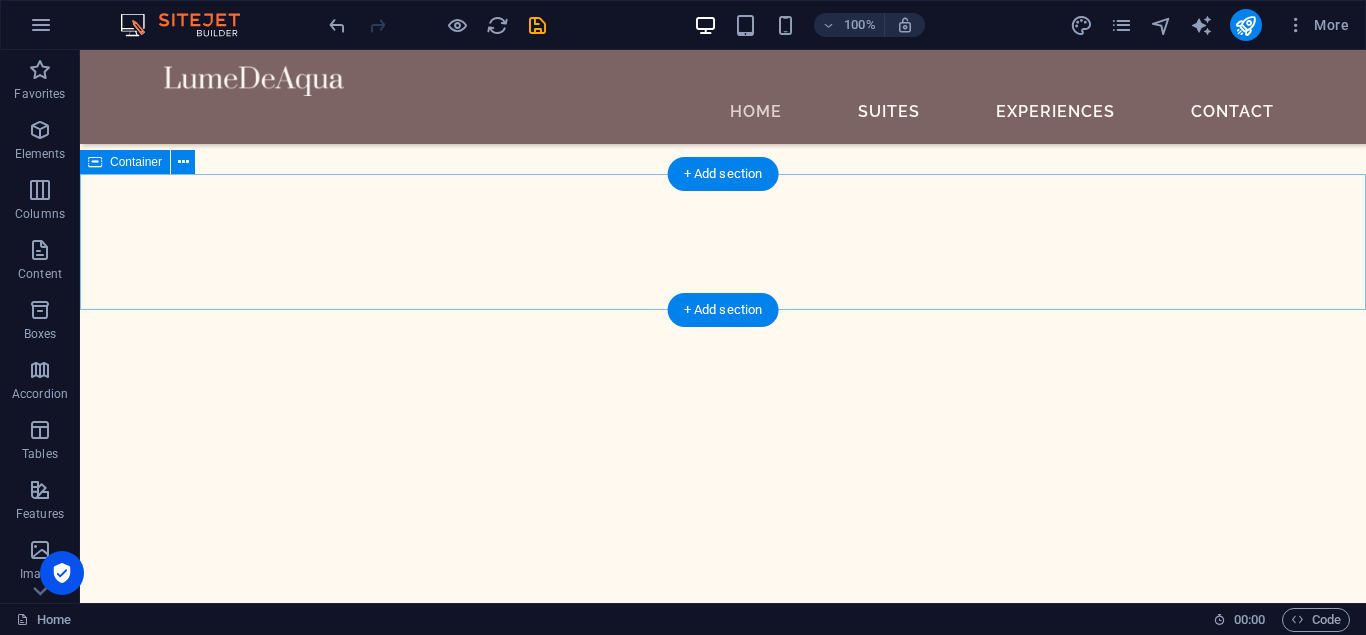 click at bounding box center [723, 4703] 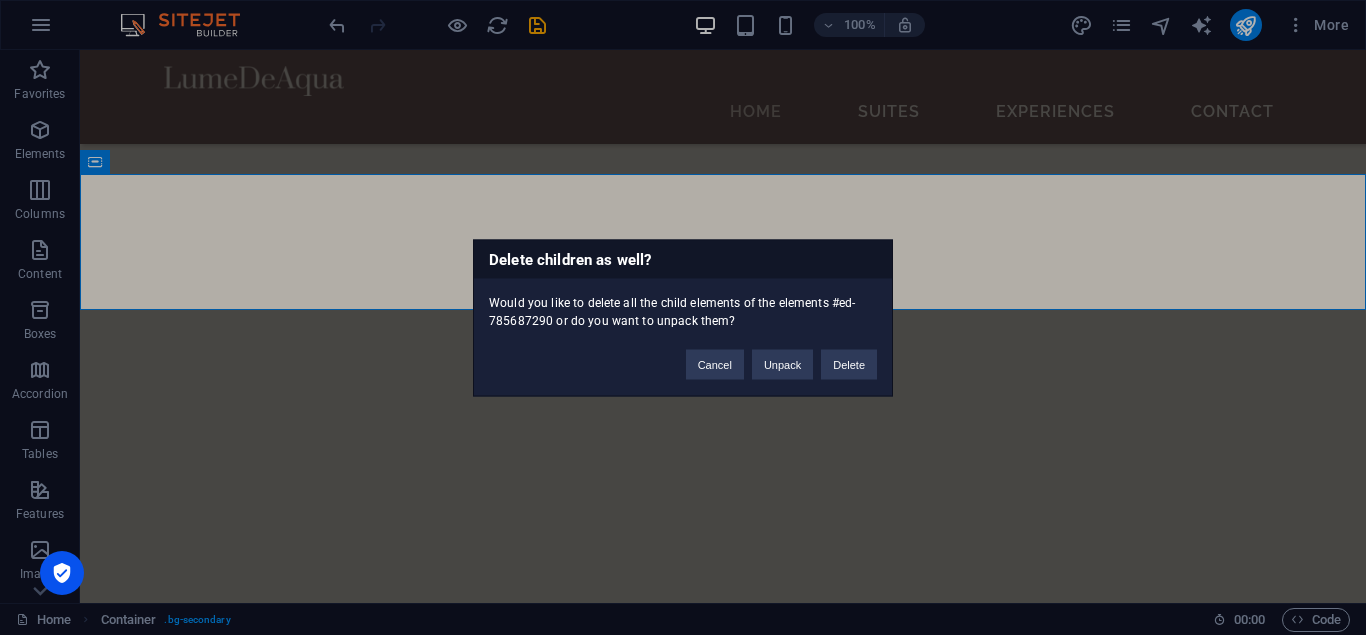 type 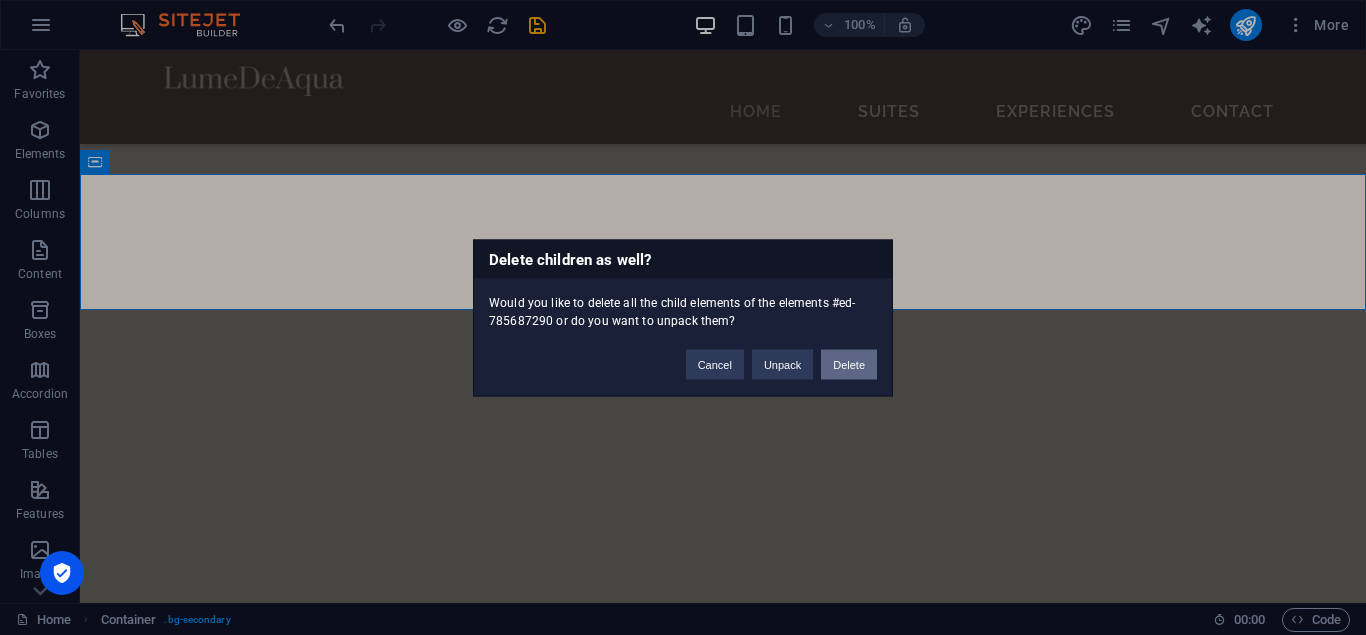 click on "Delete" at bounding box center (849, 364) 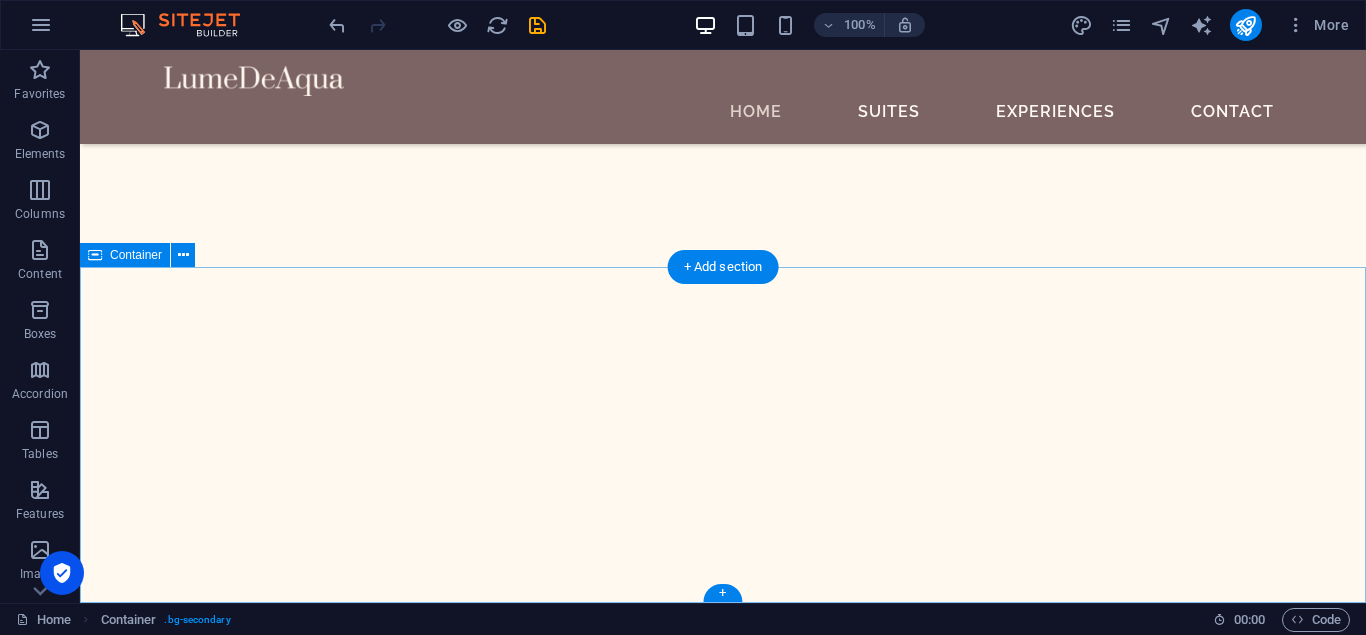 scroll, scrollTop: 3528, scrollLeft: 0, axis: vertical 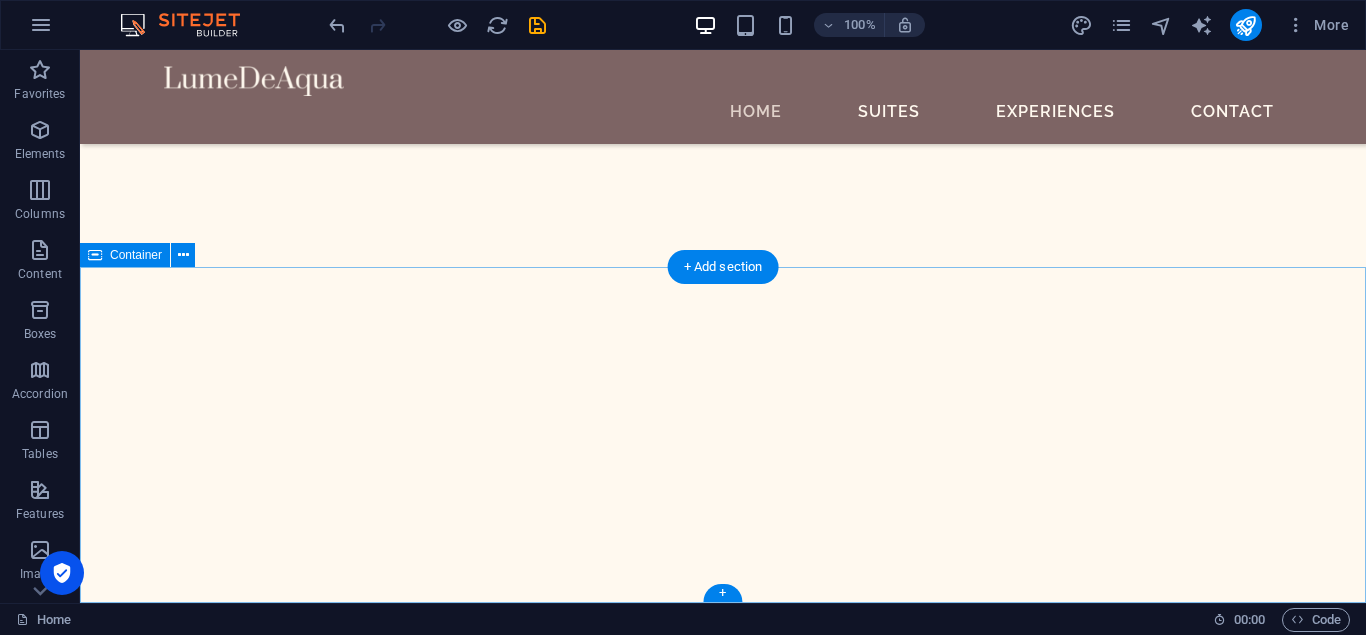 click on "Drop content here or  Add elements  Paste clipboard" at bounding box center (723, 4896) 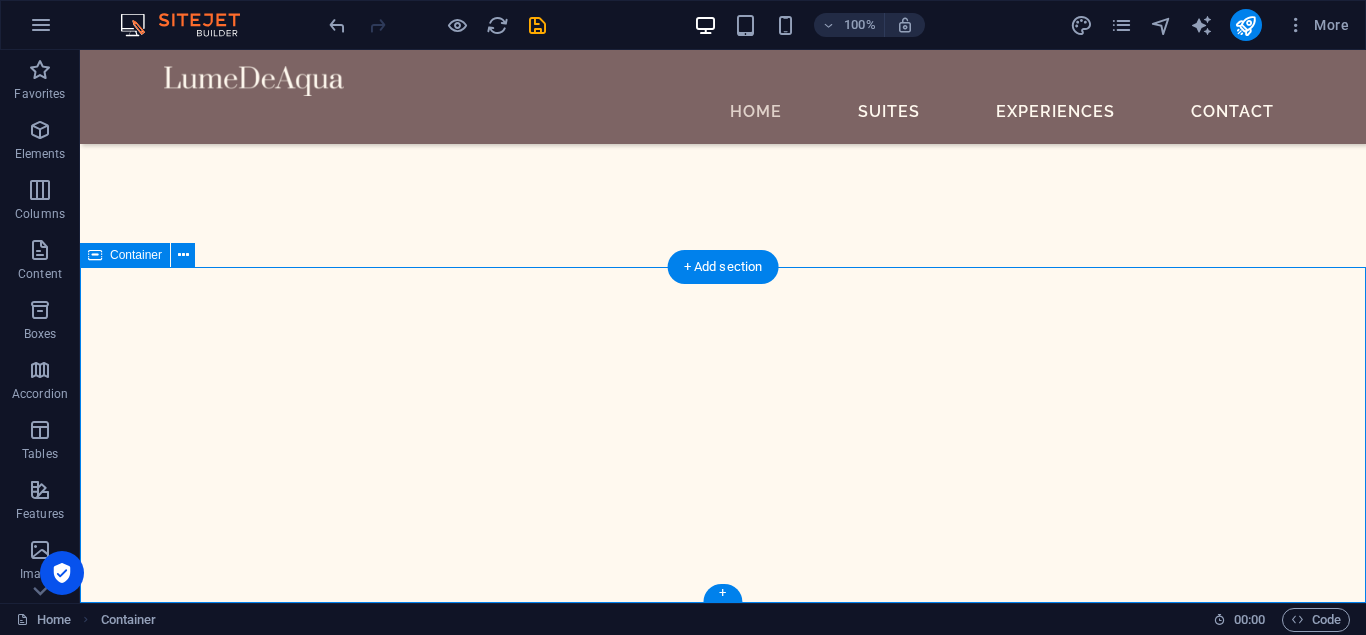 scroll, scrollTop: 3192, scrollLeft: 0, axis: vertical 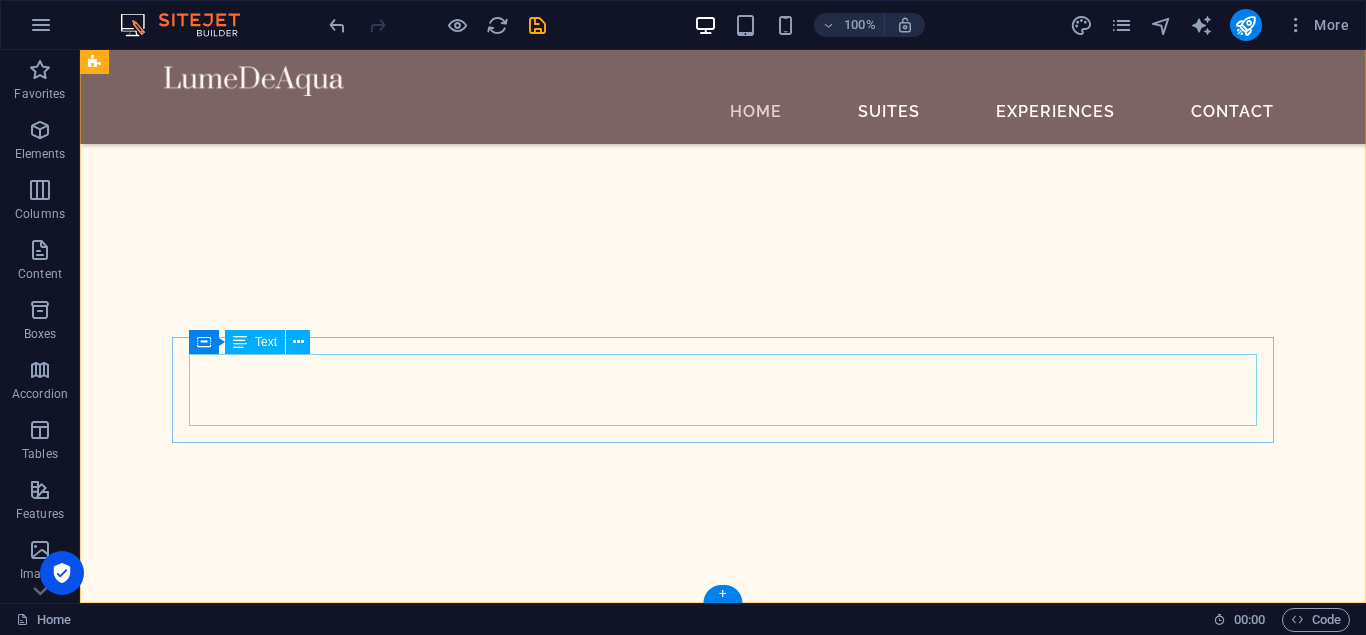 click on "Lorem ipsum dolor sit amet, consectetur adipisicing elit. Natus, dolores, at, nisi eligendi repellat voluptatem minima officia veritatis quasi animi porro laudantium dicta dolor voluptate non maiores ipsum reprehenderit odio fugiat reiciendis consectetur fuga pariatur libero accusantium quod minus odit debitis cumque quo adipisci vel vitae aliquid corrupti perferendis voluptates." at bounding box center [655, 4851] 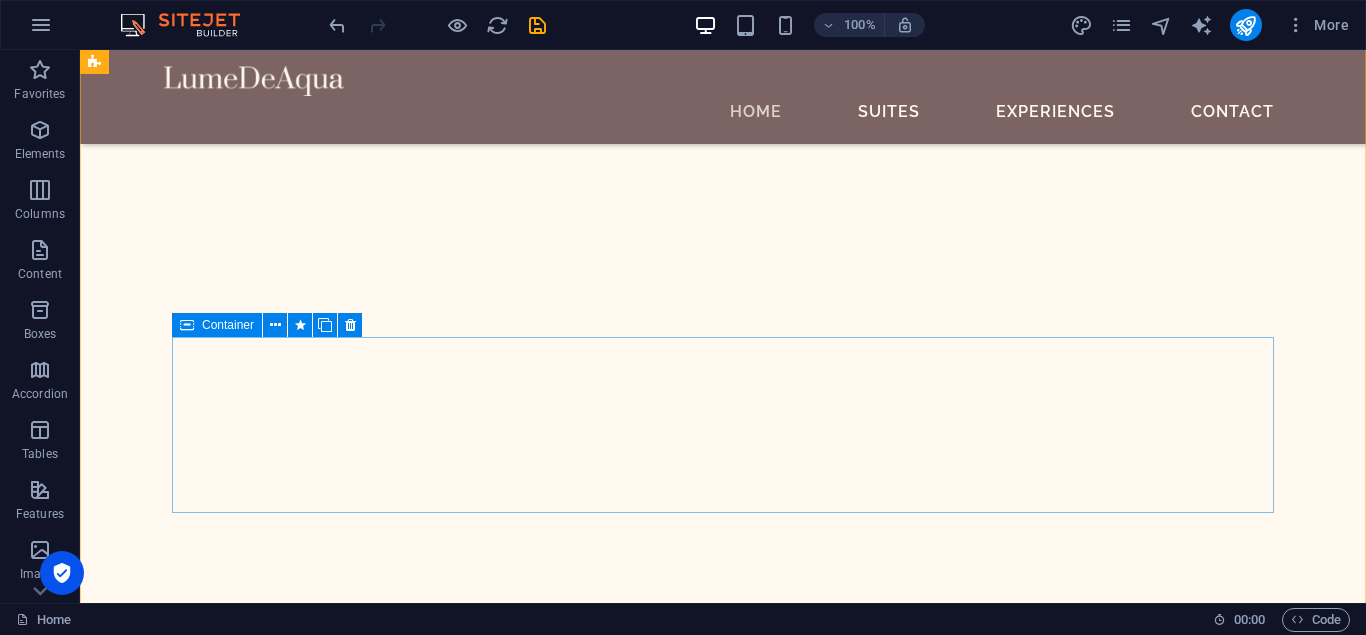 click on "Drop content here or  Add elements  Paste clipboard" at bounding box center [655, 4886] 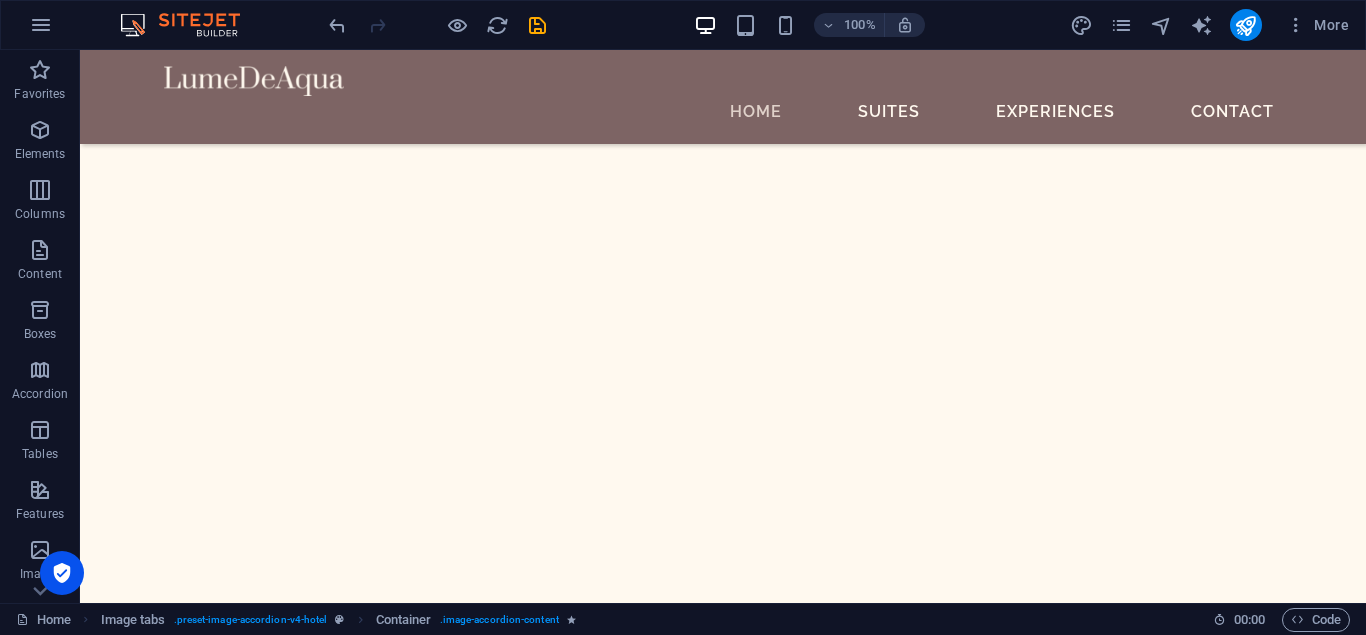 scroll, scrollTop: 3046, scrollLeft: 0, axis: vertical 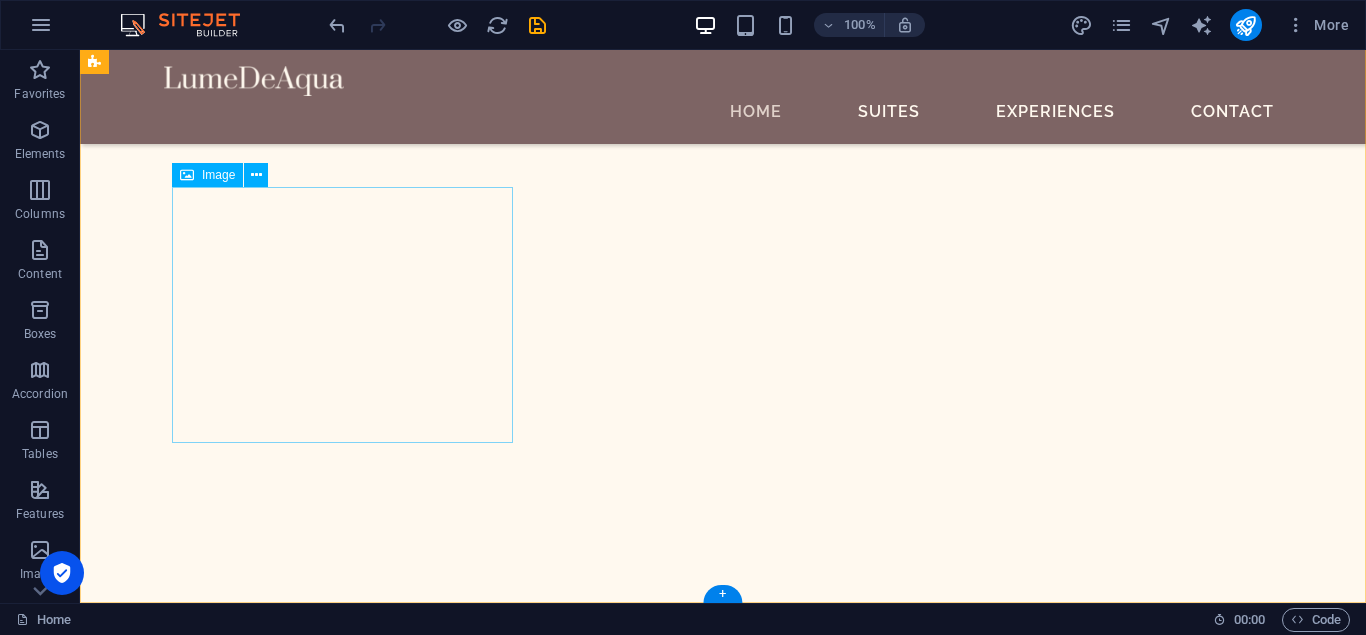click on "Events" at bounding box center [274, 4796] 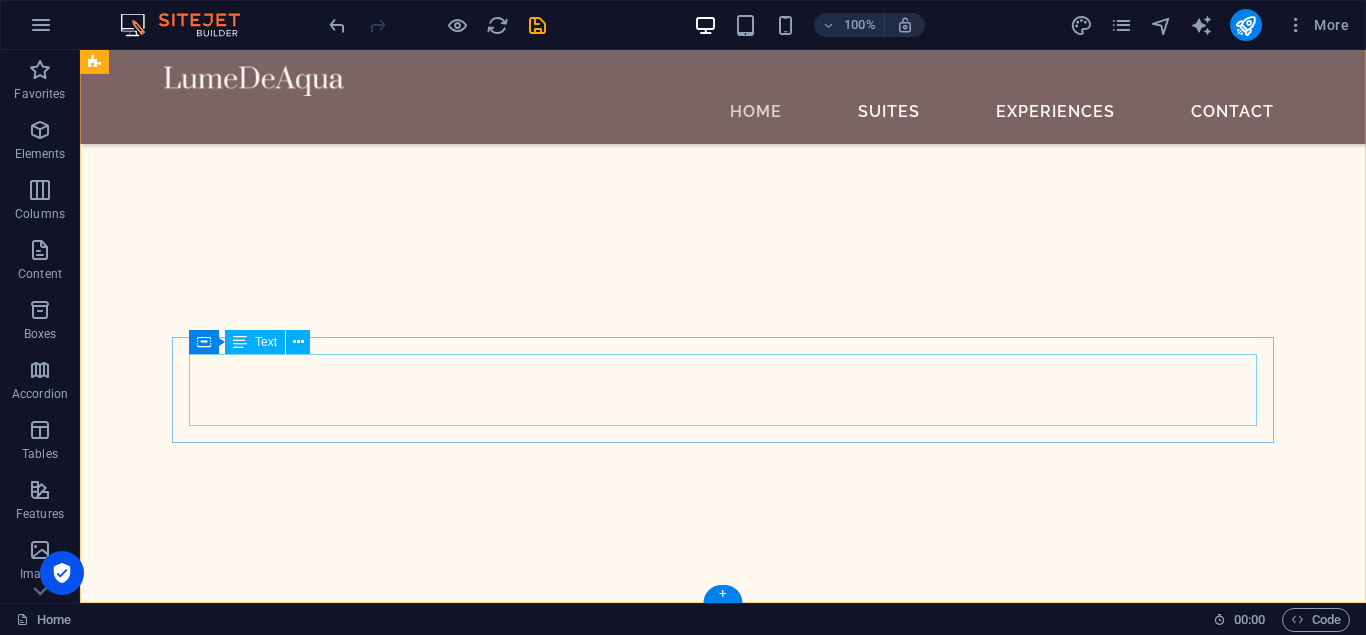 click on "Lorem ipsum dolor sit amet, consectetur adipisicing elit. Natus, dolores, at, nisi eligendi repellat voluptatem minima officia veritatis quasi animi porro laudantium dicta dolor voluptate non maiores ipsum reprehenderit odio fugiat reiciendis consectetur fuga pariatur libero accusantium quod minus odit debitis cumque quo adipisci vel vitae aliquid corrupti perferendis voluptates." at bounding box center (655, 4891) 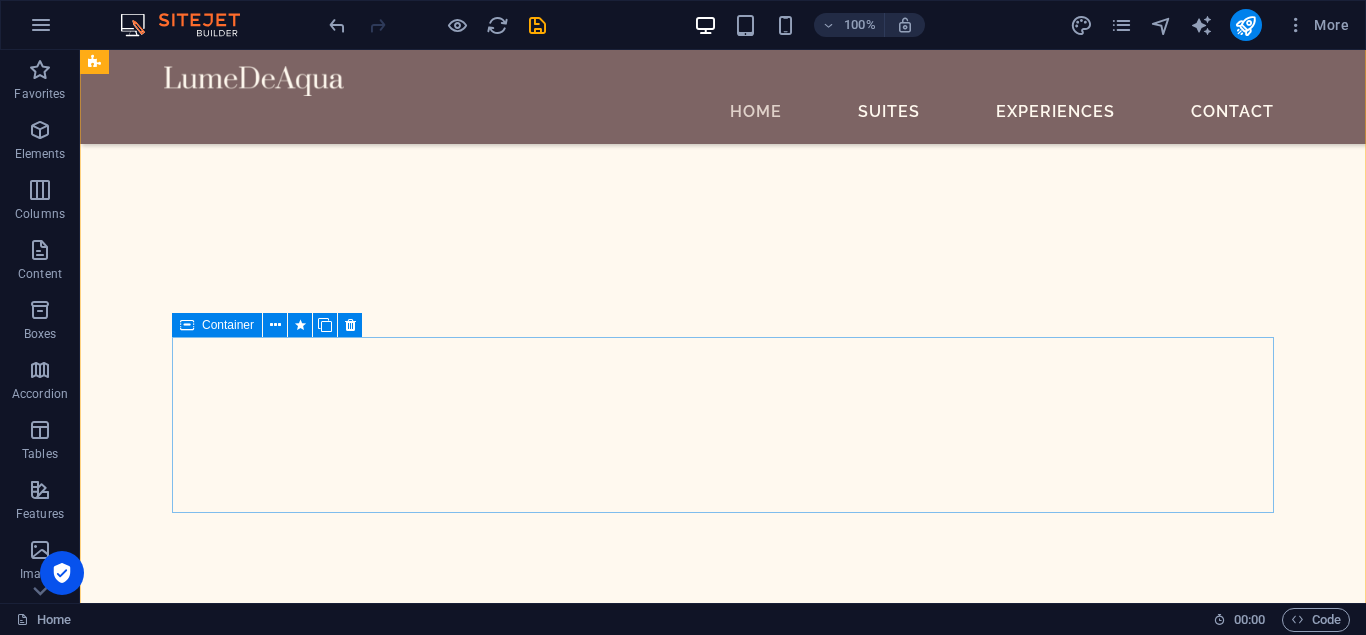 click on "Drop content here or  Add elements  Paste clipboard" at bounding box center (655, 4926) 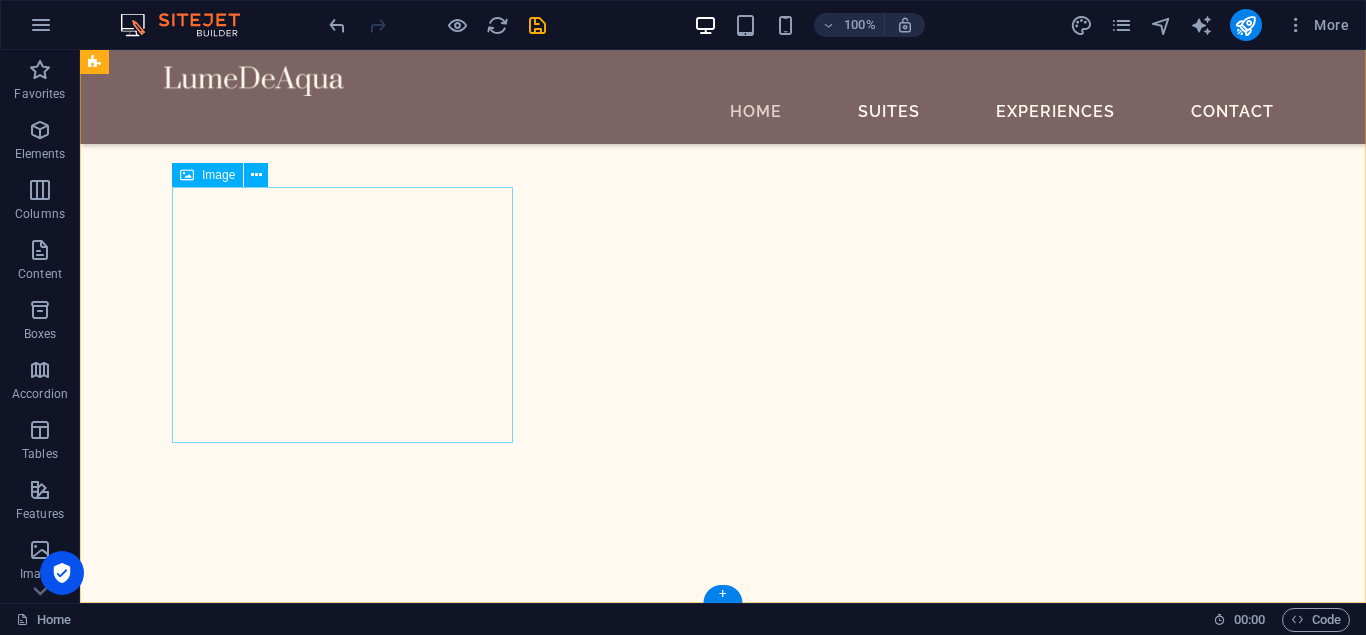 click on "Health & Wellness" at bounding box center (274, 4836) 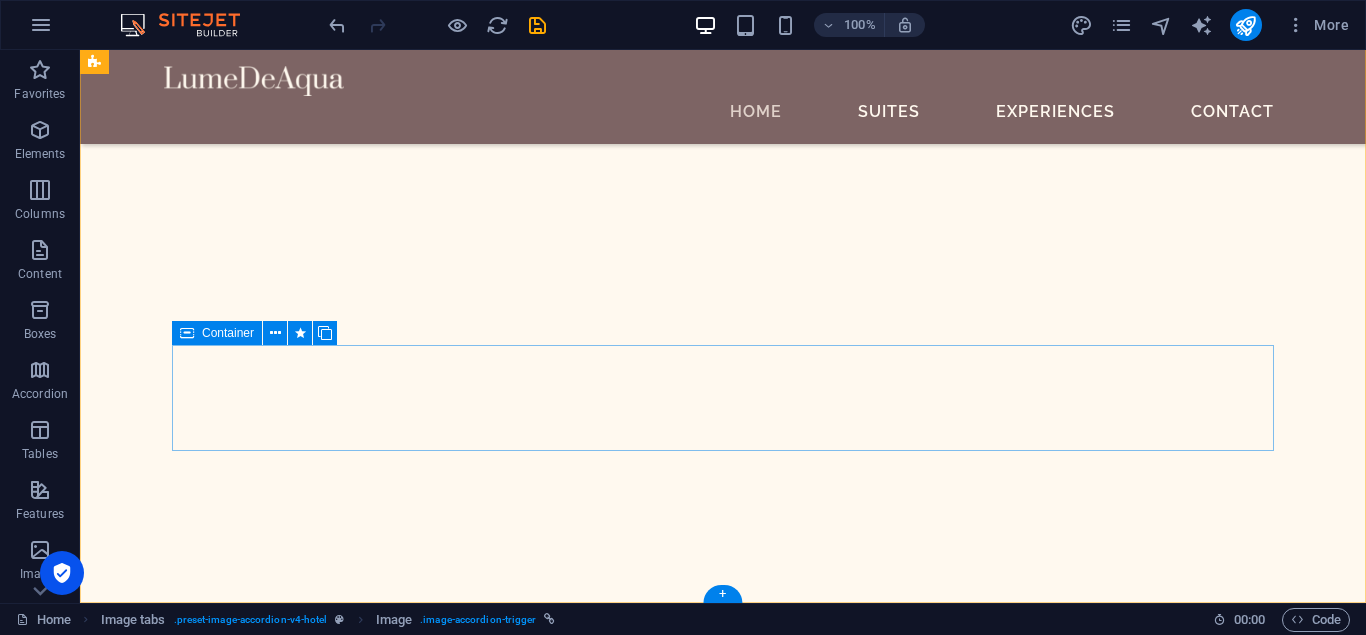 scroll, scrollTop: 2308, scrollLeft: 0, axis: vertical 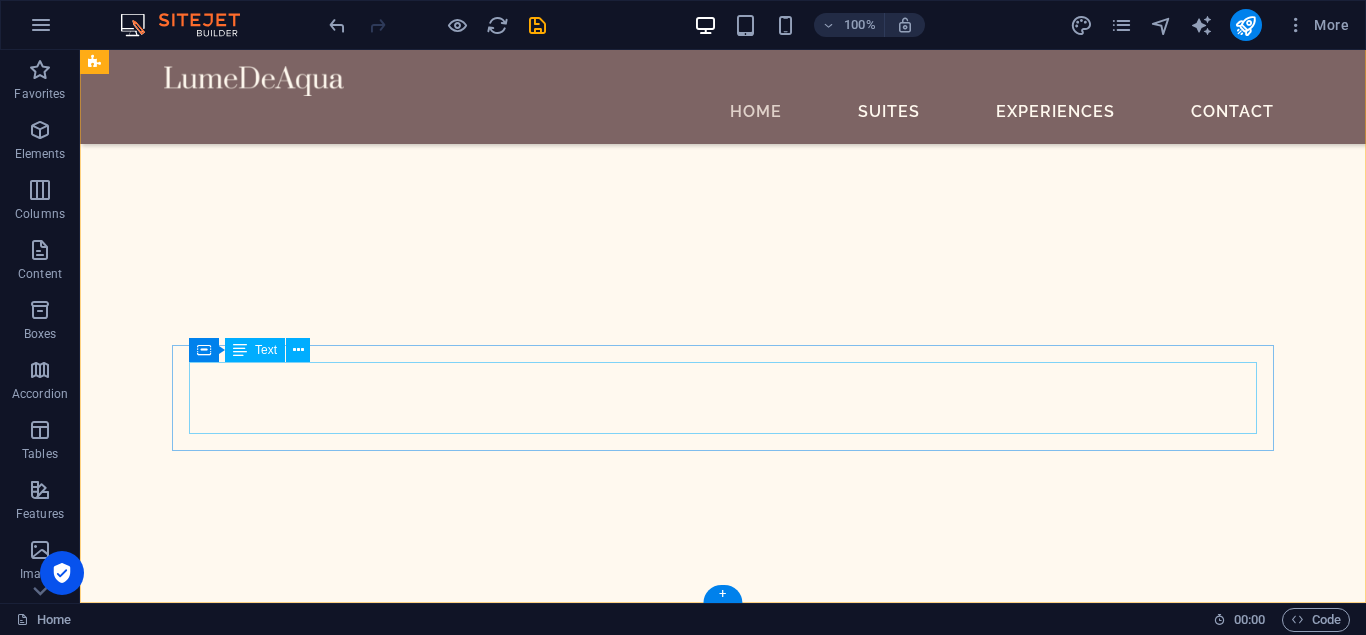 click on "Lorem ipsum dolor sit amet, consectetur adipisicing elit. Natus, dolores, at, nisi eligendi repellat voluptatem minima officia veritatis quasi animi porro laudantium dicta dolor voluptate non maiores ipsum reprehenderit odio fugiat reiciendis consectetur fuga pariatur libero accusantium quod minus odit debitis cumque quo adipisci vel vitae aliquid corrupti perferendis voluptates." at bounding box center [655, 4931] 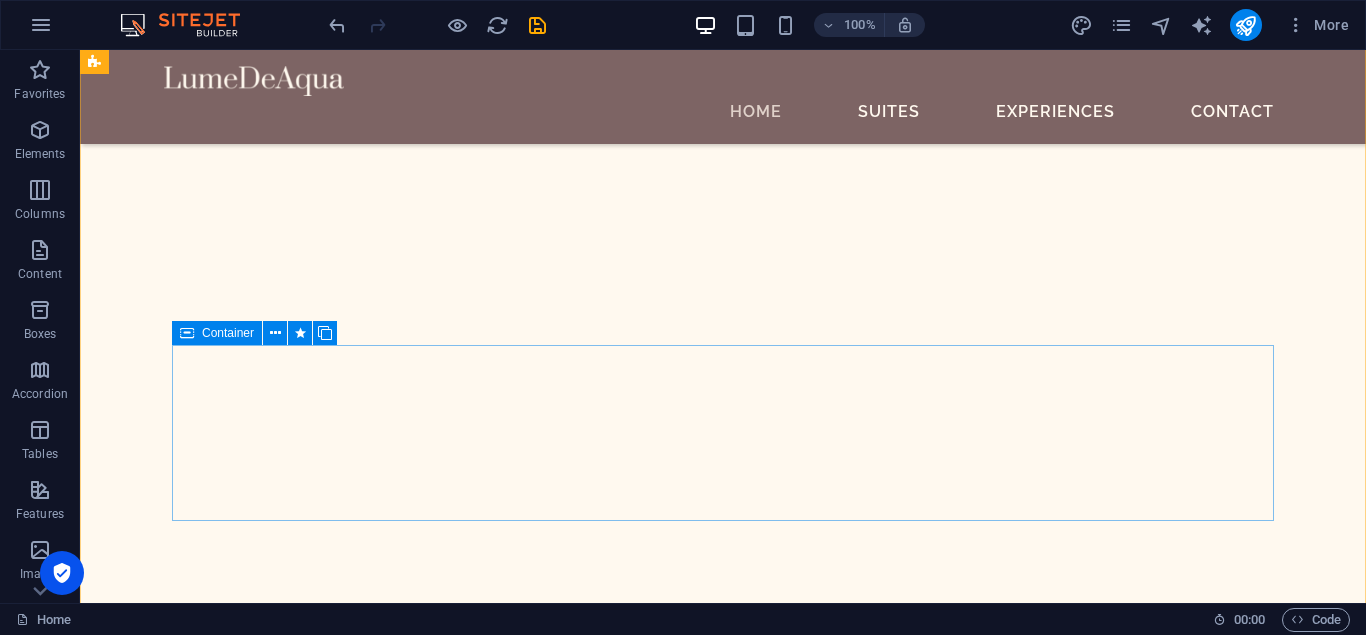 click on "Drop content here or  Add elements  Paste clipboard" at bounding box center [655, 4966] 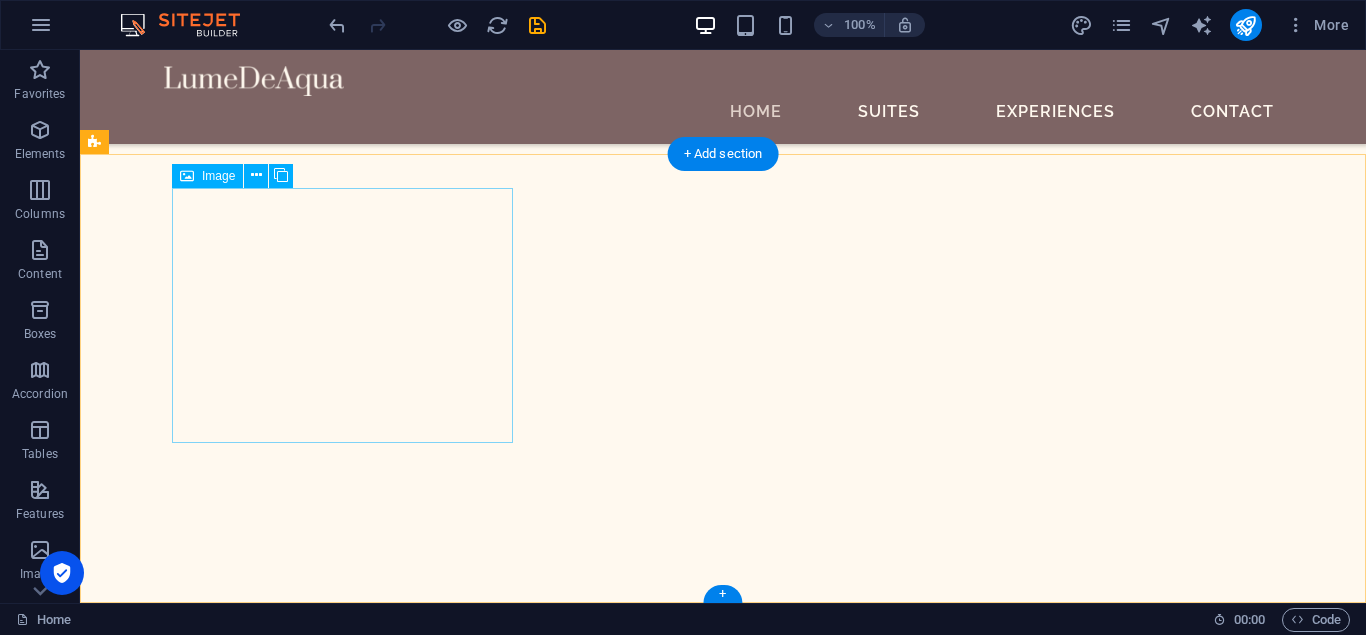 click on "Cuisine" at bounding box center [274, 4861] 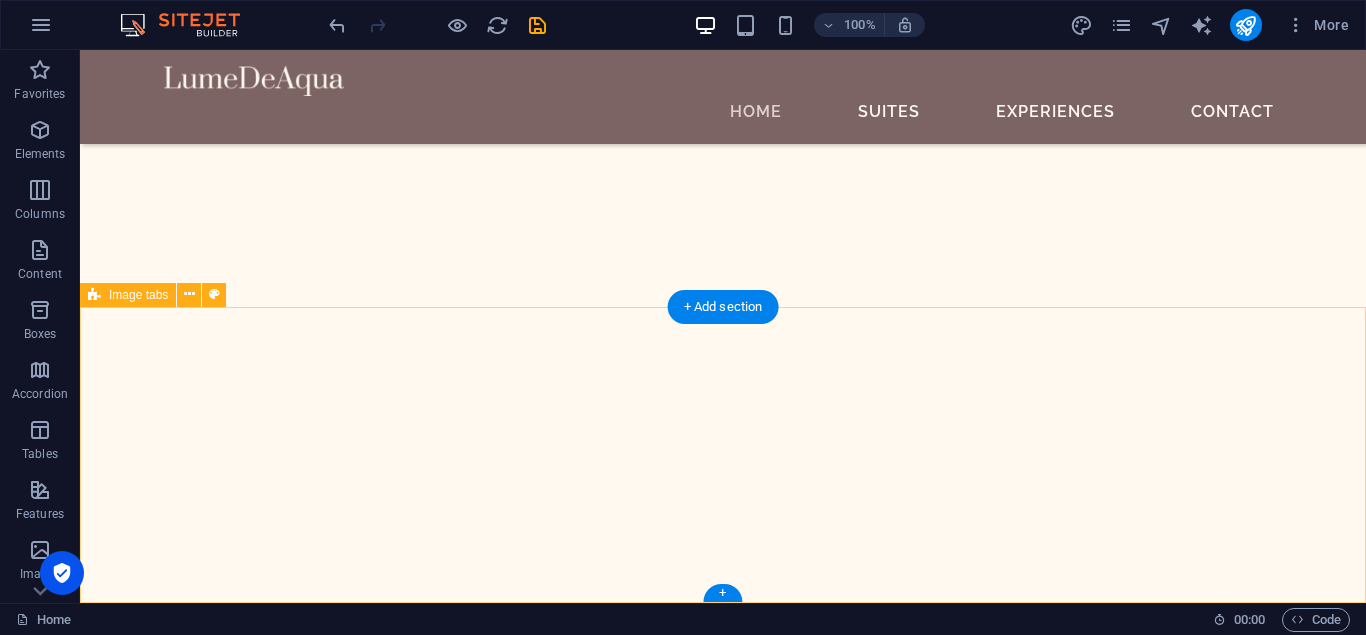 click on "Drop content here or  Add elements  Paste clipboard" at bounding box center [655, 4937] 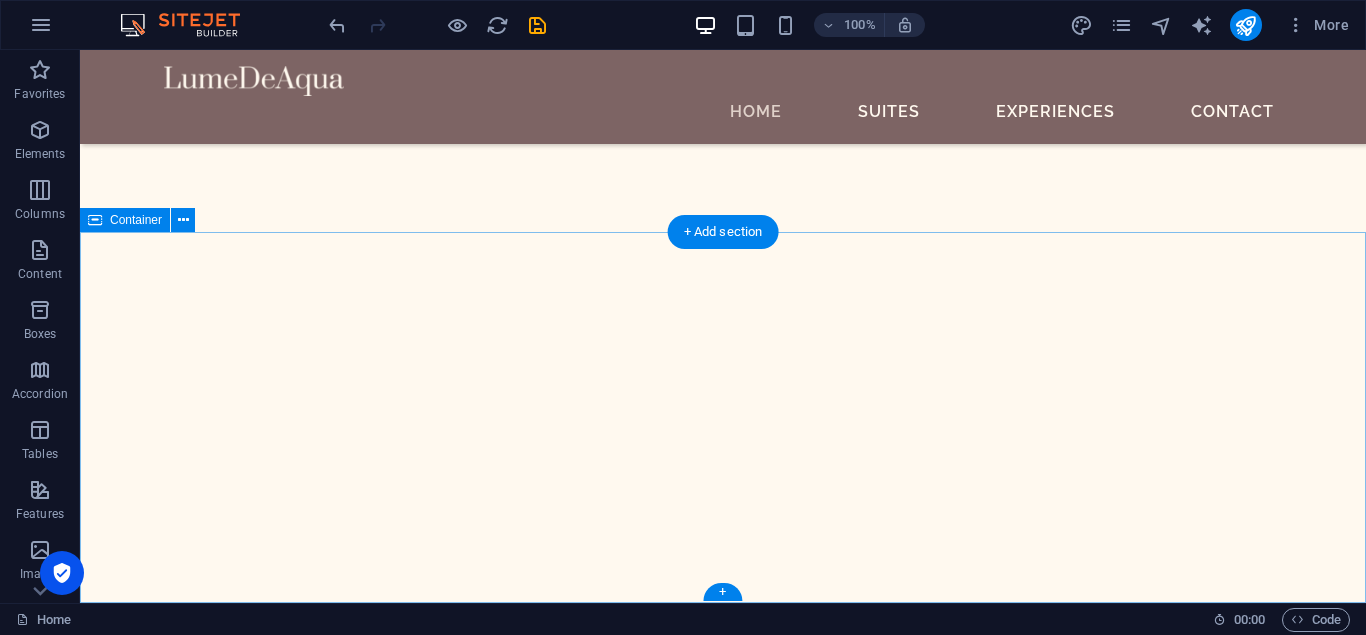 scroll, scrollTop: 1729, scrollLeft: 0, axis: vertical 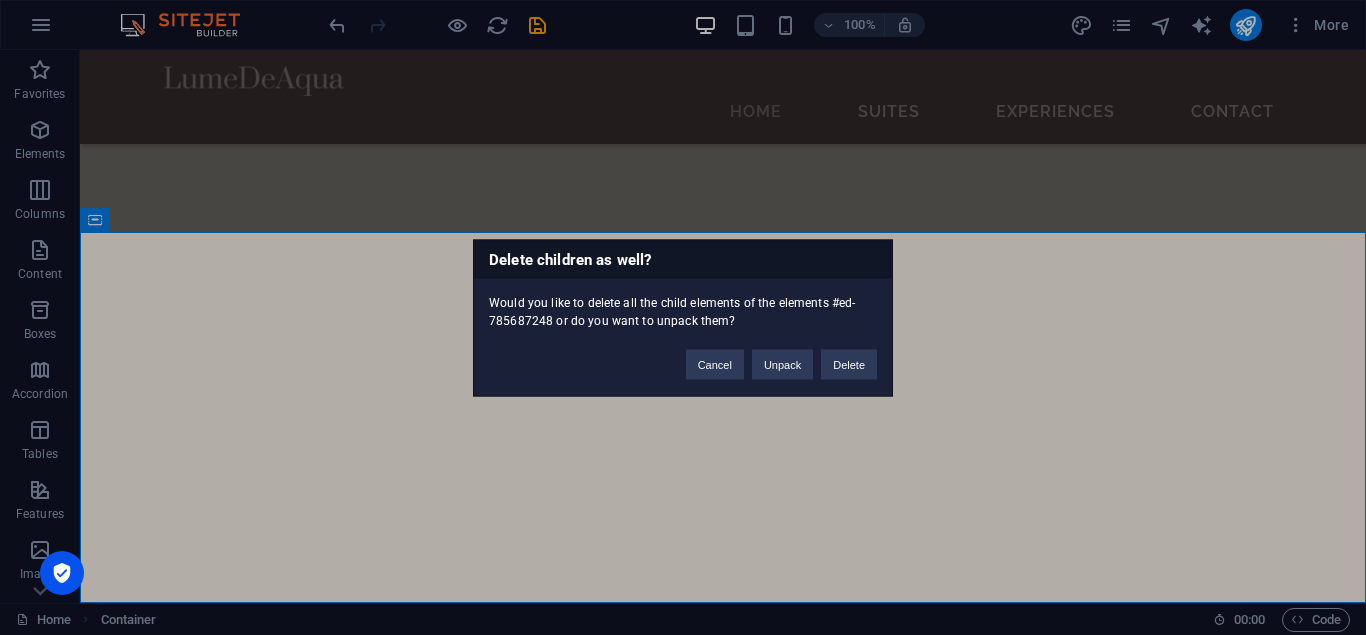 type 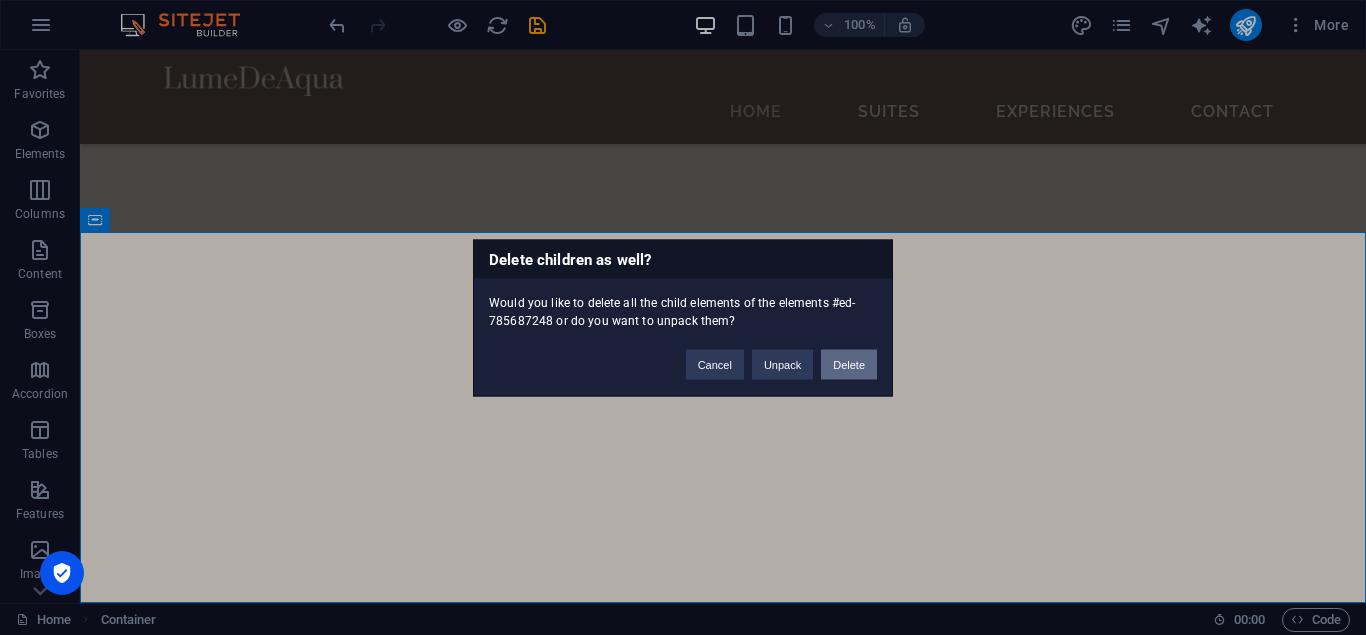 click on "Delete" at bounding box center [849, 364] 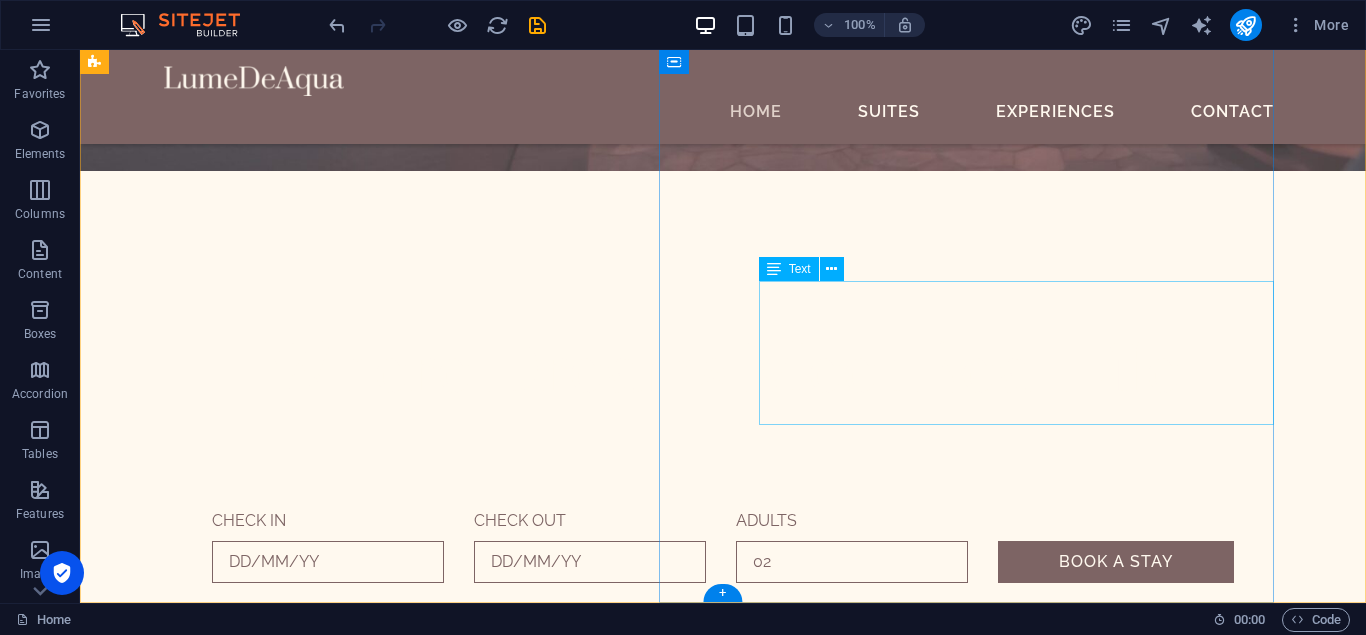 scroll, scrollTop: 1358, scrollLeft: 0, axis: vertical 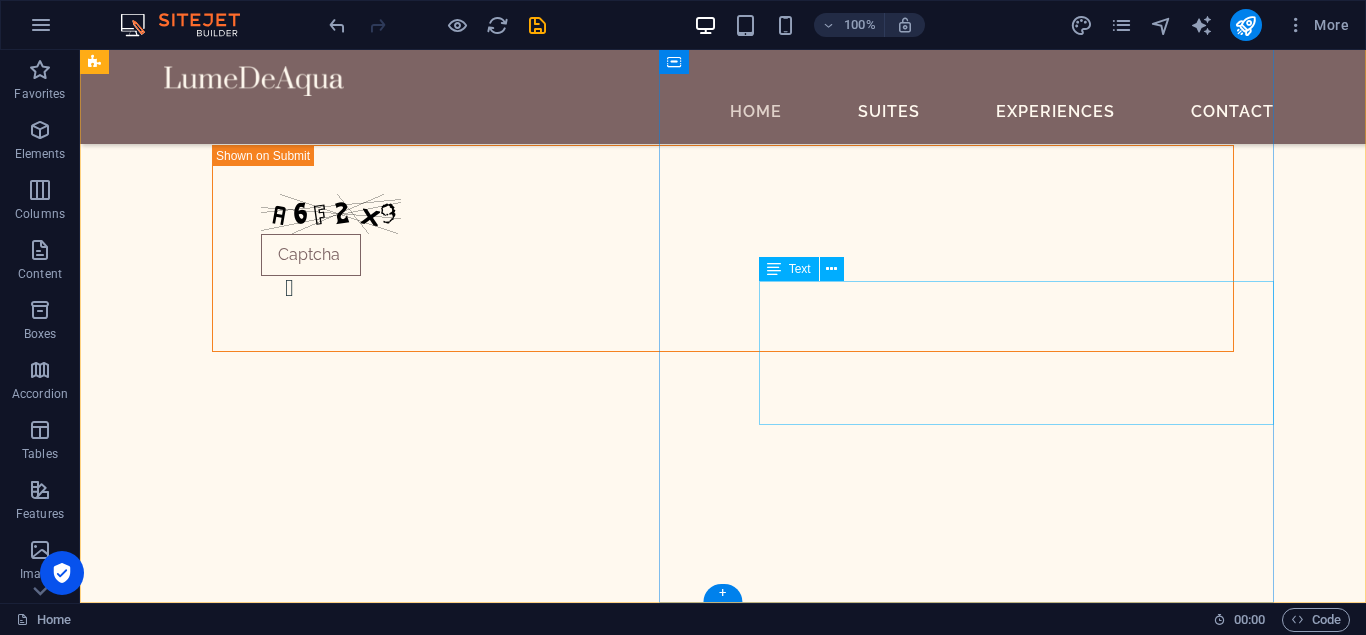 click on "Sed ut perspiciatis unde omnis iste natus error sit voluptatem accusantium doloremque laudantium, totam rem aperiam, eaque ipsa quae ab illo inventore veritatis et quasi architecto beatae vitae dicta sunt explicabo. Nemo enim ipsam voluptatem quia voluptas sit aspernatur aut odit aut fugit, sed quia consequuntur magni dolores eos qui ratione voluptatem sequi nesciunt." at bounding box center (727, 4958) 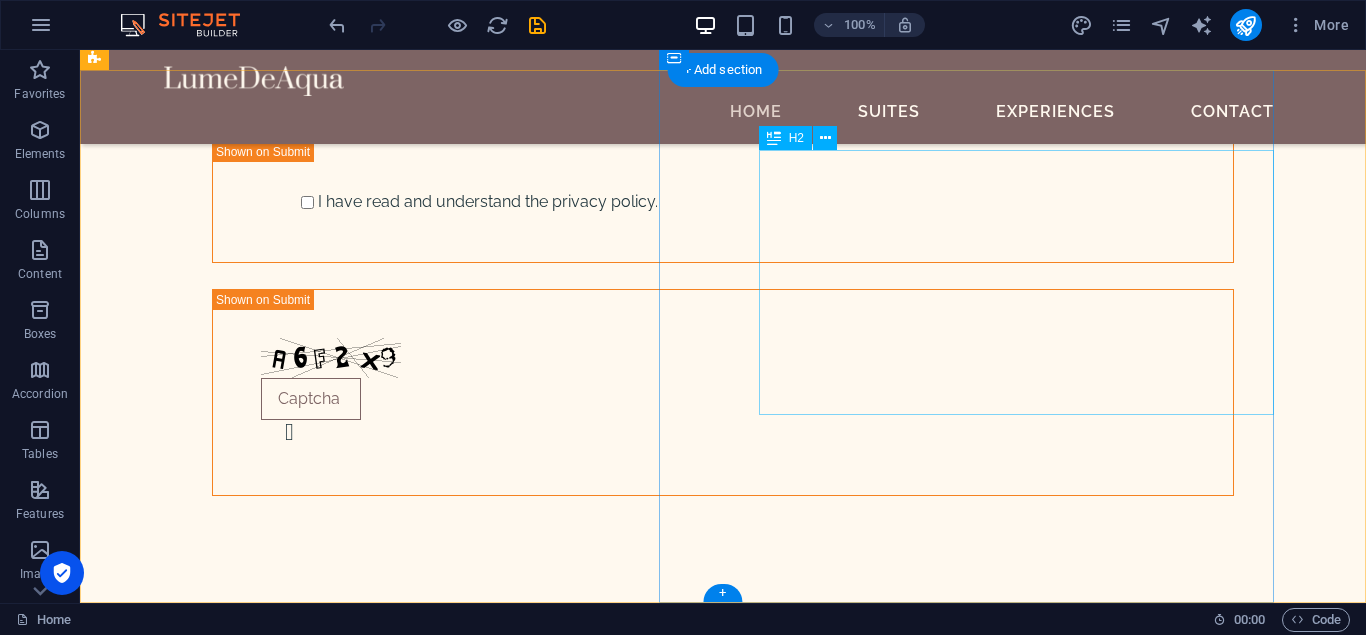 click on "Step Into The World of Pure Luxury" at bounding box center (727, 4868) 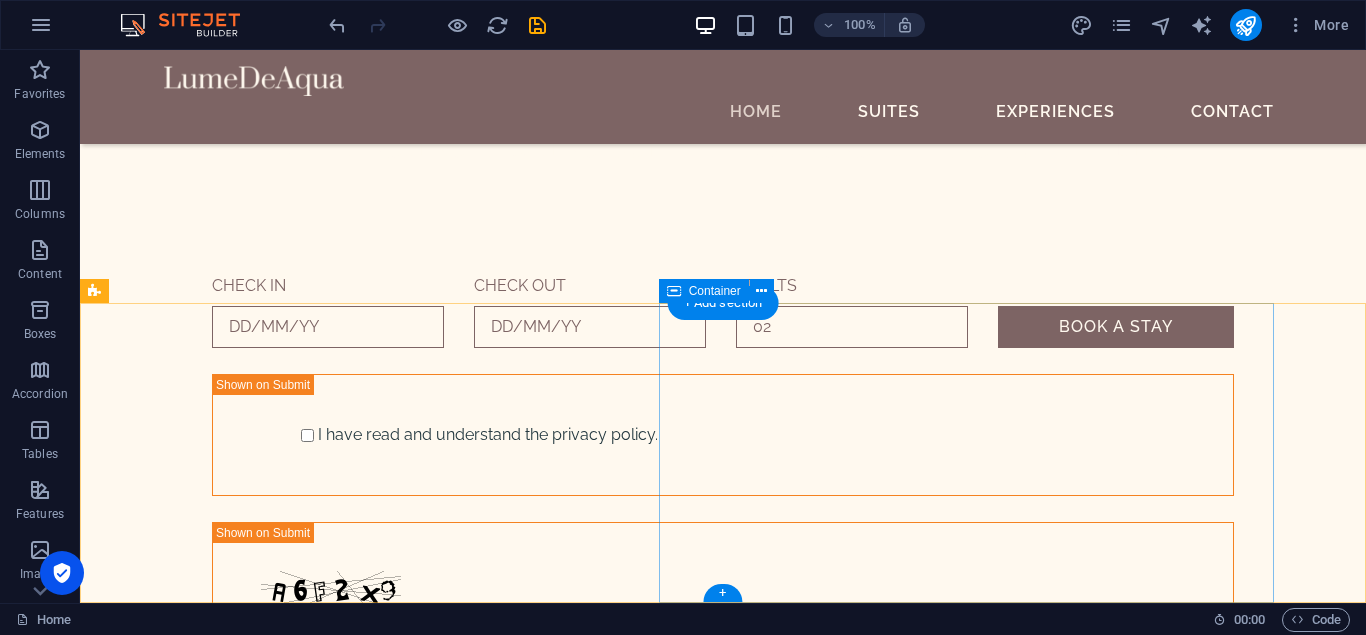 click on "BOOK A STAY" at bounding box center (677, 4878) 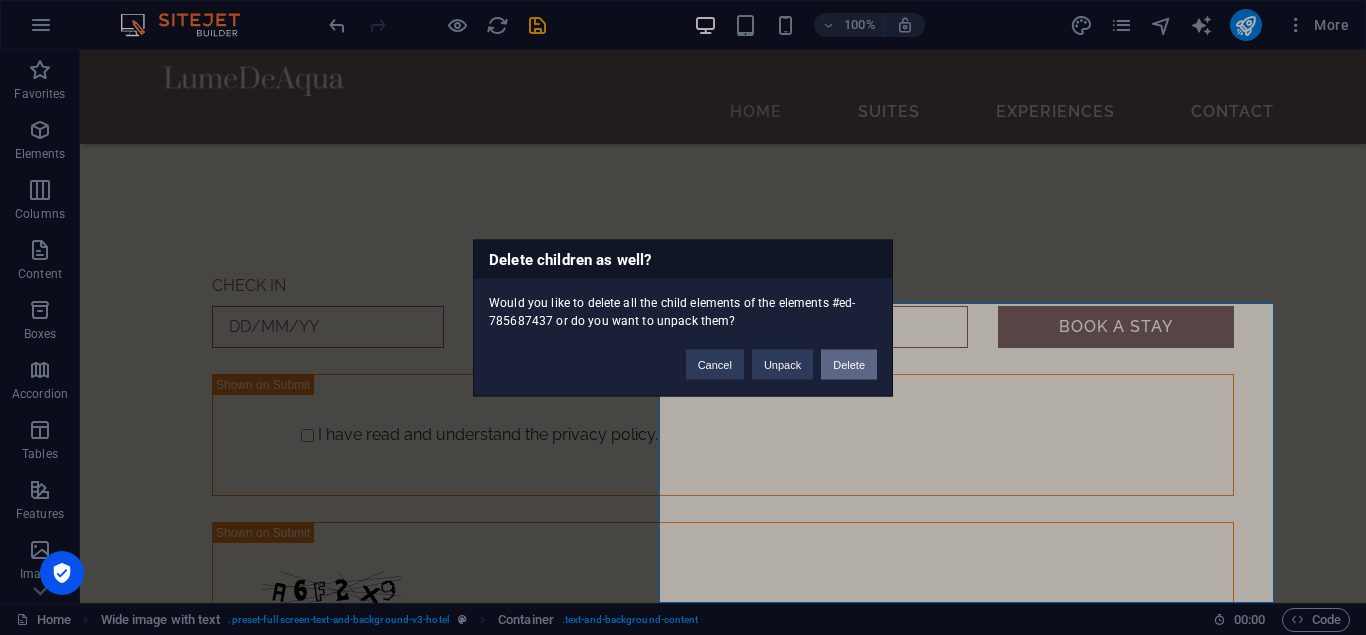 drag, startPoint x: 846, startPoint y: 355, endPoint x: 815, endPoint y: 324, distance: 43.840622 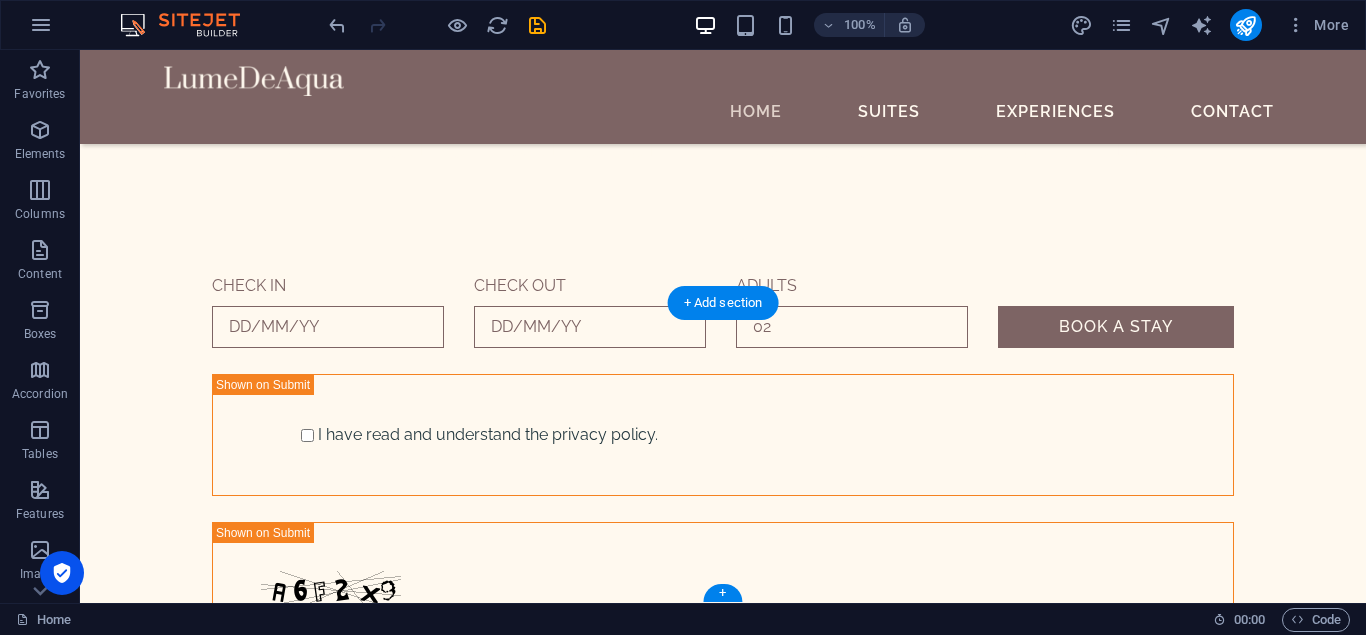 click at bounding box center (723, 4544) 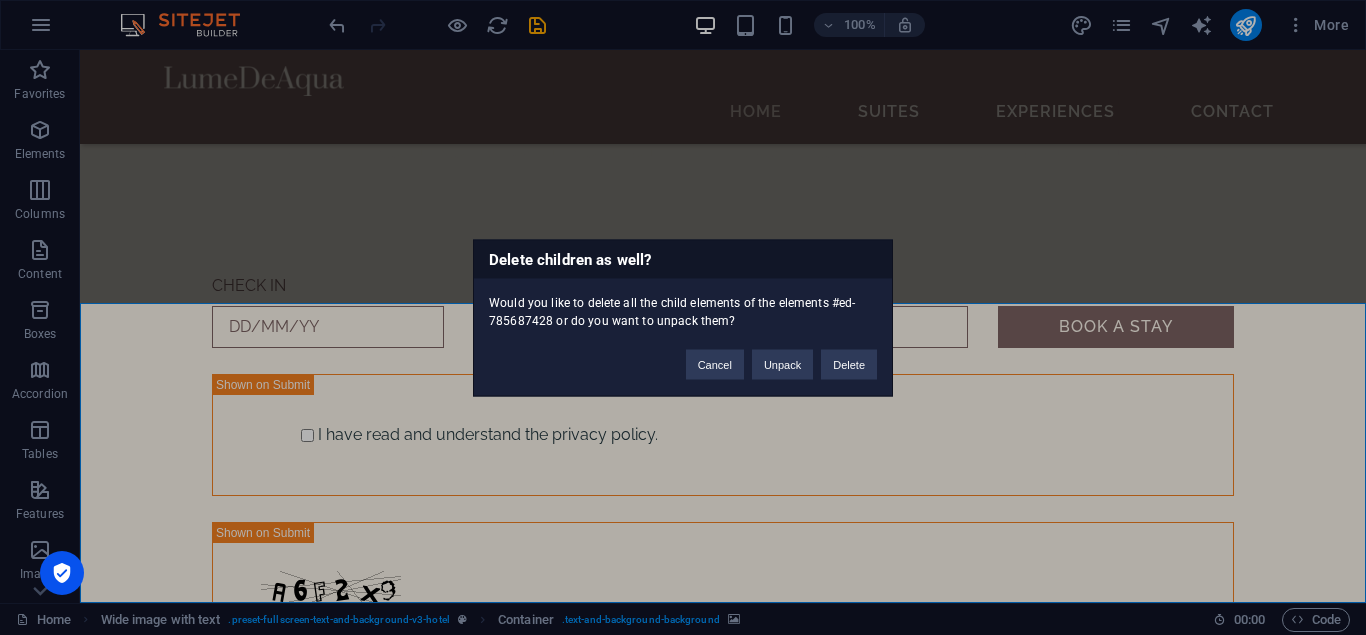 type 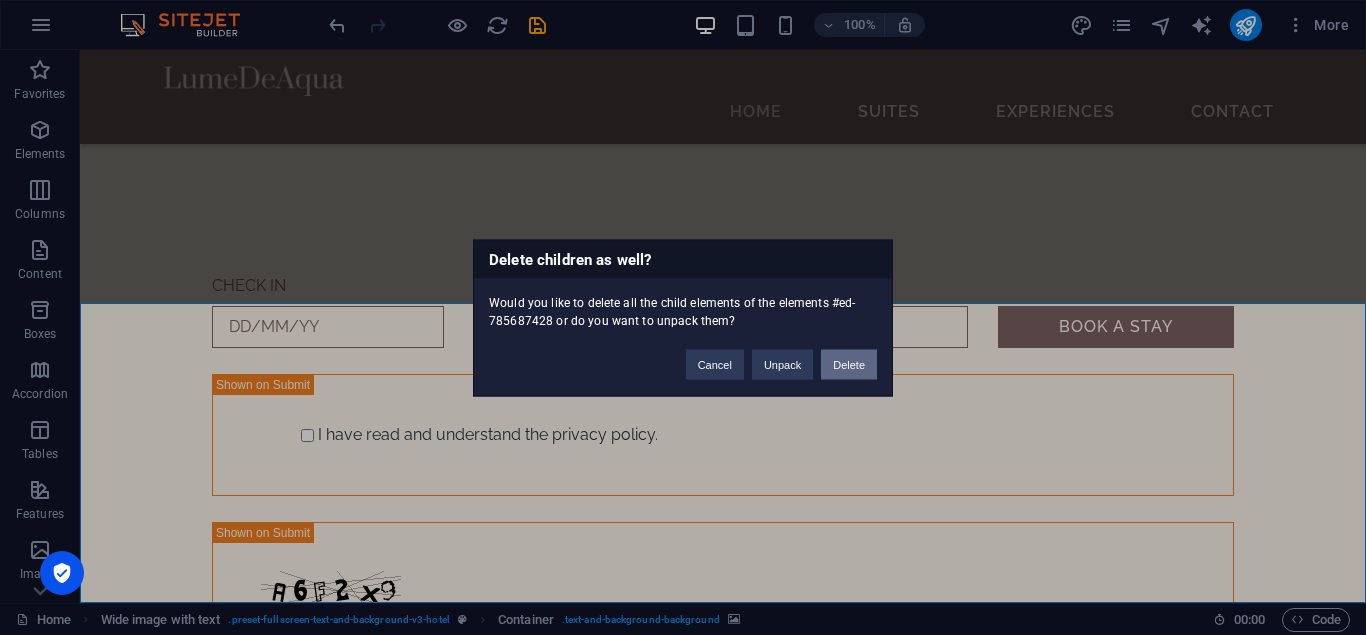 click on "Delete" at bounding box center [849, 364] 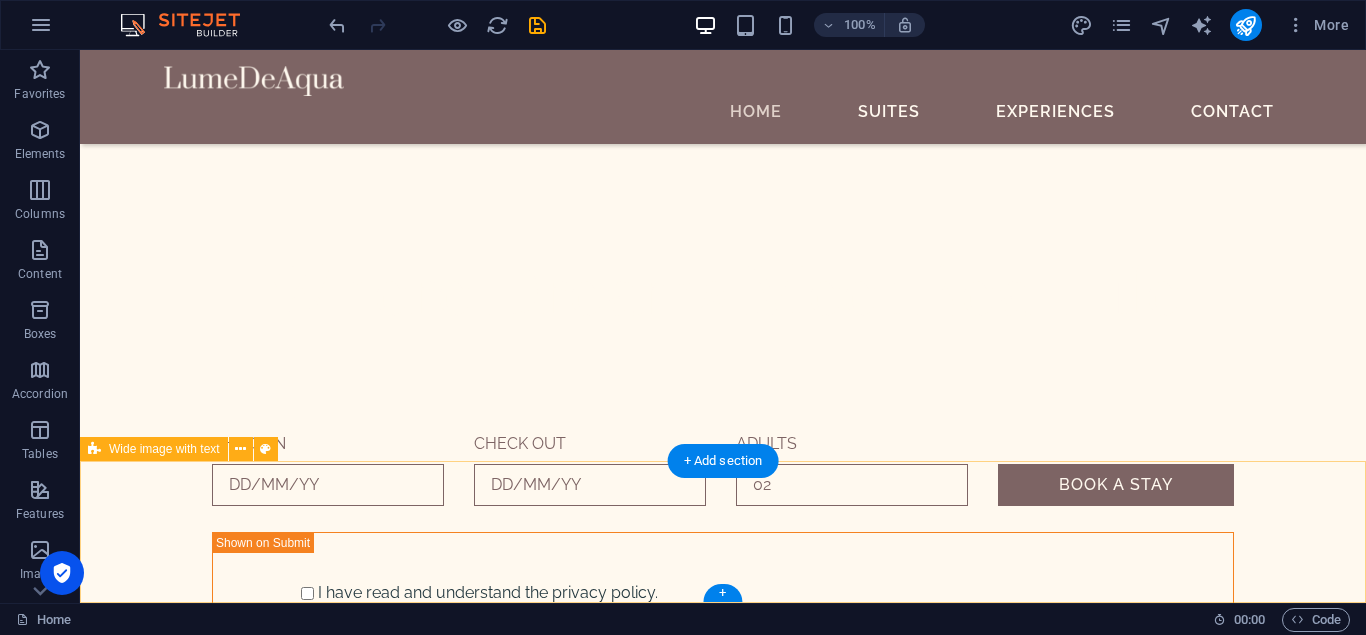 click on "Drop content here or  Add elements  Paste clipboard" at bounding box center (723, 4623) 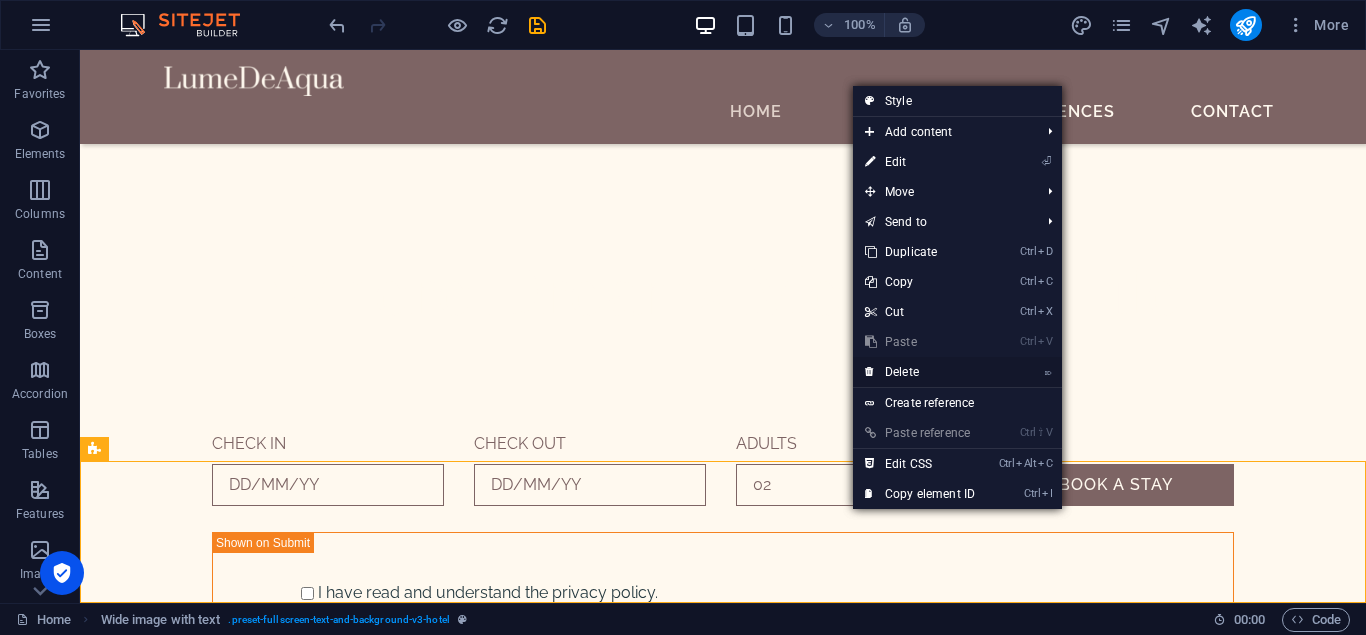 click on "⌦  Delete" at bounding box center (920, 372) 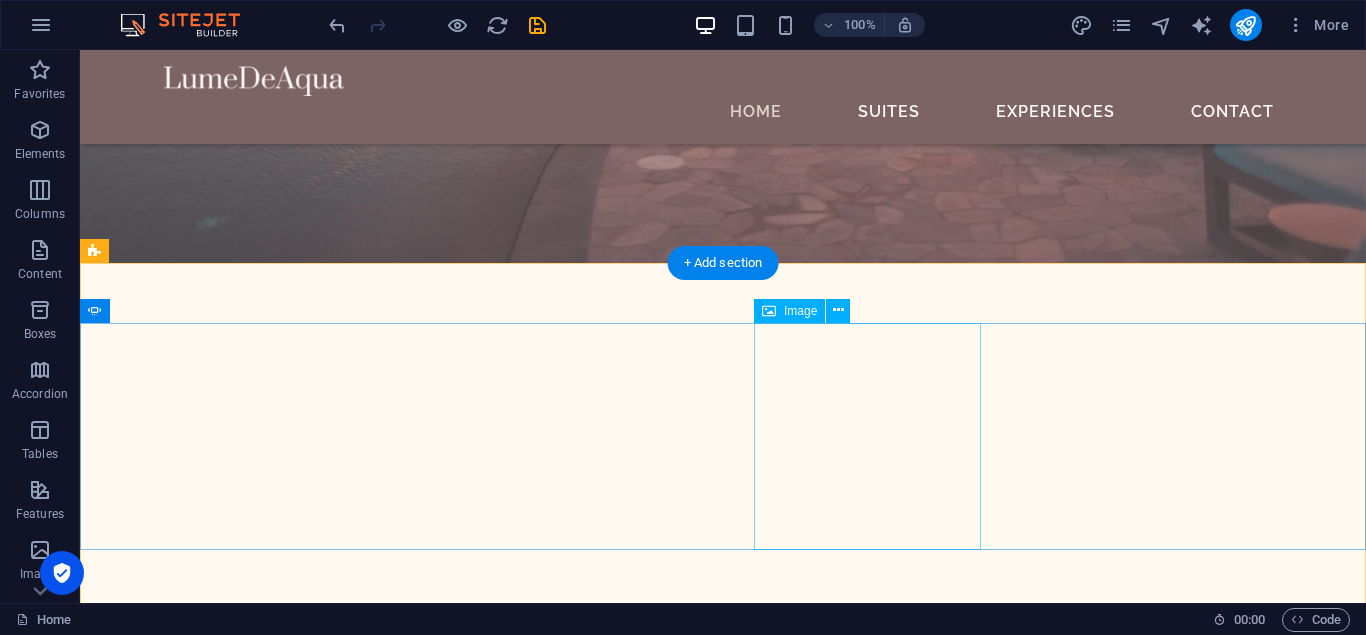 scroll, scrollTop: 681, scrollLeft: 0, axis: vertical 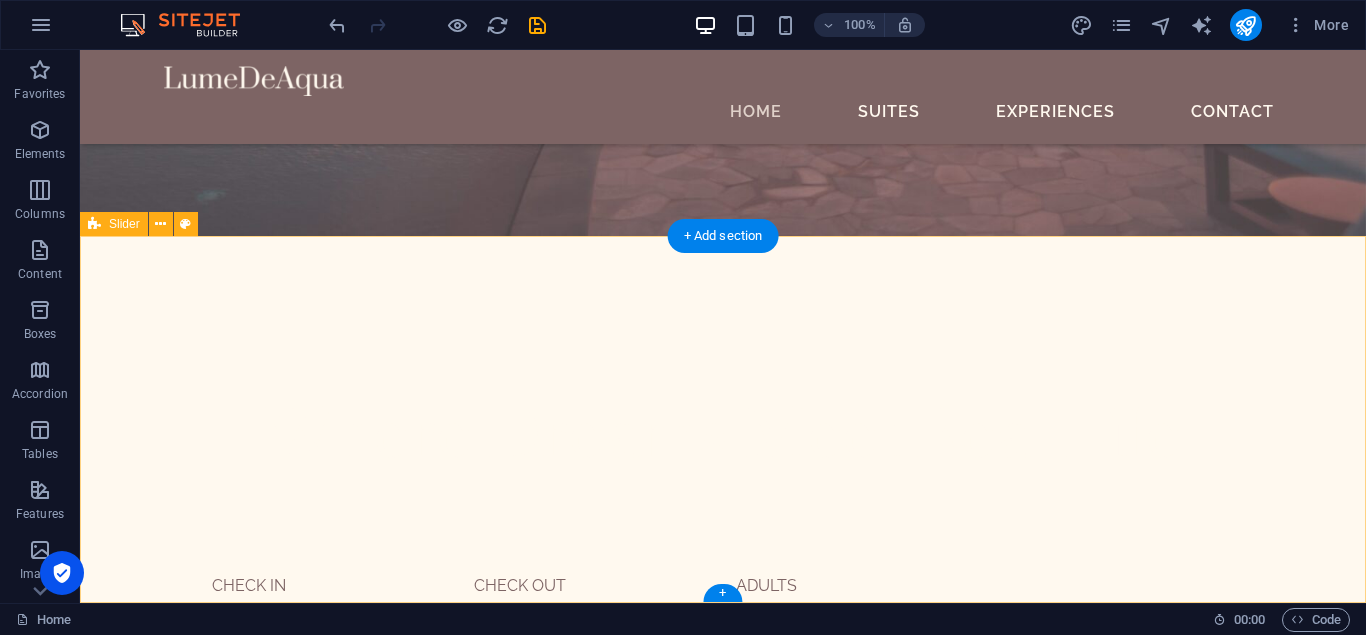 click at bounding box center [723, 2921] 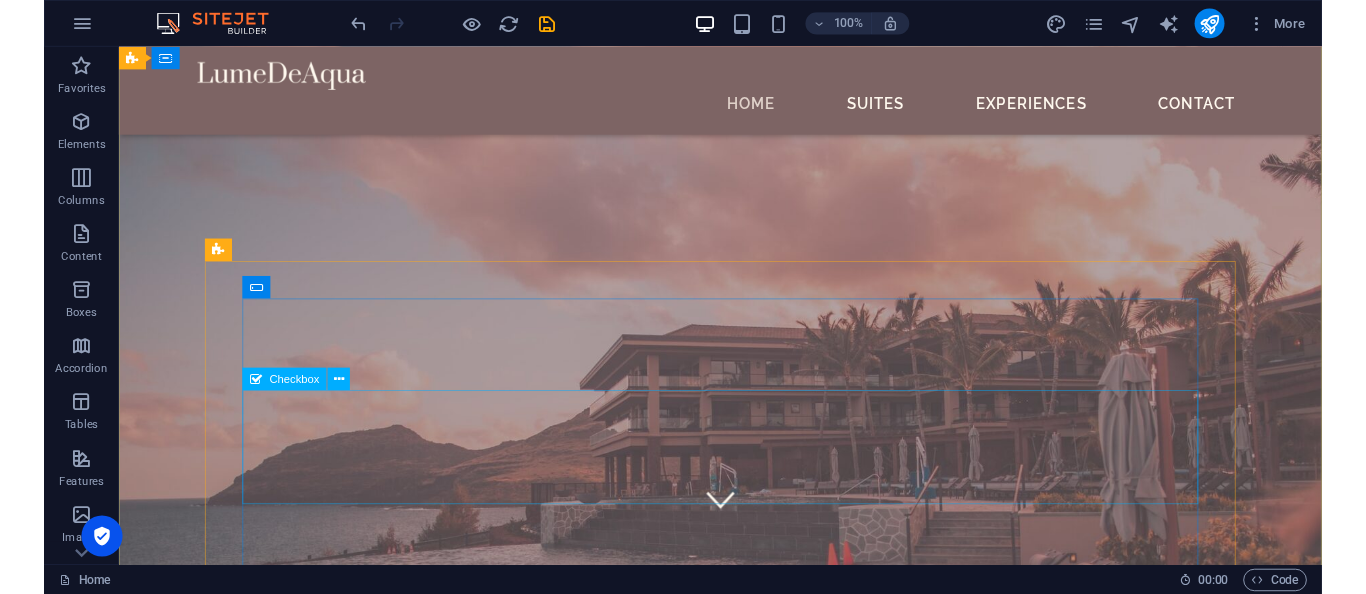 scroll, scrollTop: 0, scrollLeft: 0, axis: both 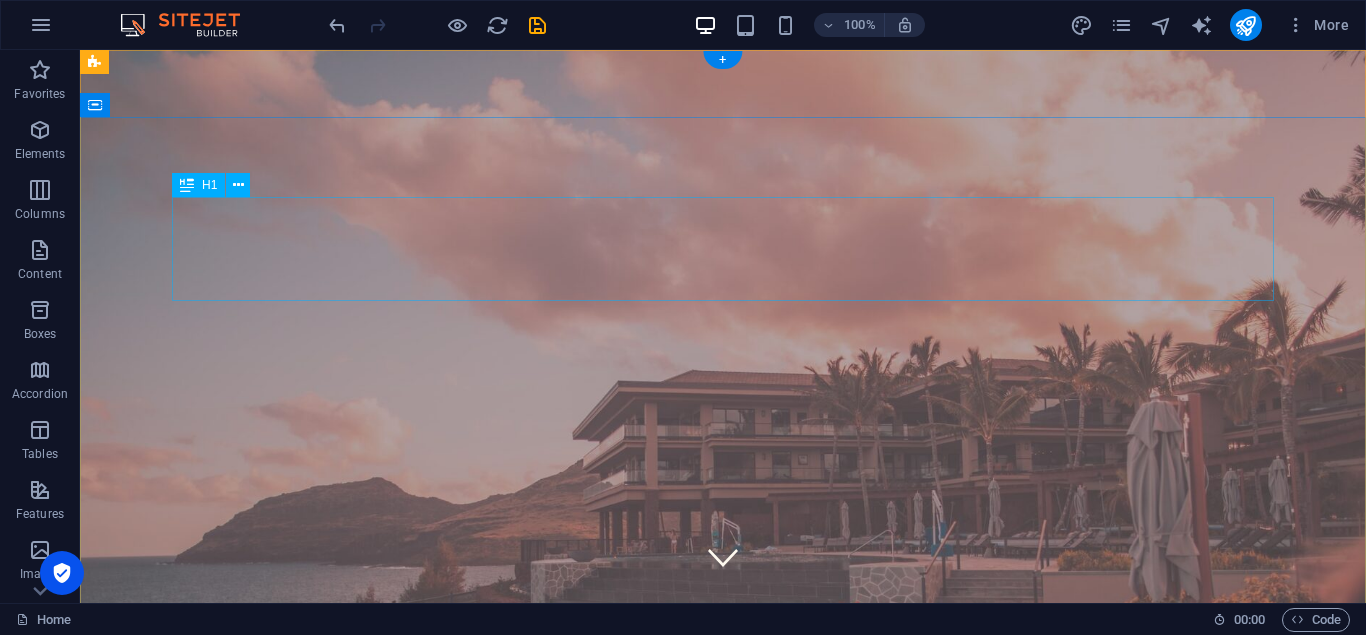 click on "Where Dreams Meet Real Life" at bounding box center [723, 1148] 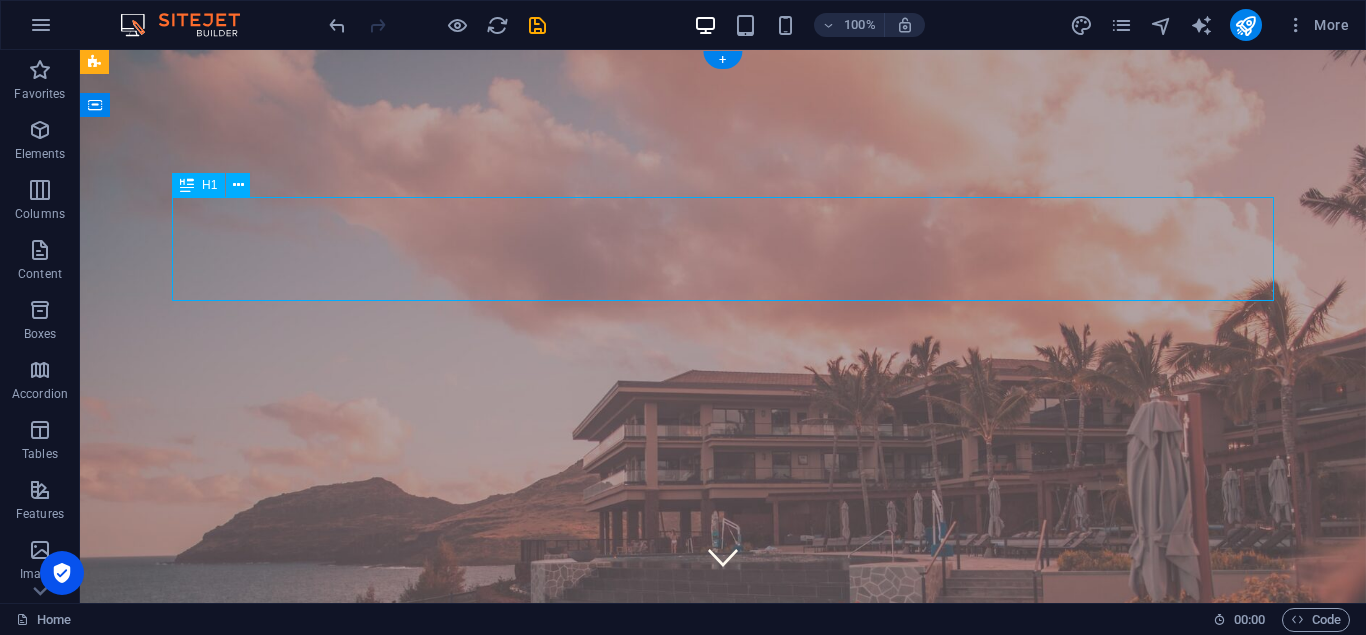 click on "Where Dreams Meet Real Life" at bounding box center [723, 1148] 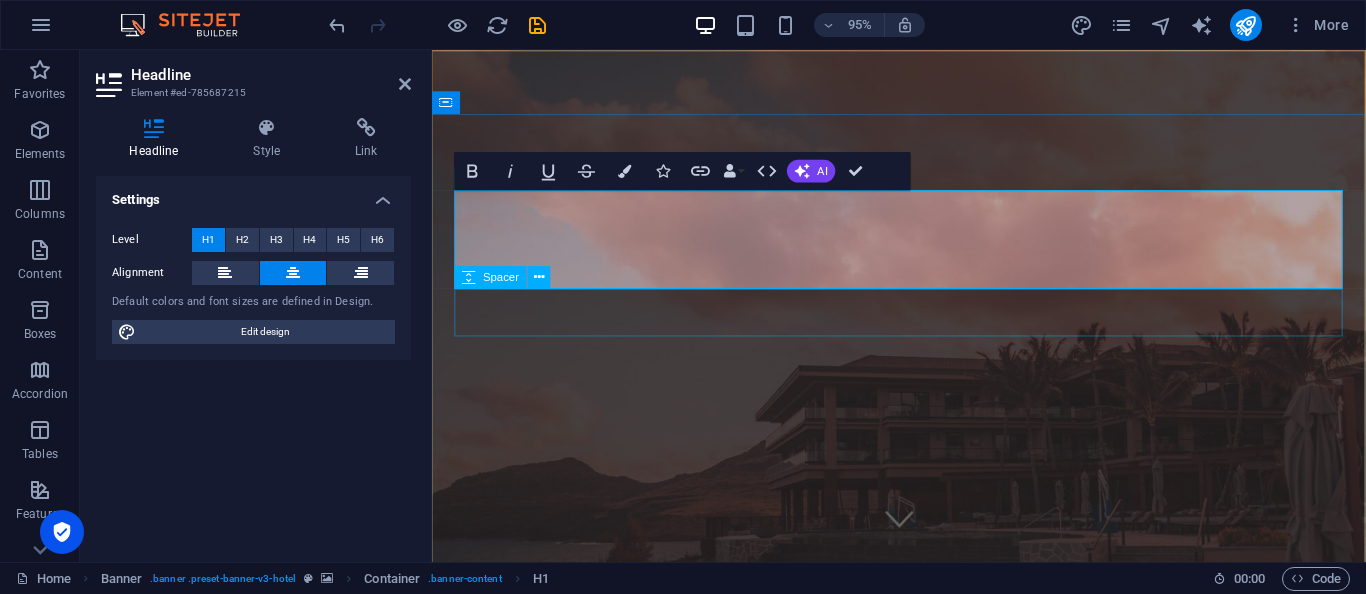 scroll, scrollTop: 0, scrollLeft: 9, axis: horizontal 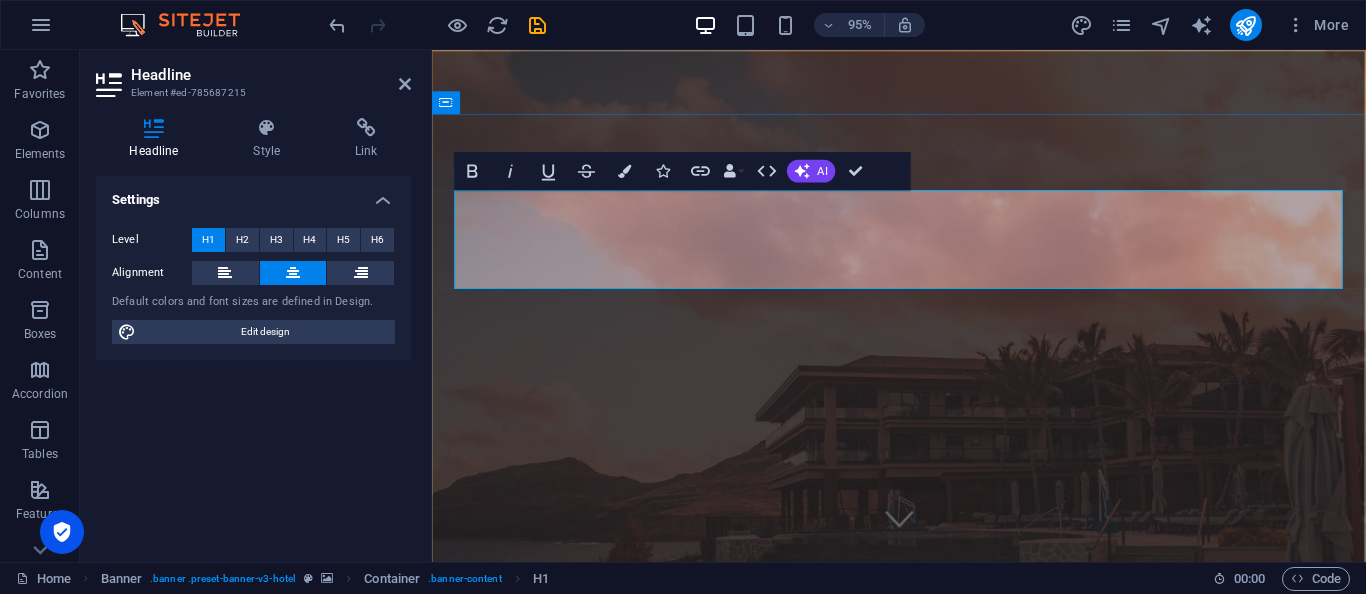 click on "Opening soon" at bounding box center (923, 1151) 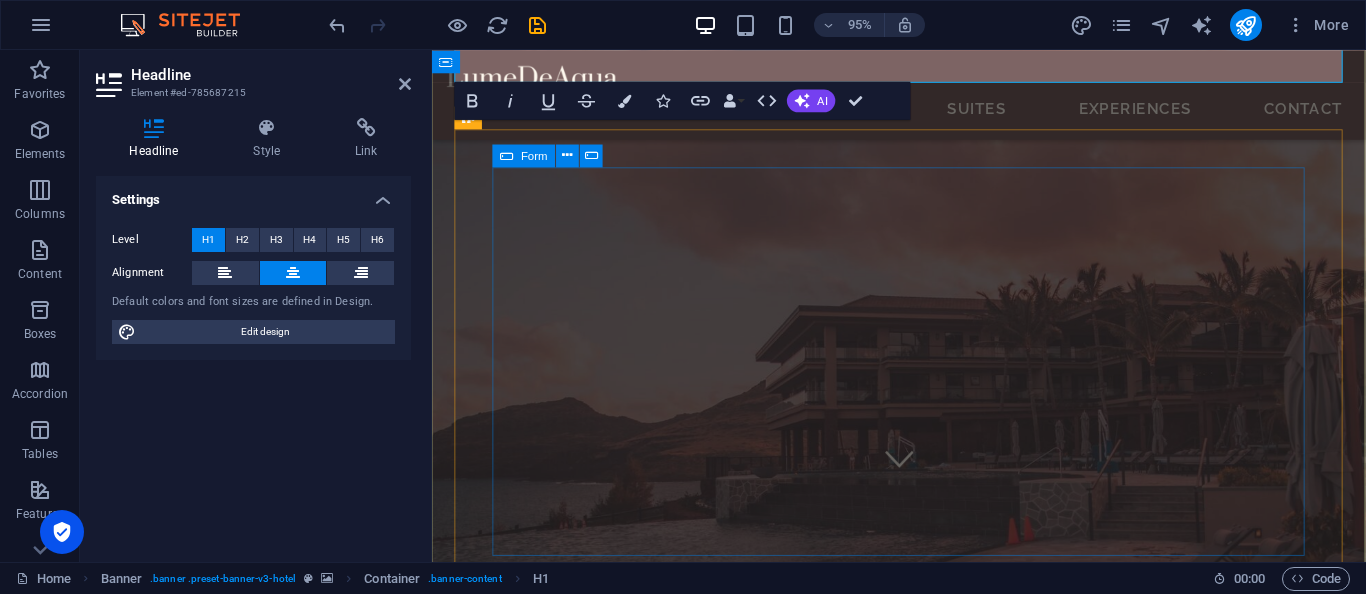 scroll, scrollTop: 593, scrollLeft: 0, axis: vertical 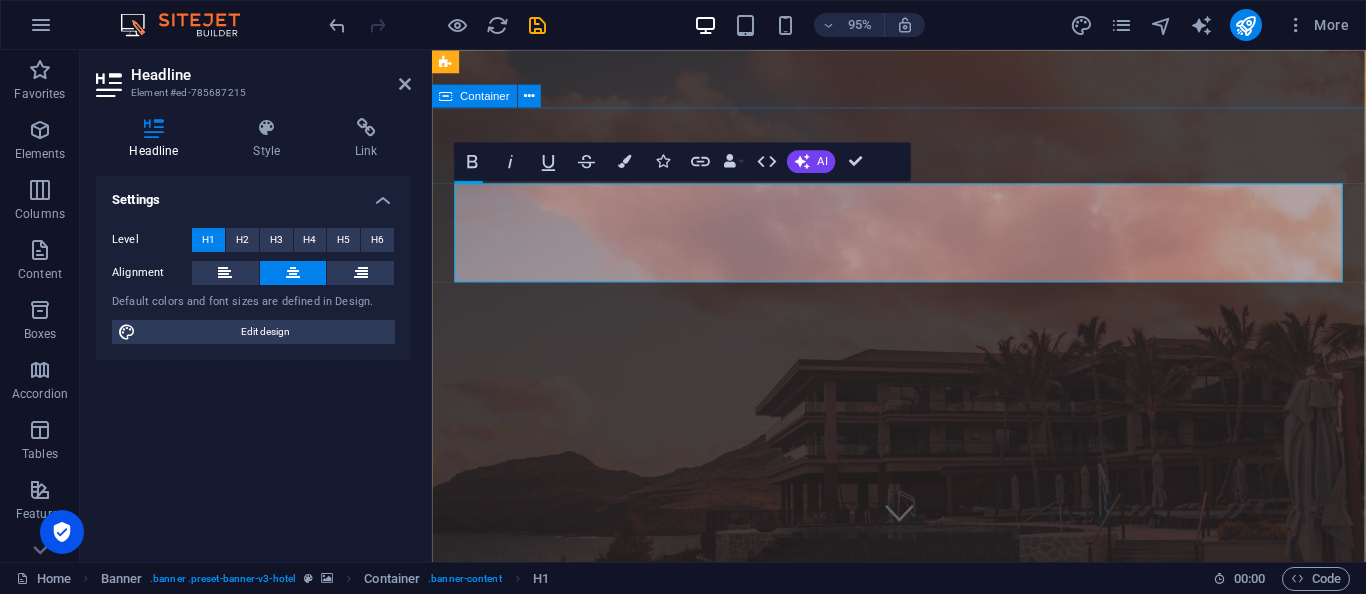 click on "Opening soon Opening soon CHECK IN CHECK OUT ADULTS BOOK A STAY   I have read and understand the privacy policy. Nicht lesbar? Neu generieren" at bounding box center (923, 1480) 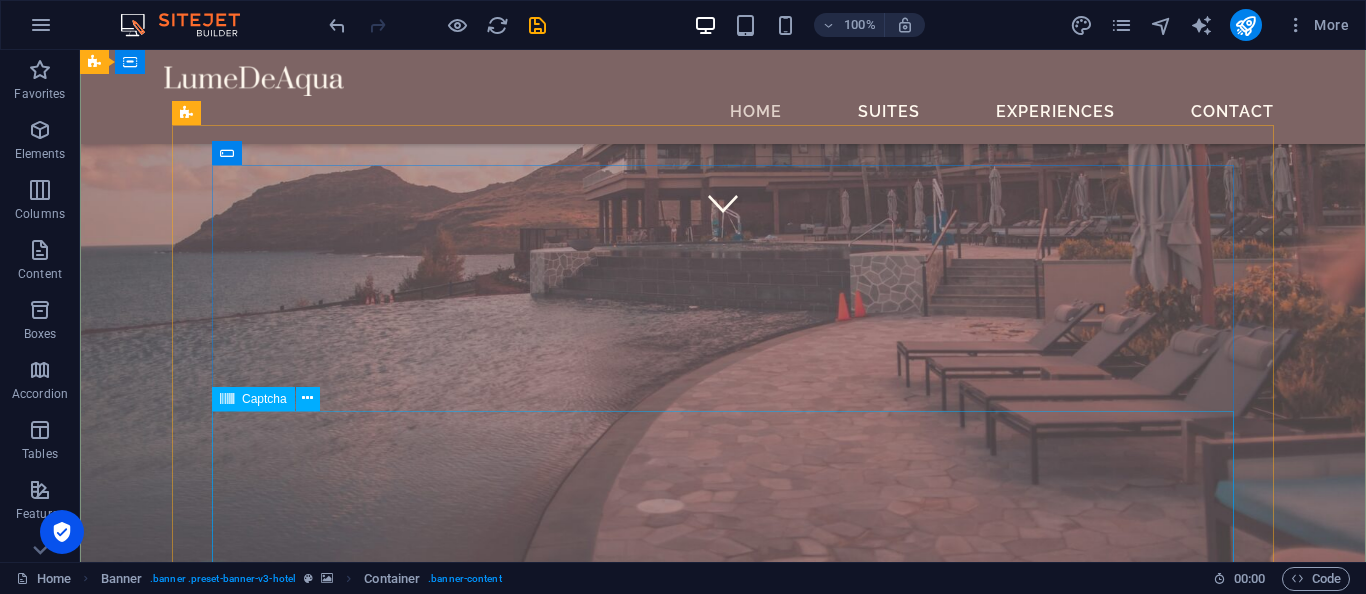 scroll, scrollTop: 0, scrollLeft: 0, axis: both 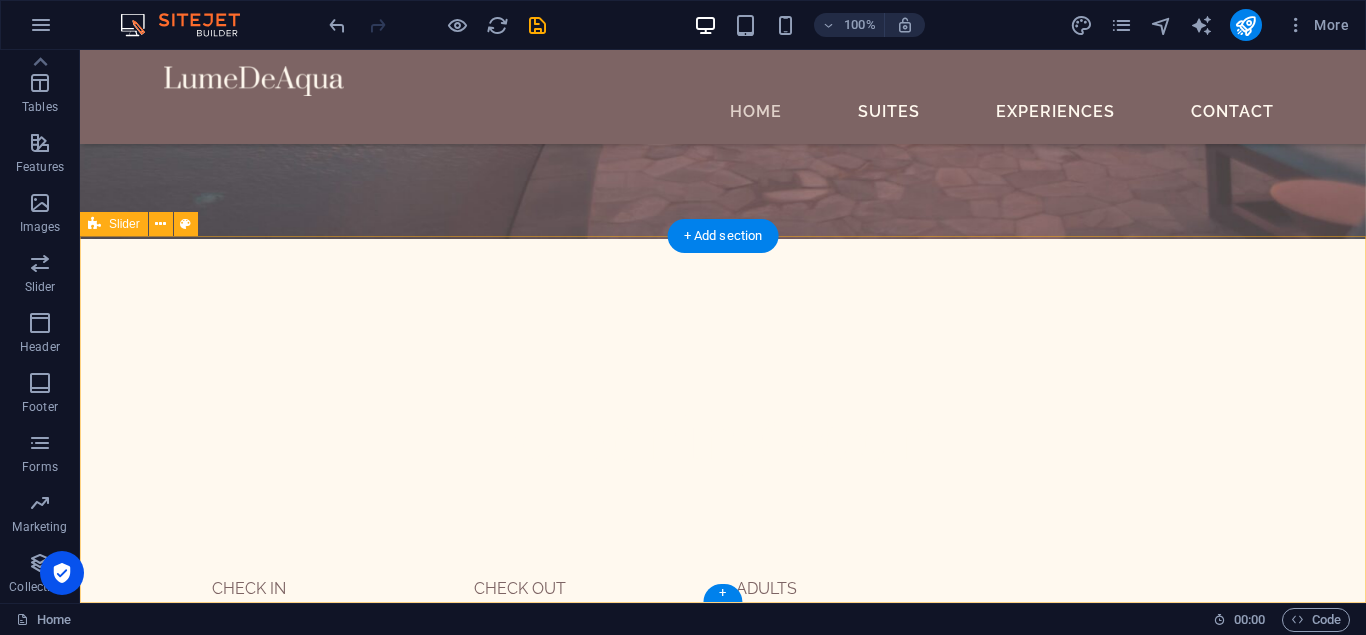 click at bounding box center (723, 2924) 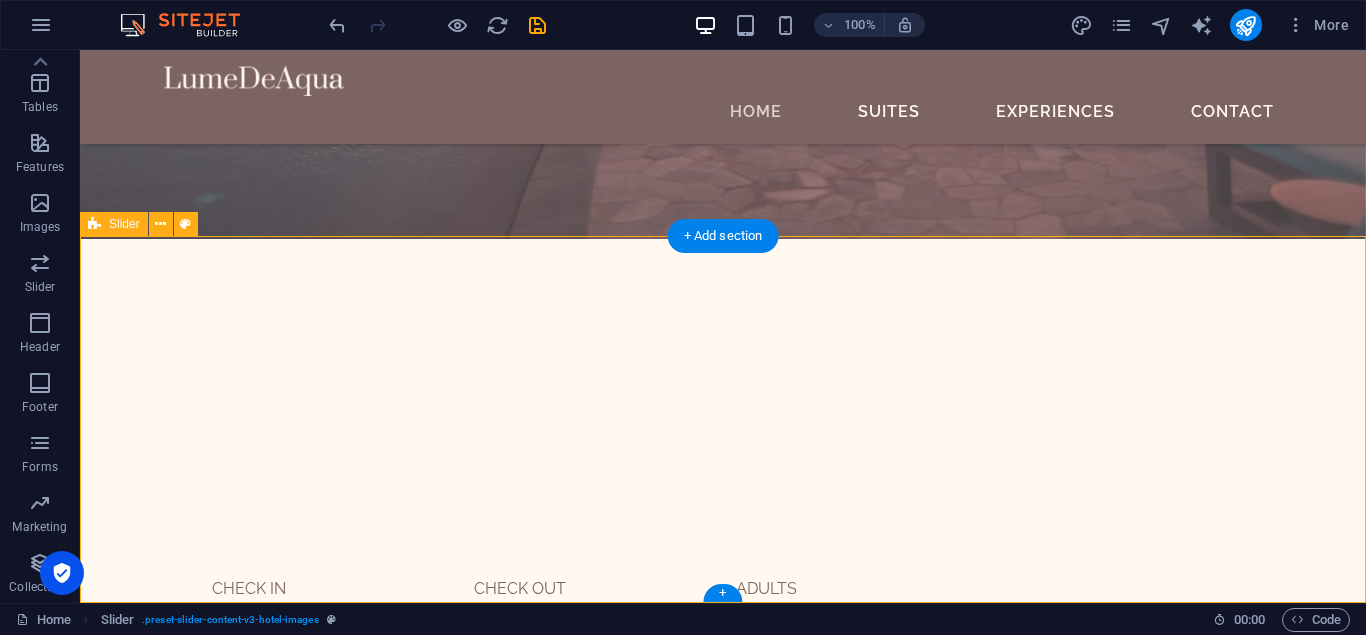 drag, startPoint x: 1328, startPoint y: 552, endPoint x: 990, endPoint y: 565, distance: 338.2499 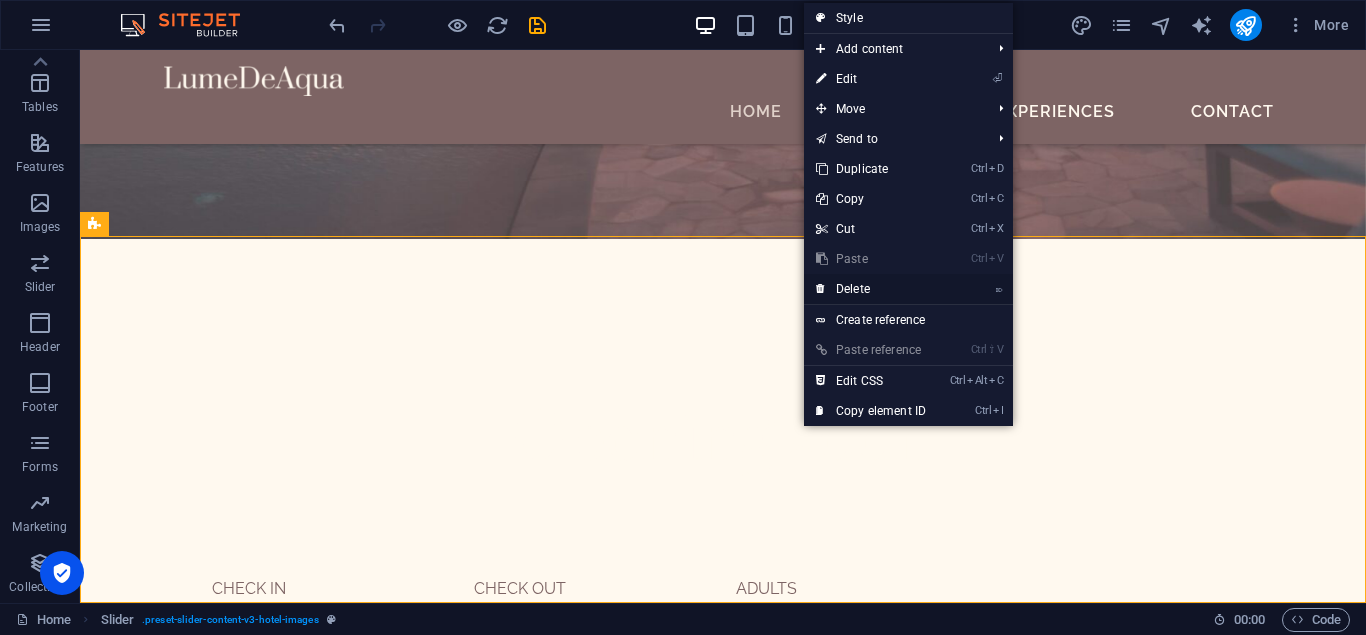 click on "⌦  Delete" at bounding box center (871, 289) 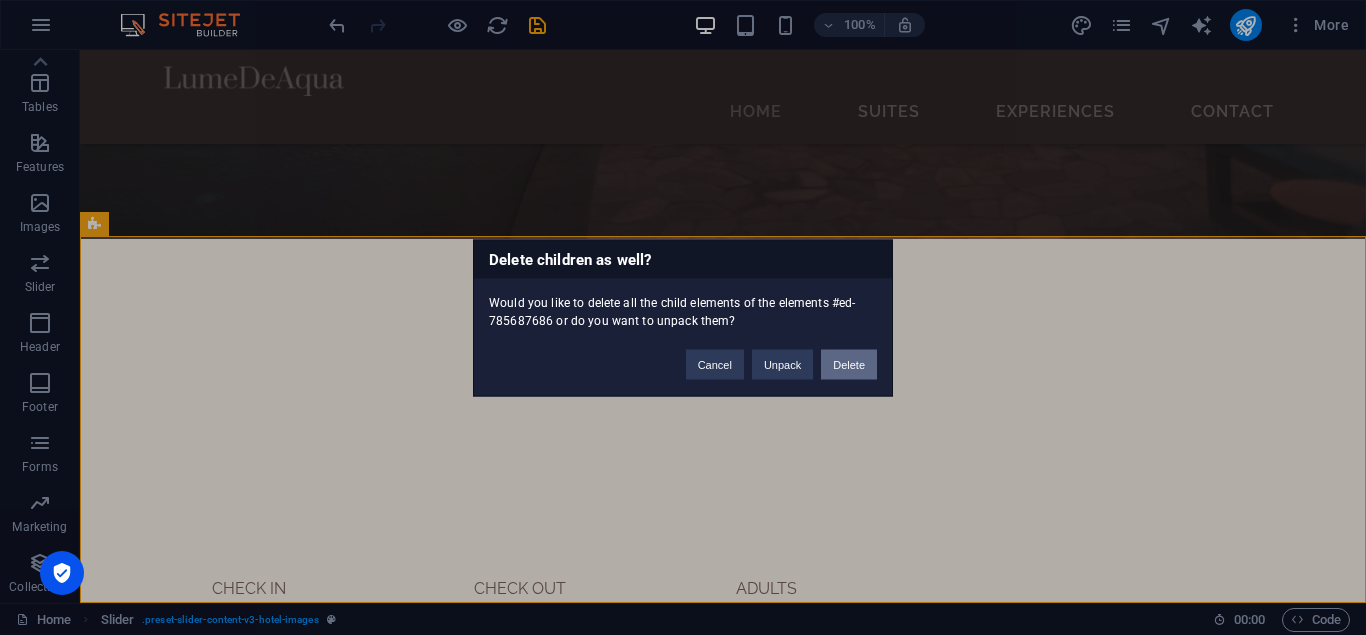 click on "Delete" at bounding box center [849, 364] 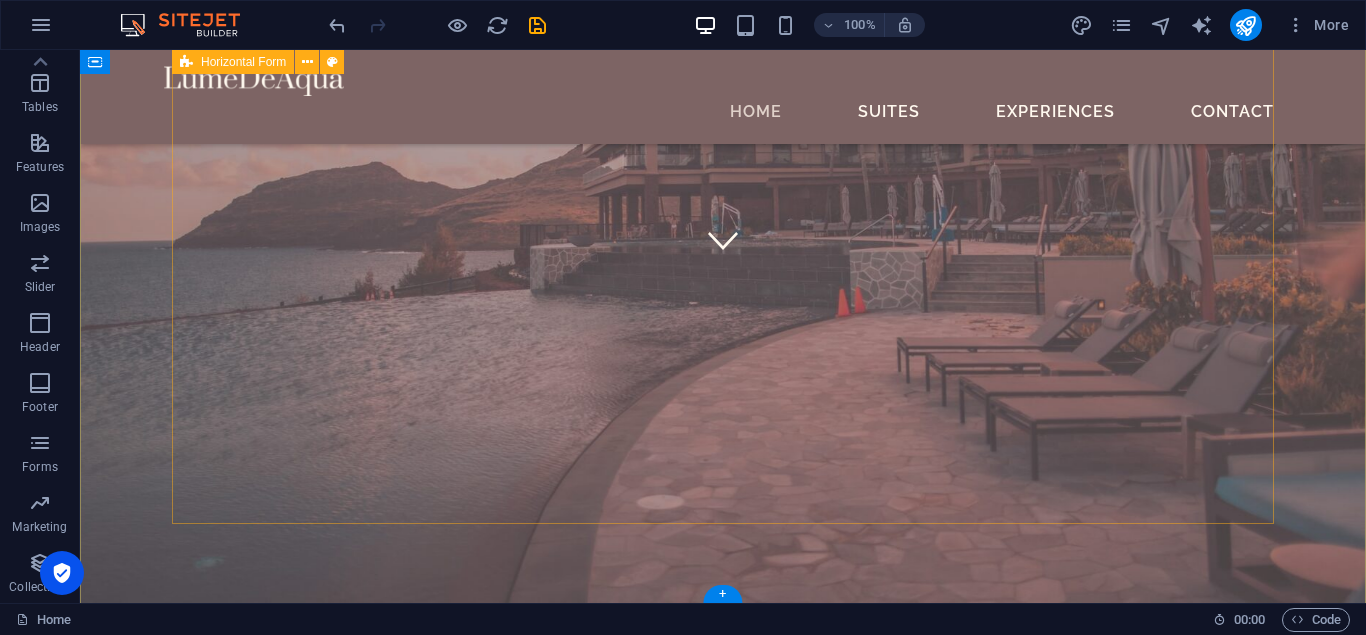 scroll, scrollTop: 314, scrollLeft: 0, axis: vertical 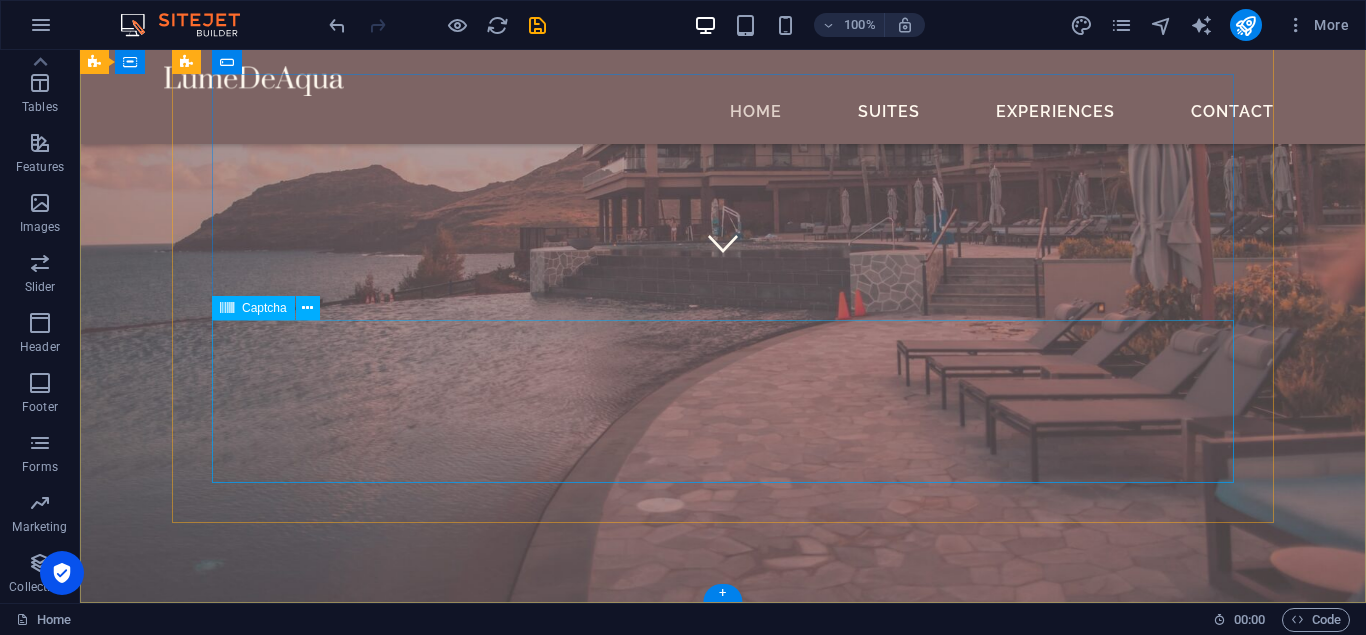click on "Nicht lesbar? Neu generieren" at bounding box center (723, 1295) 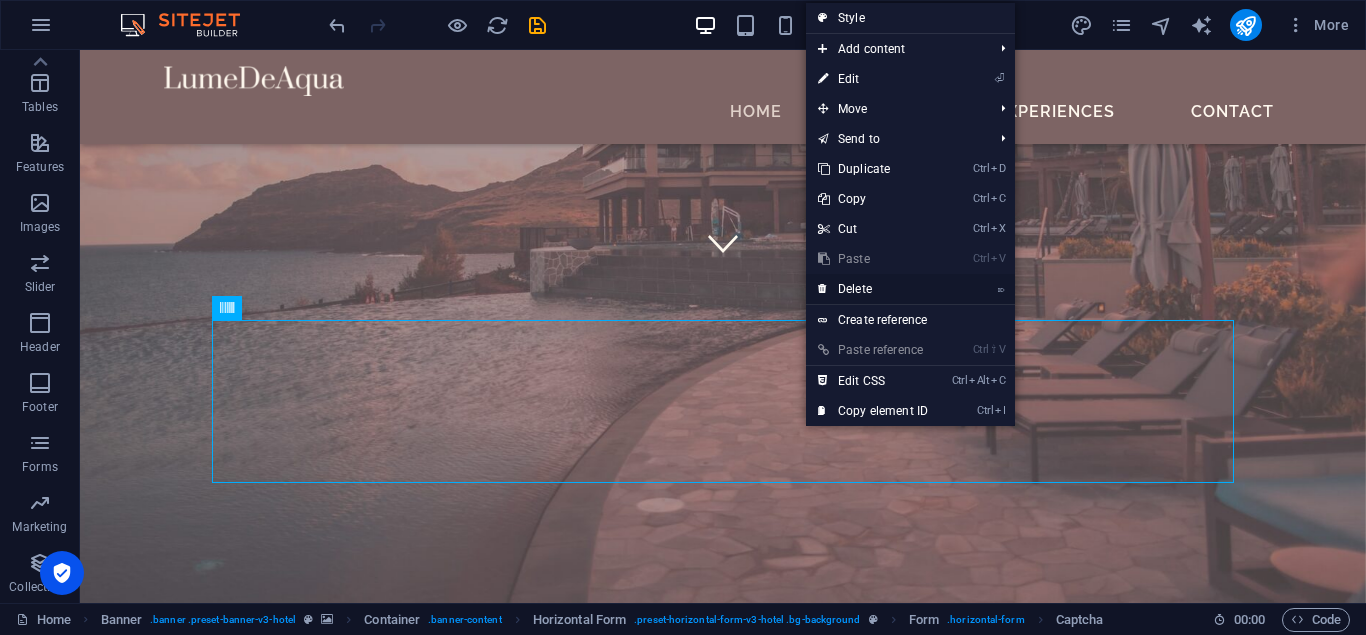 click on "⌦  Delete" at bounding box center (873, 289) 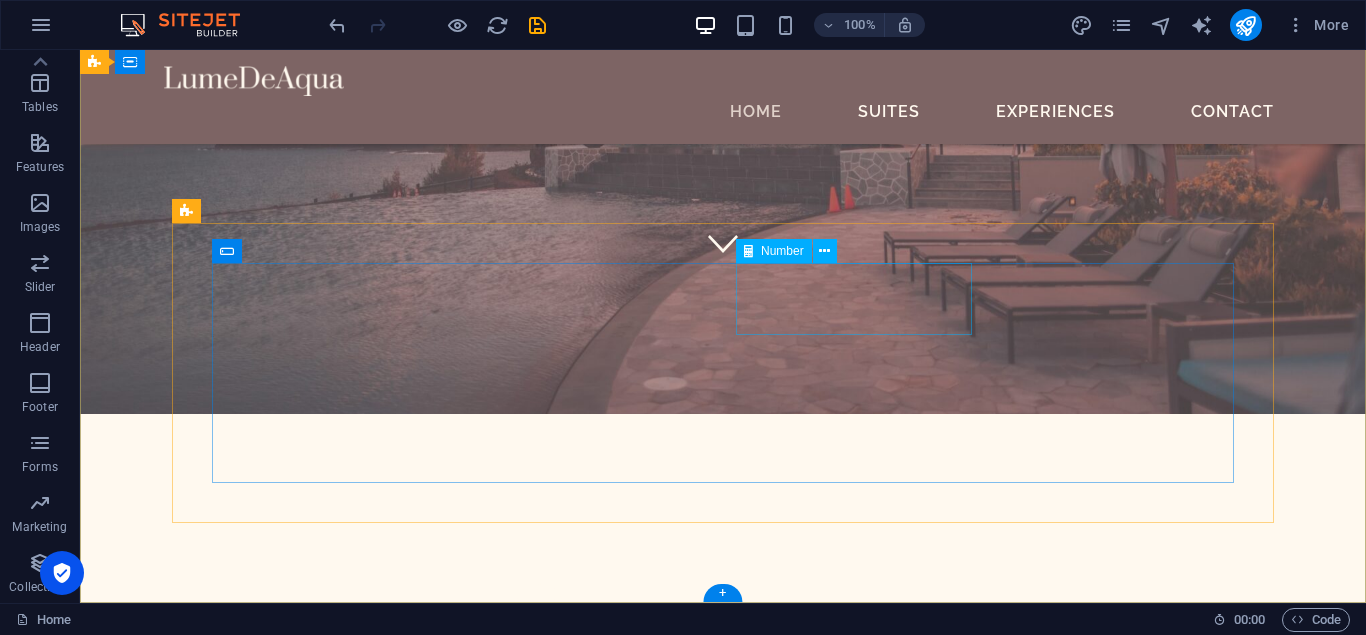 scroll, scrollTop: 125, scrollLeft: 0, axis: vertical 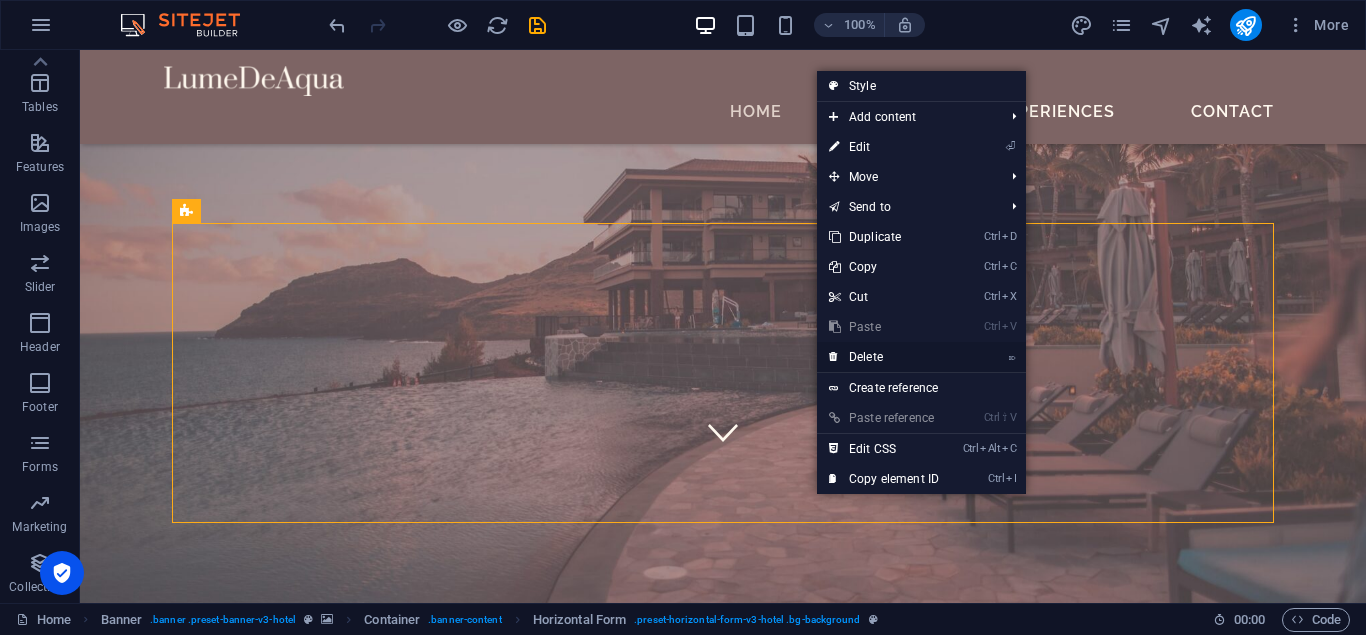 click on "⌦  Delete" at bounding box center [884, 357] 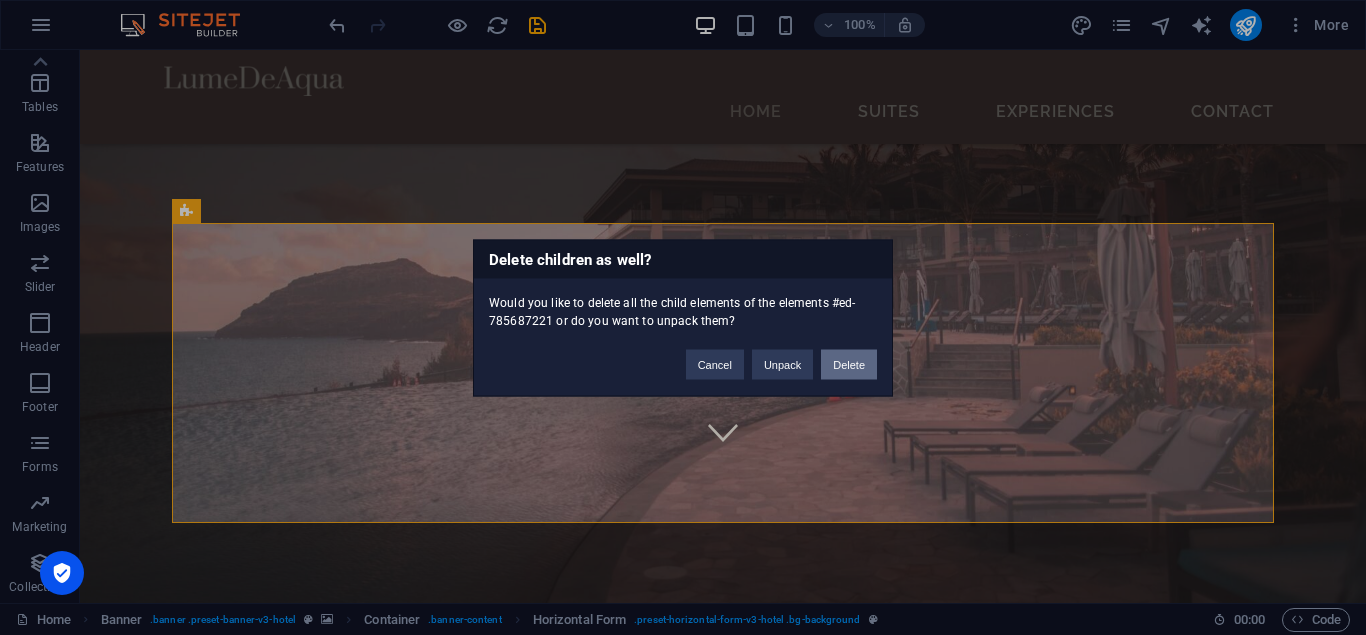 click on "Delete" at bounding box center (849, 364) 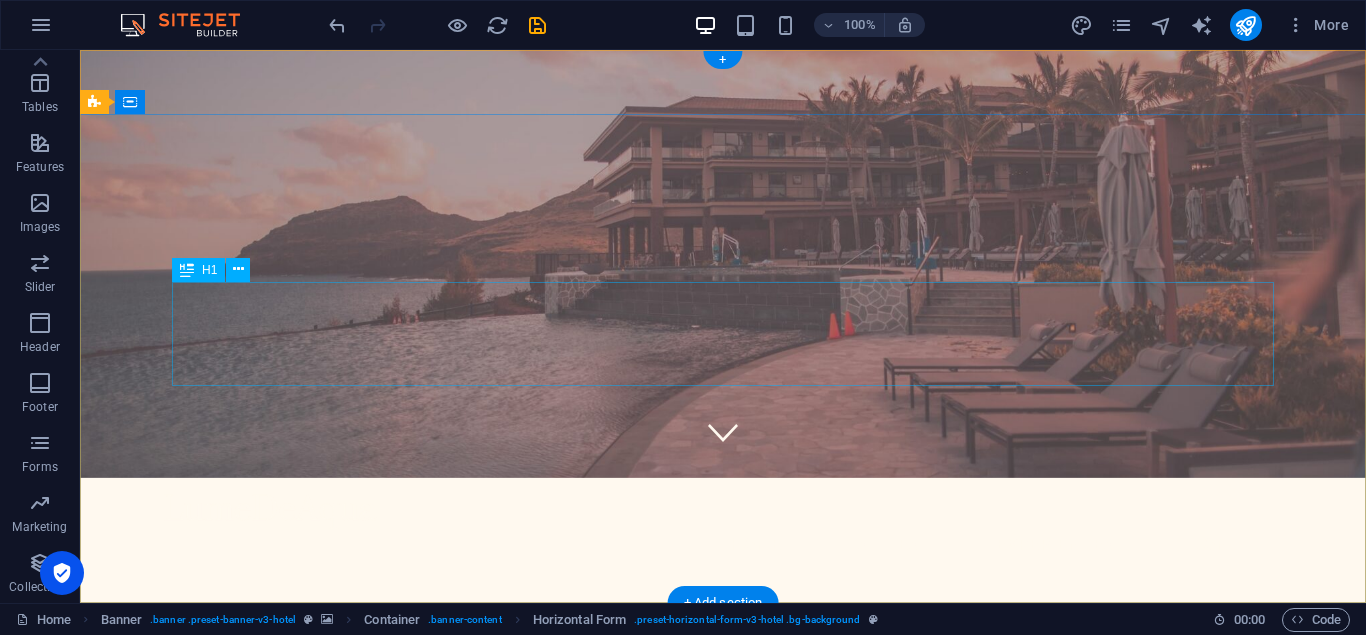 scroll, scrollTop: 0, scrollLeft: 0, axis: both 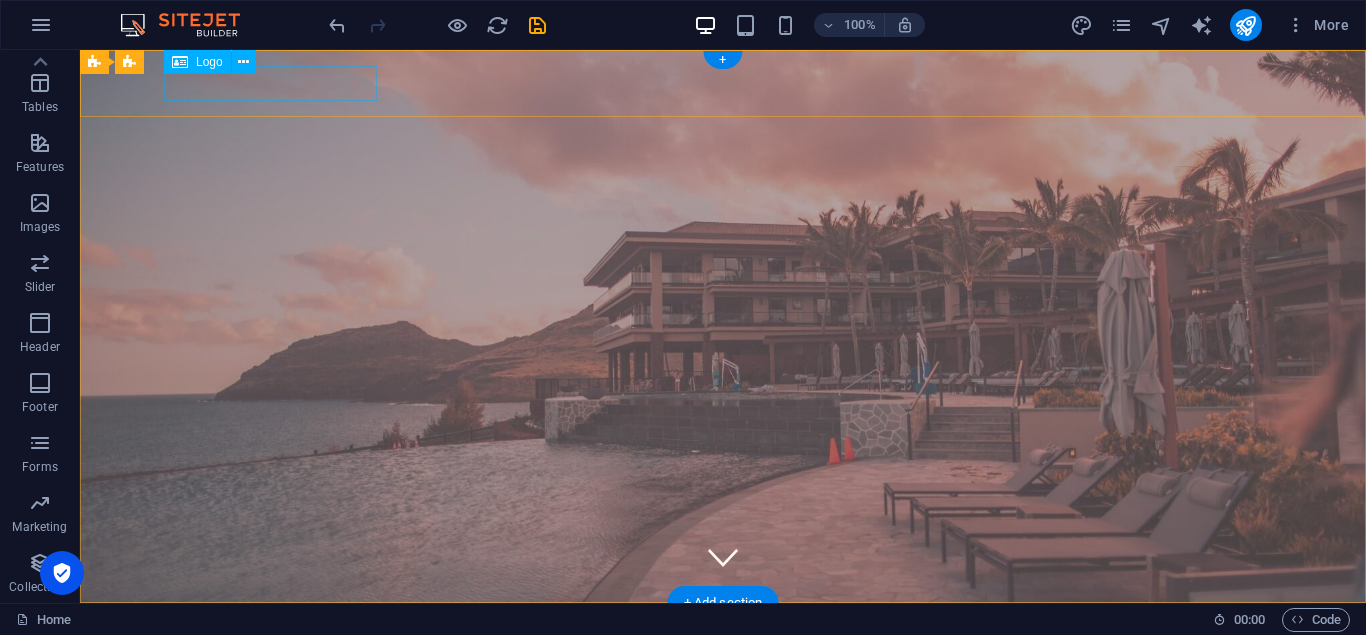 click at bounding box center (723, 636) 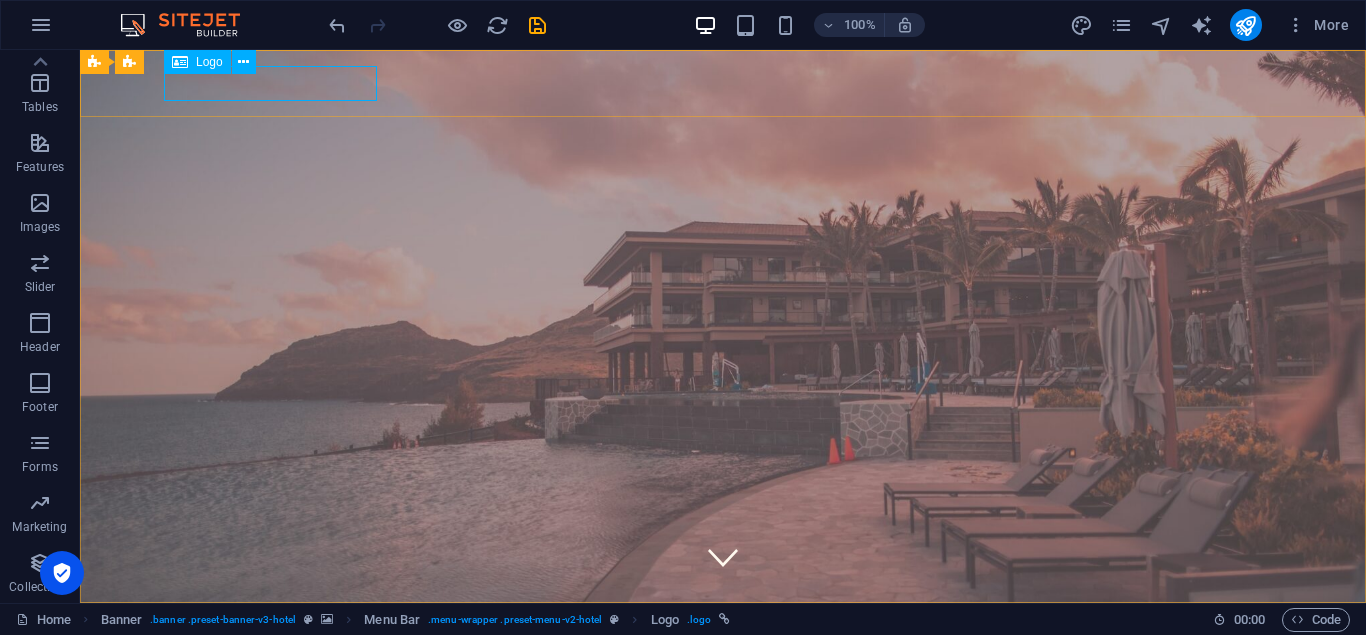 click at bounding box center (180, 62) 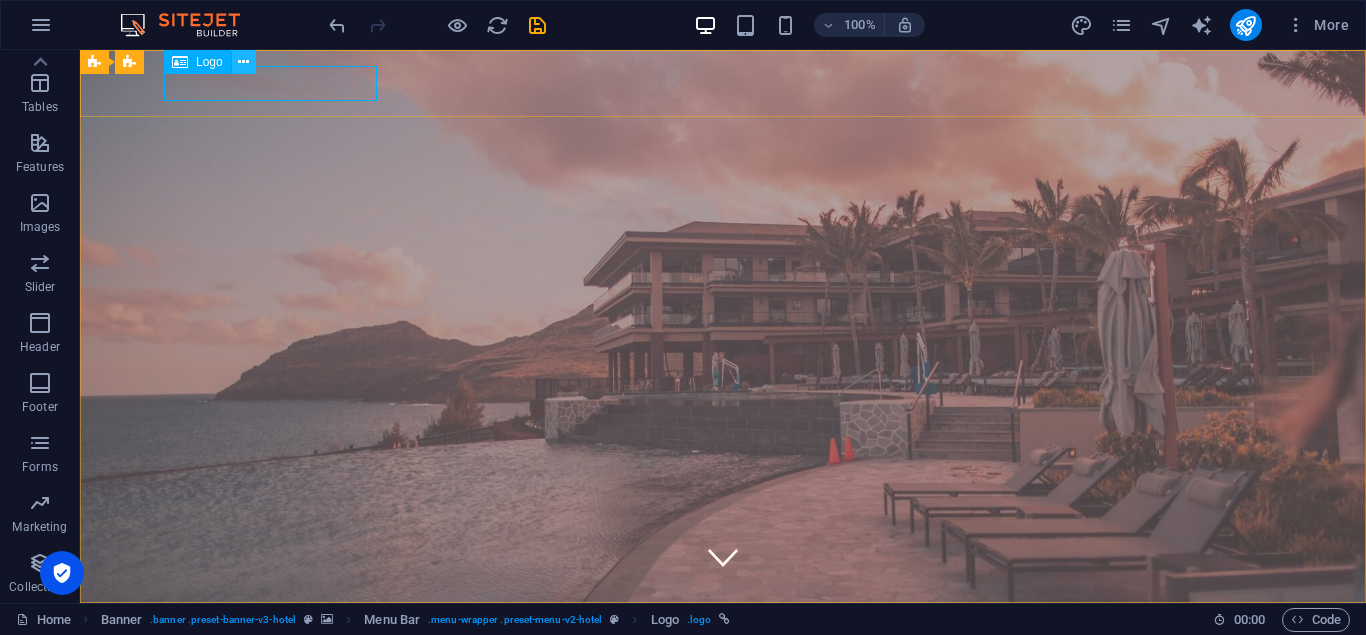 click at bounding box center (244, 62) 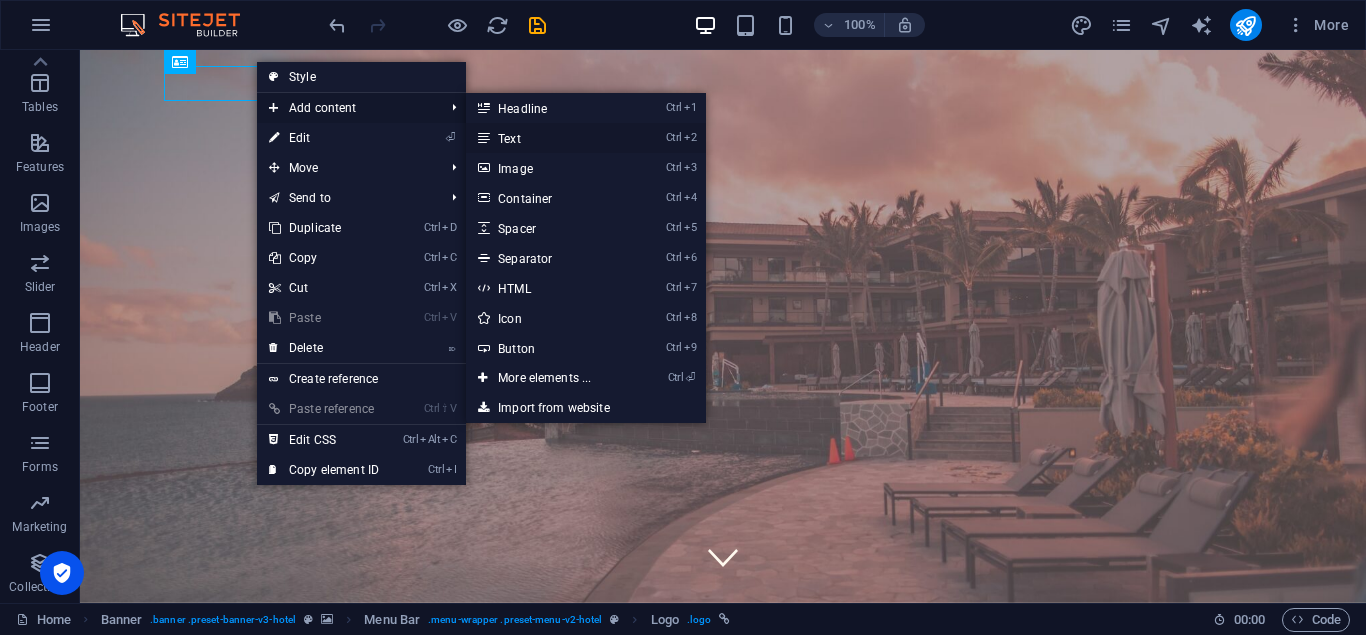 click on "Ctrl 2  Text" at bounding box center (548, 138) 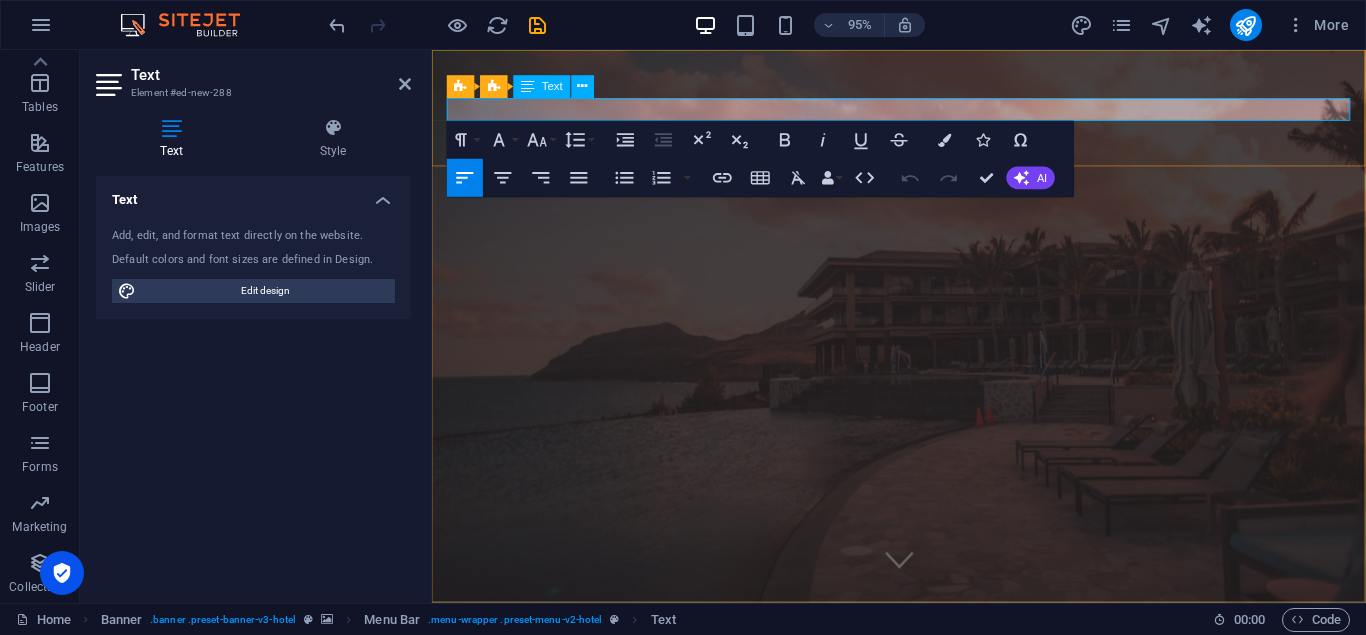 click on "New text element" at bounding box center [923, 695] 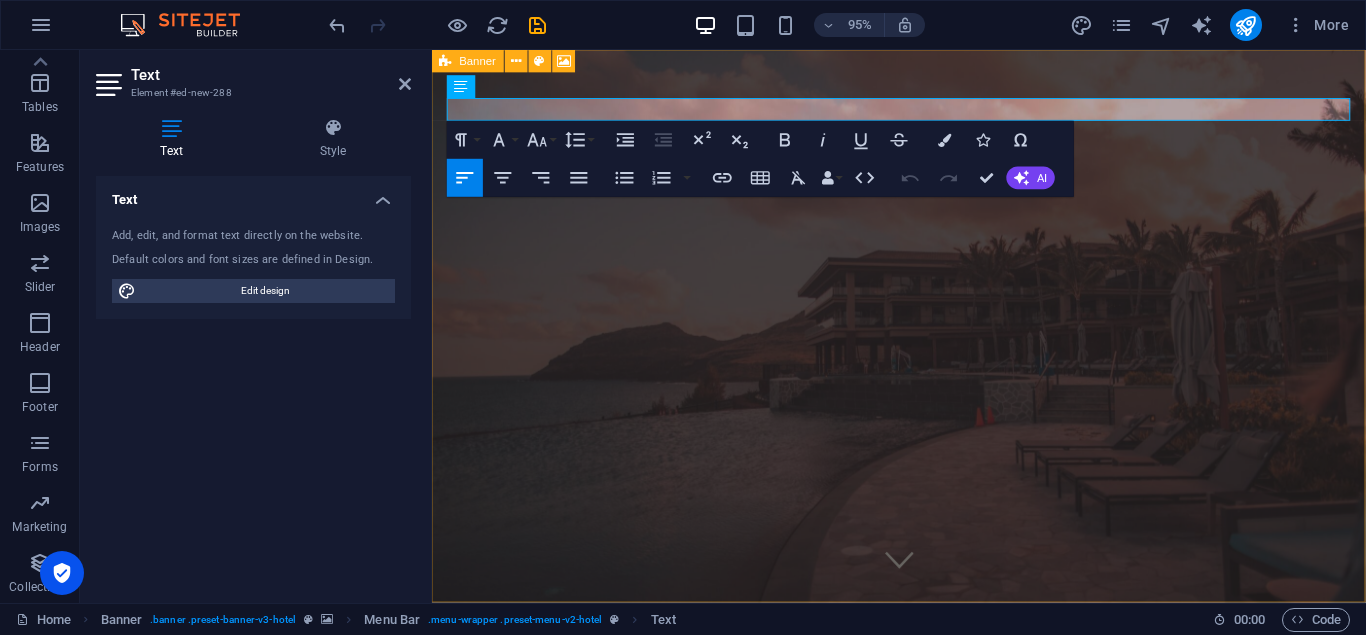 drag, startPoint x: 654, startPoint y: 113, endPoint x: 425, endPoint y: 111, distance: 229.00873 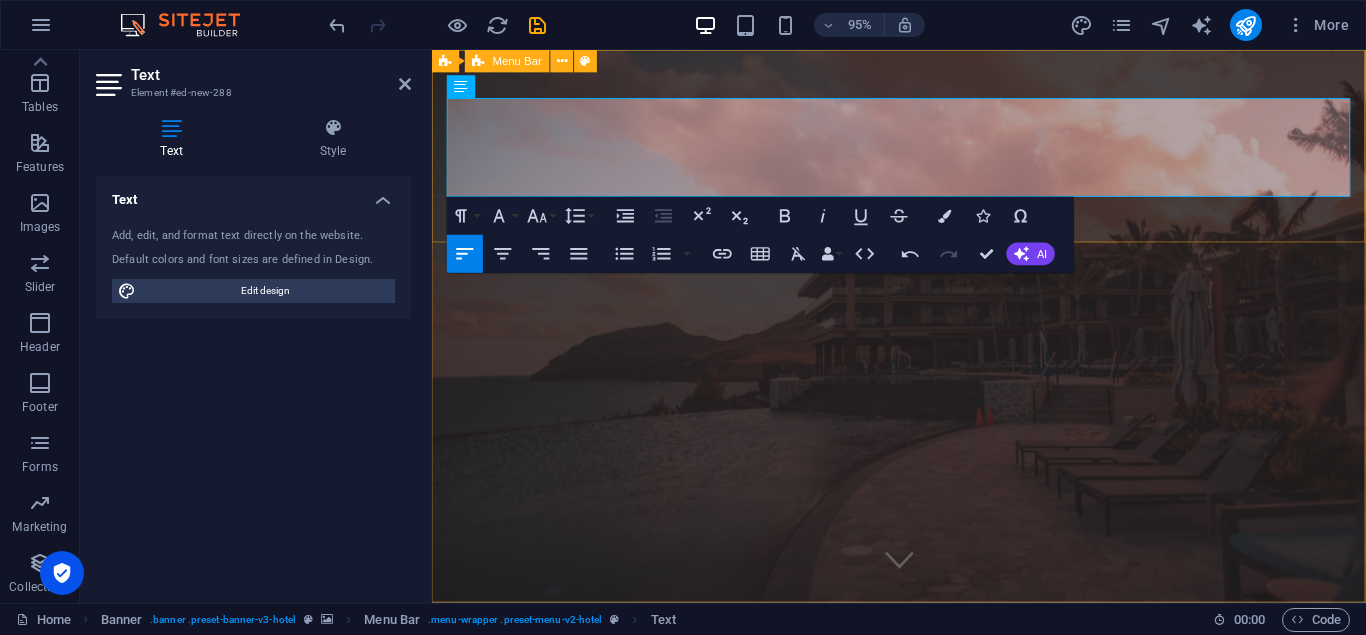 drag, startPoint x: 1298, startPoint y: 139, endPoint x: 445, endPoint y: 158, distance: 853.2116 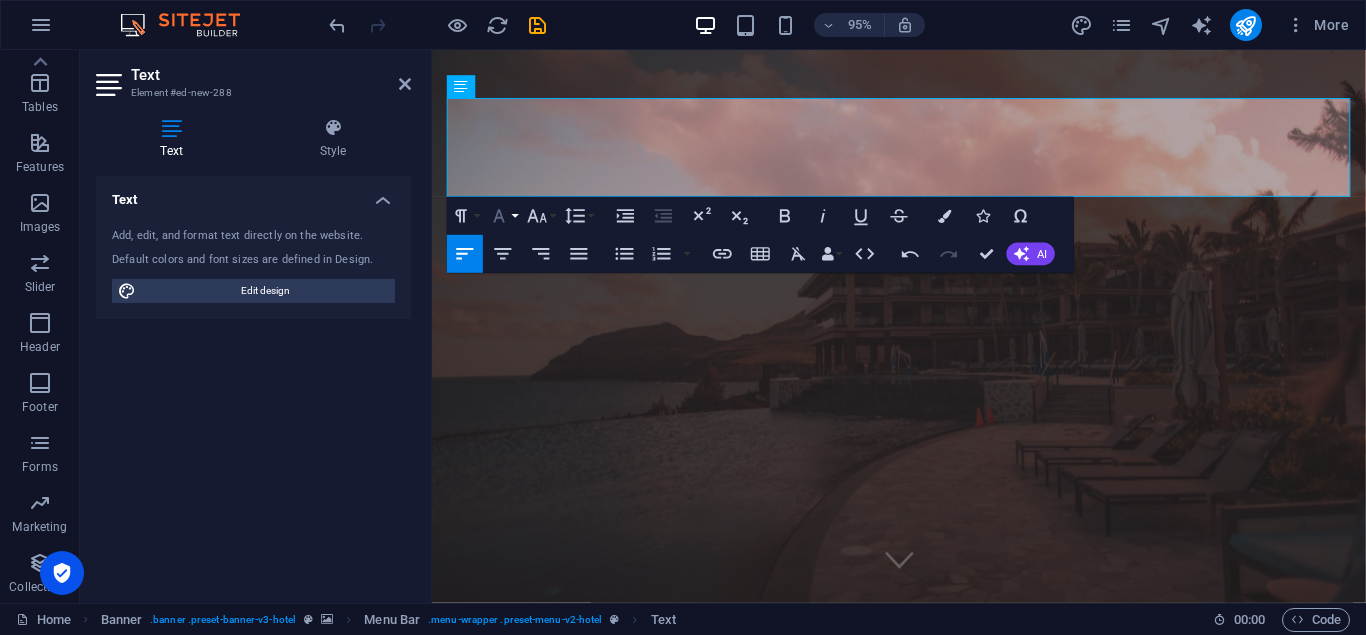 click on "Font Family" at bounding box center (503, 216) 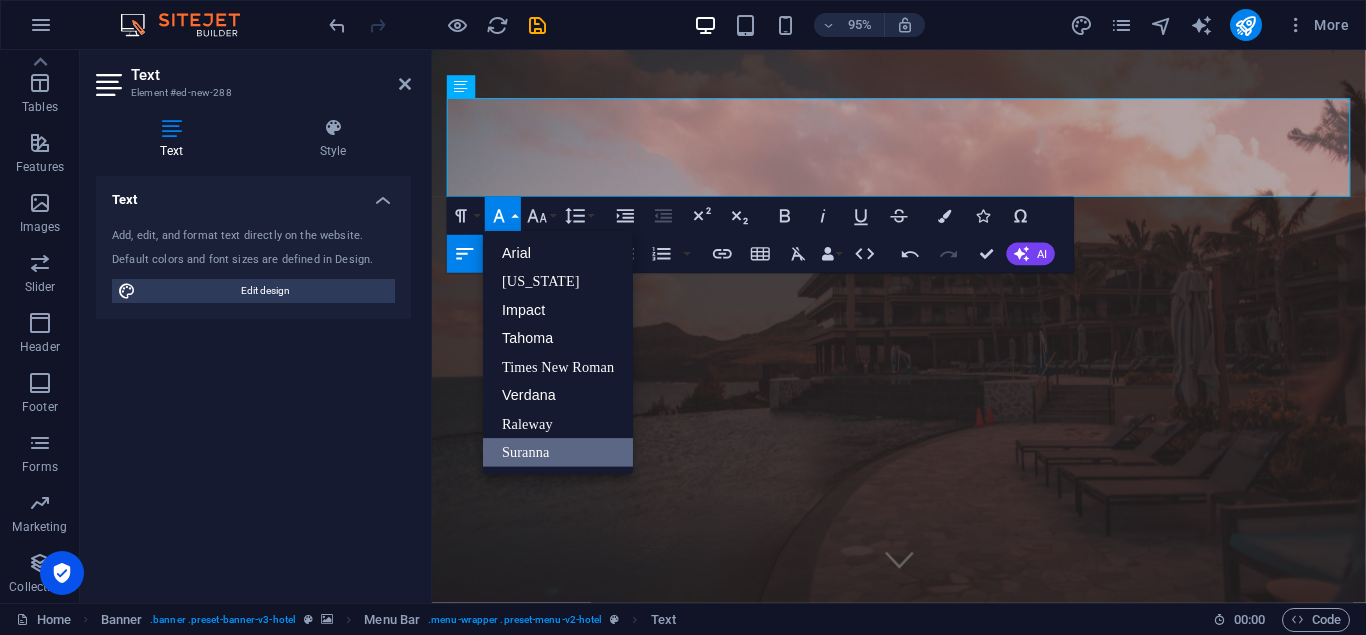 scroll, scrollTop: 0, scrollLeft: 0, axis: both 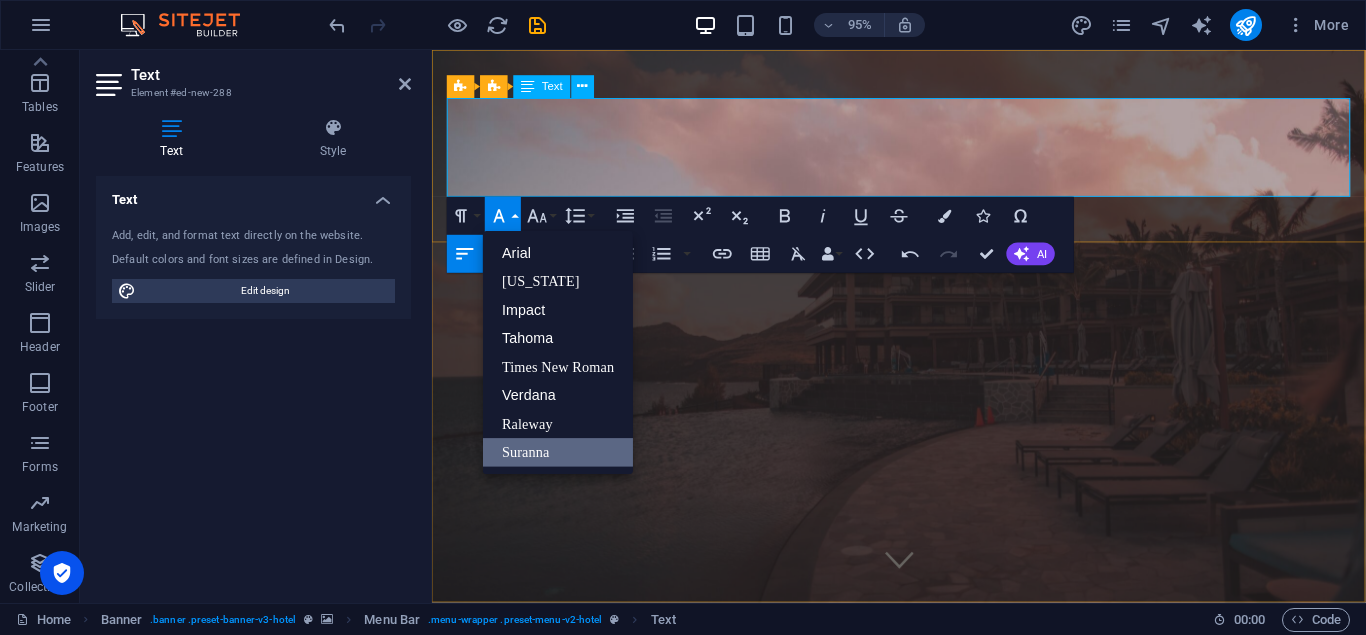 click on "AL YUSR FARM & RESORT" at bounding box center [923, 735] 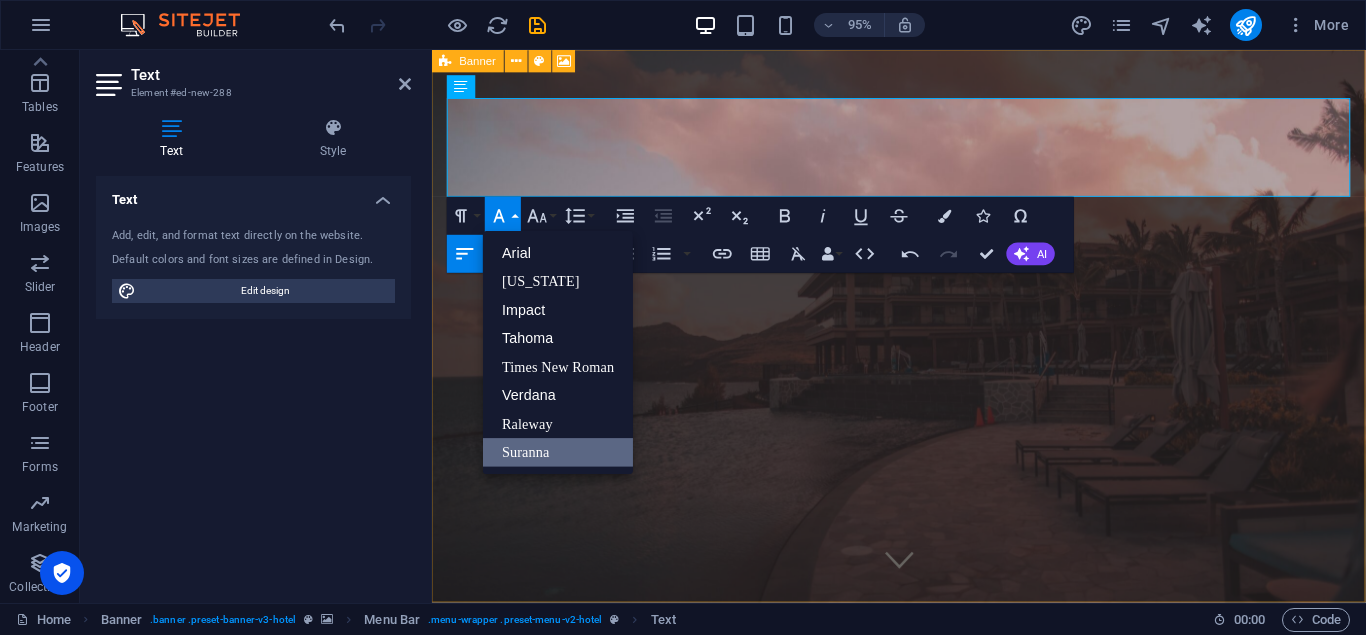 drag, startPoint x: 1294, startPoint y: 131, endPoint x: 427, endPoint y: 148, distance: 867.1666 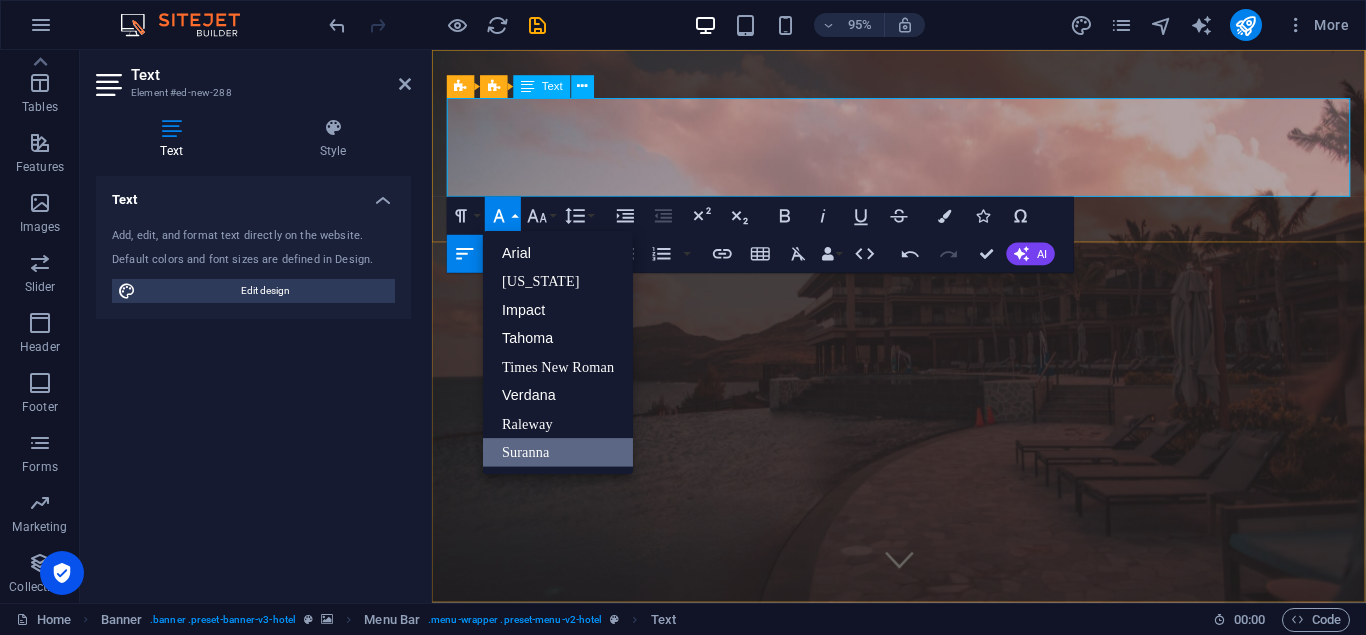 click on "AL YUSR FARM & RESORT" at bounding box center (923, 735) 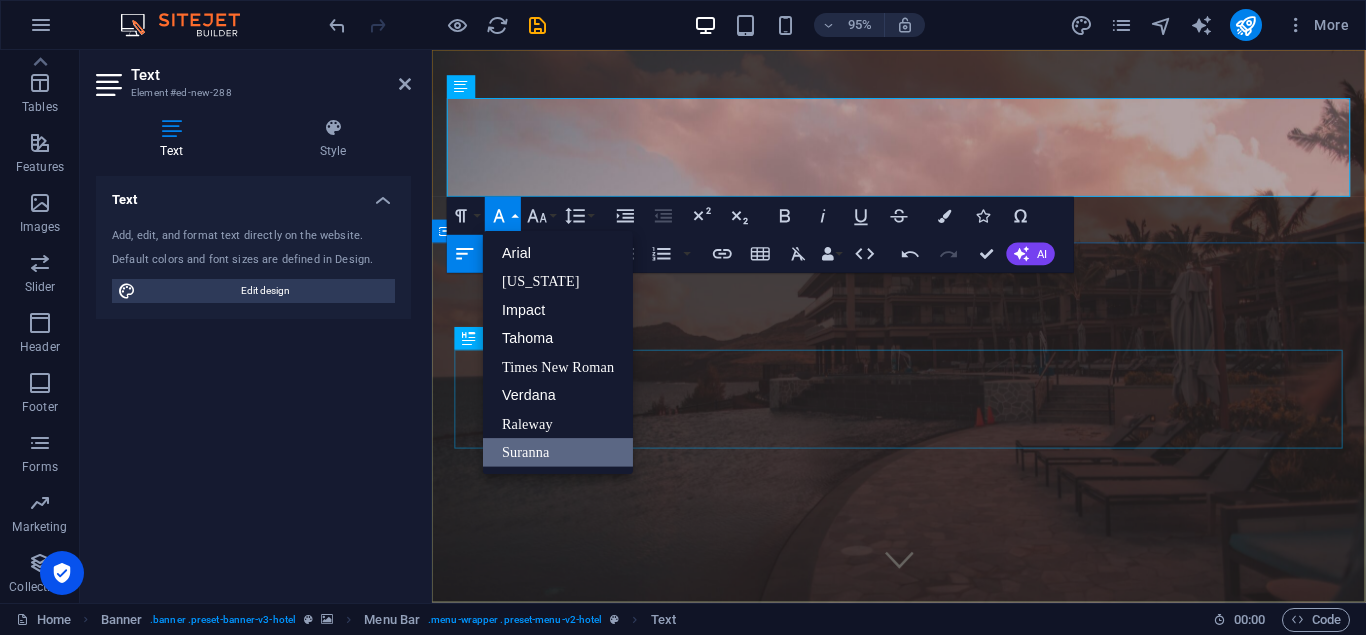 click on "Opening soon" at bounding box center [923, 967] 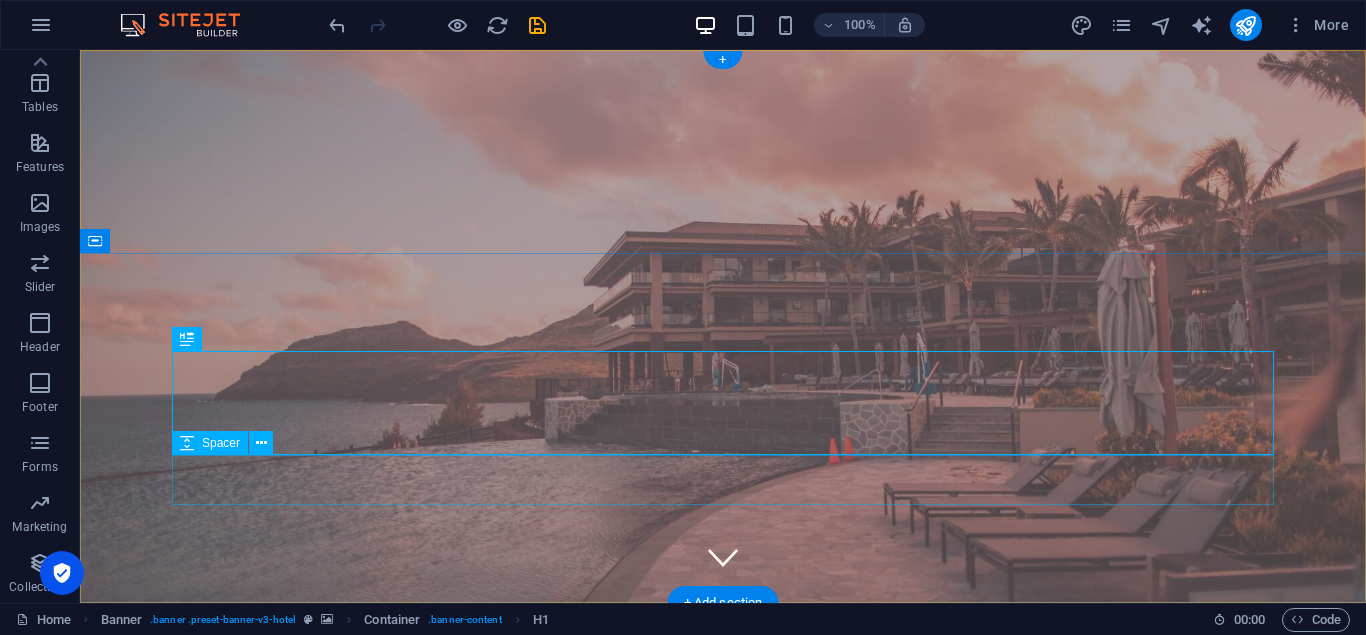 click at bounding box center (723, 1015) 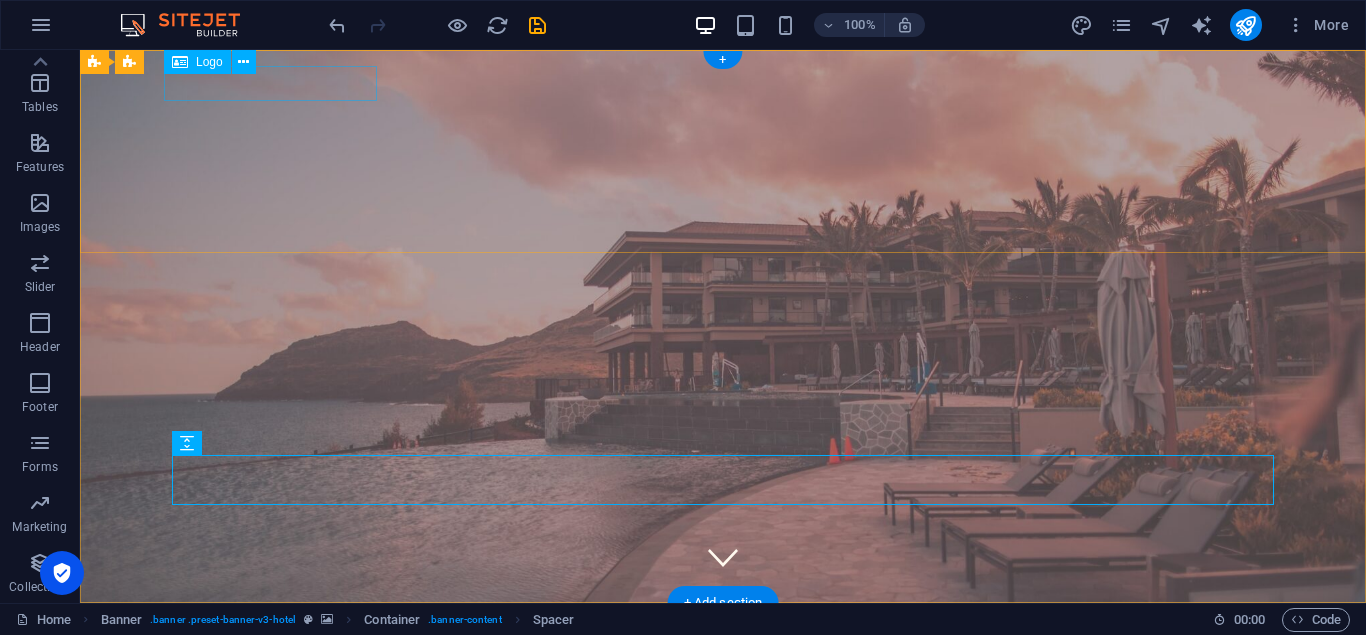 click at bounding box center [723, 636] 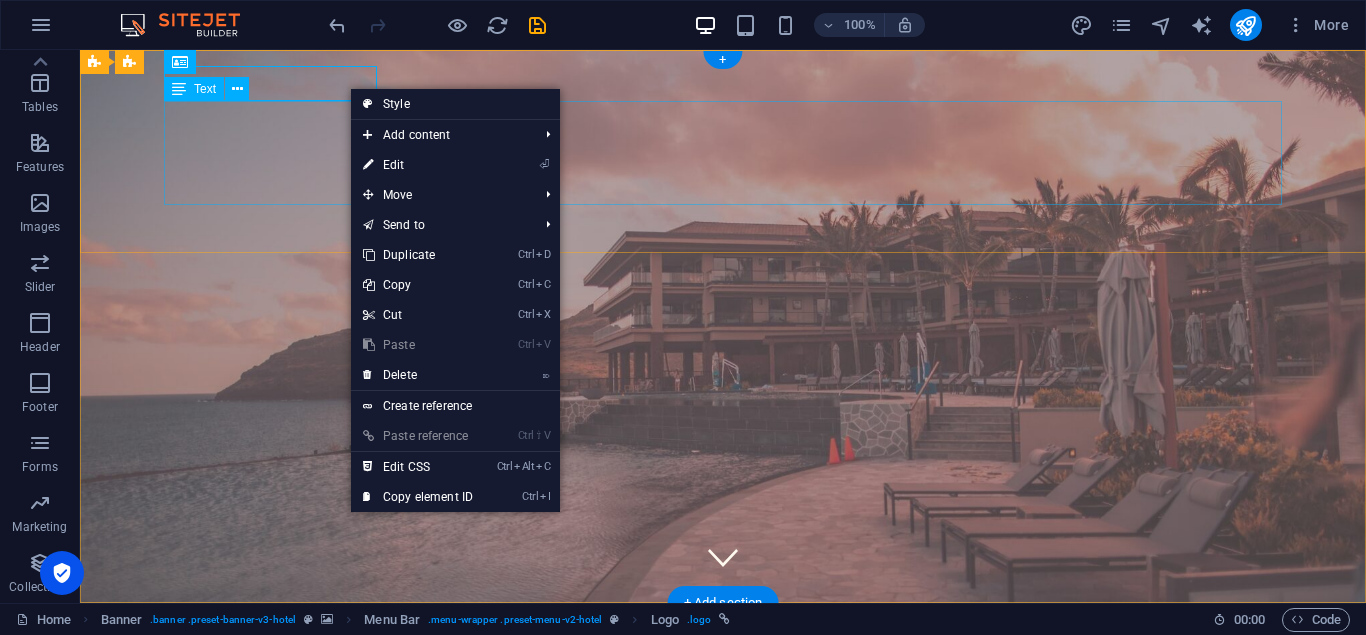 click on "AL YUSR FARM & RESORT" at bounding box center [723, 706] 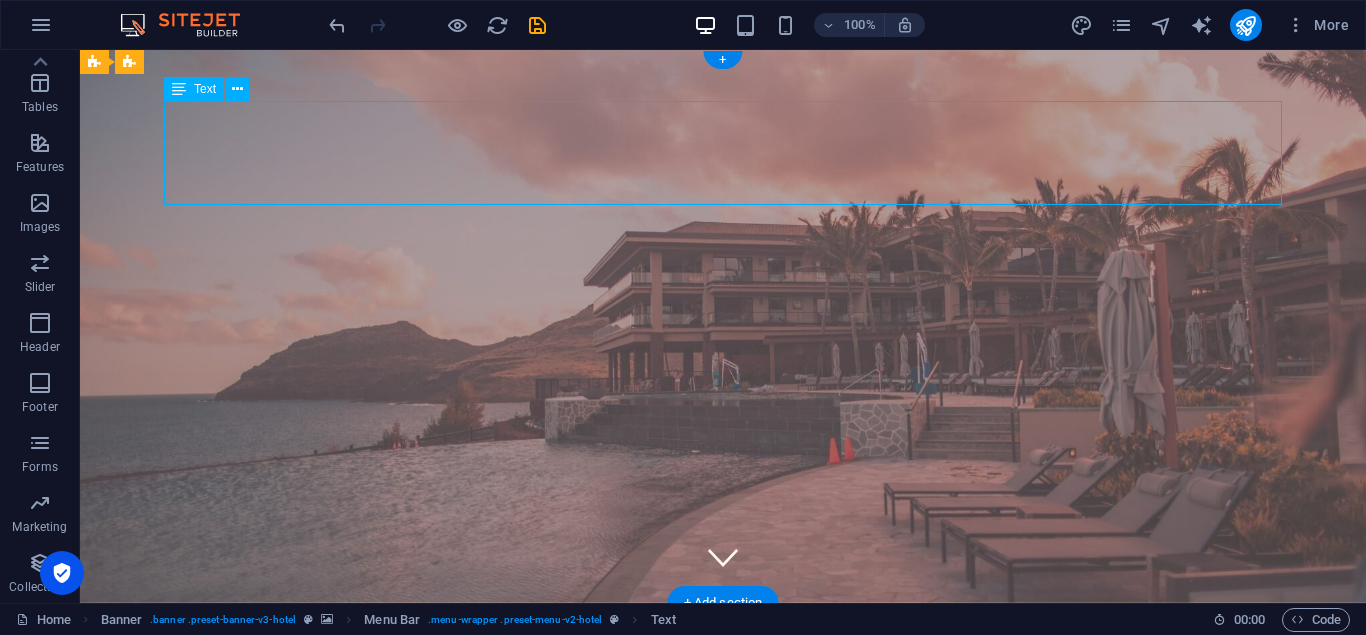 drag, startPoint x: 298, startPoint y: 149, endPoint x: 362, endPoint y: 144, distance: 64.195015 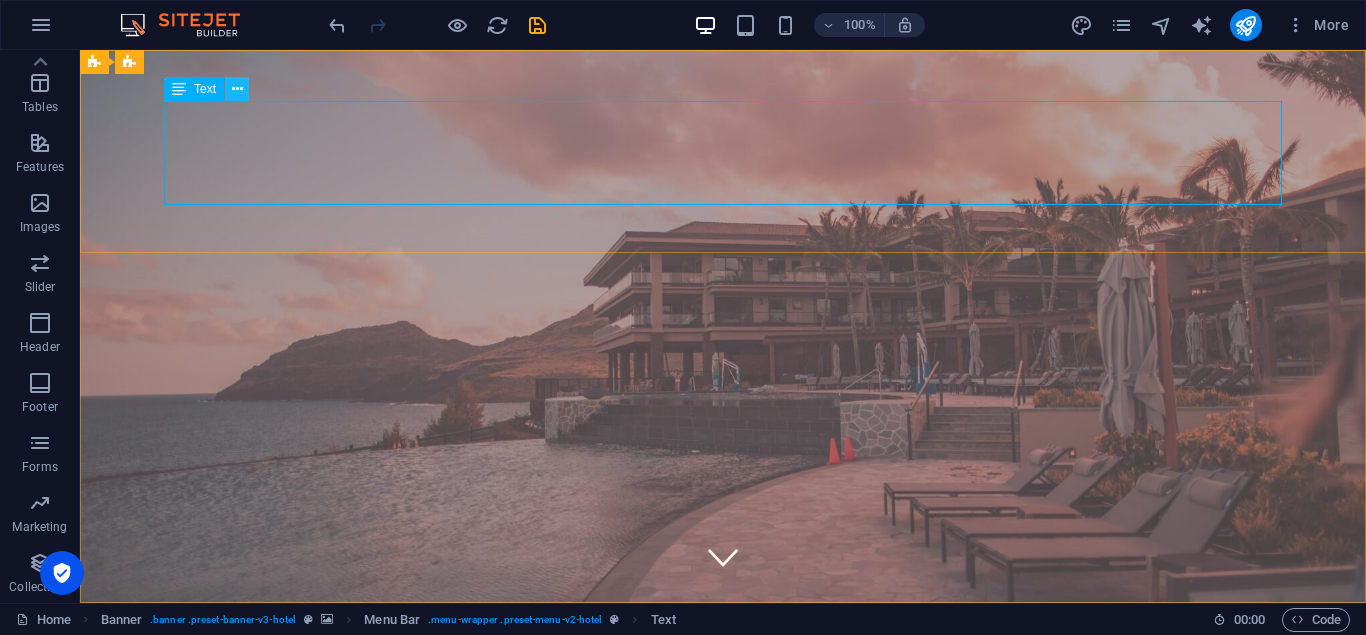 click at bounding box center (237, 89) 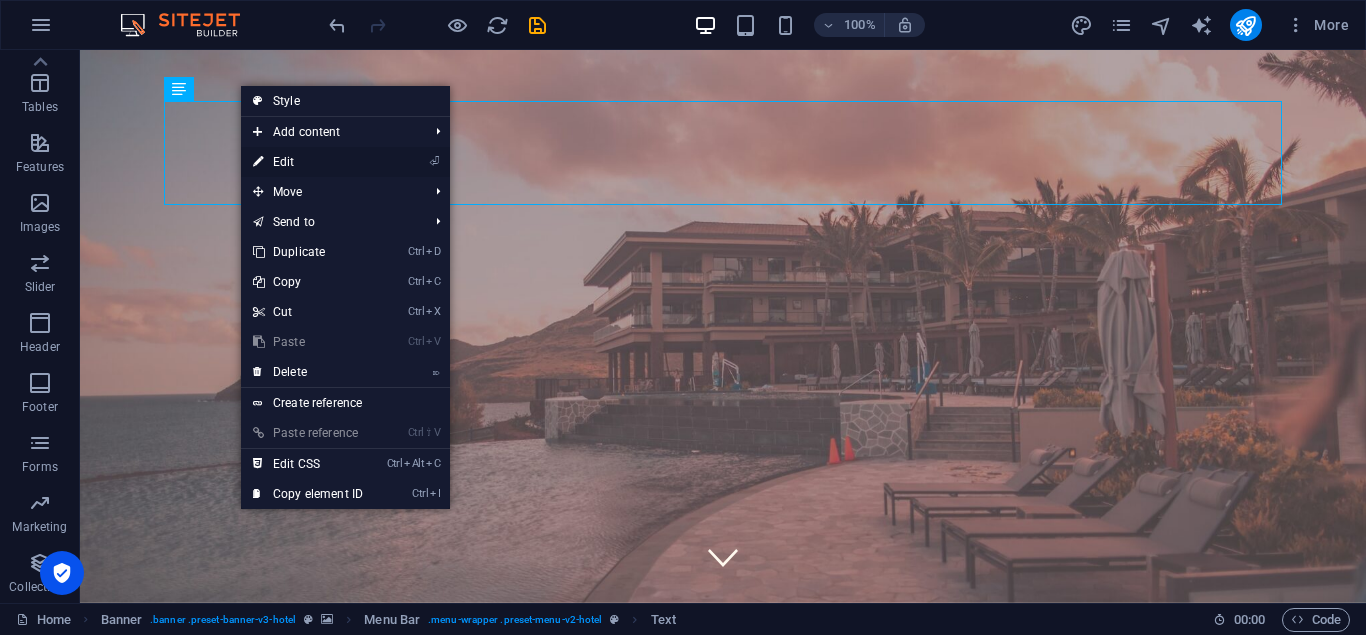 click on "⏎  Edit" at bounding box center [308, 162] 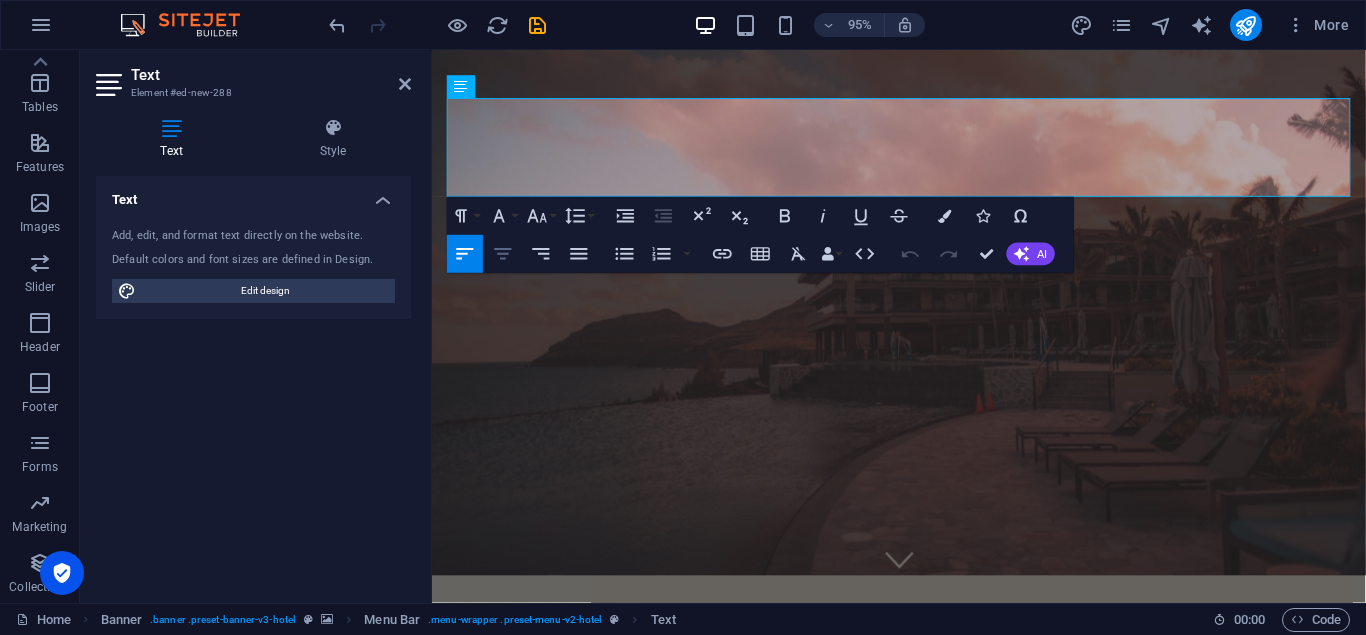 click 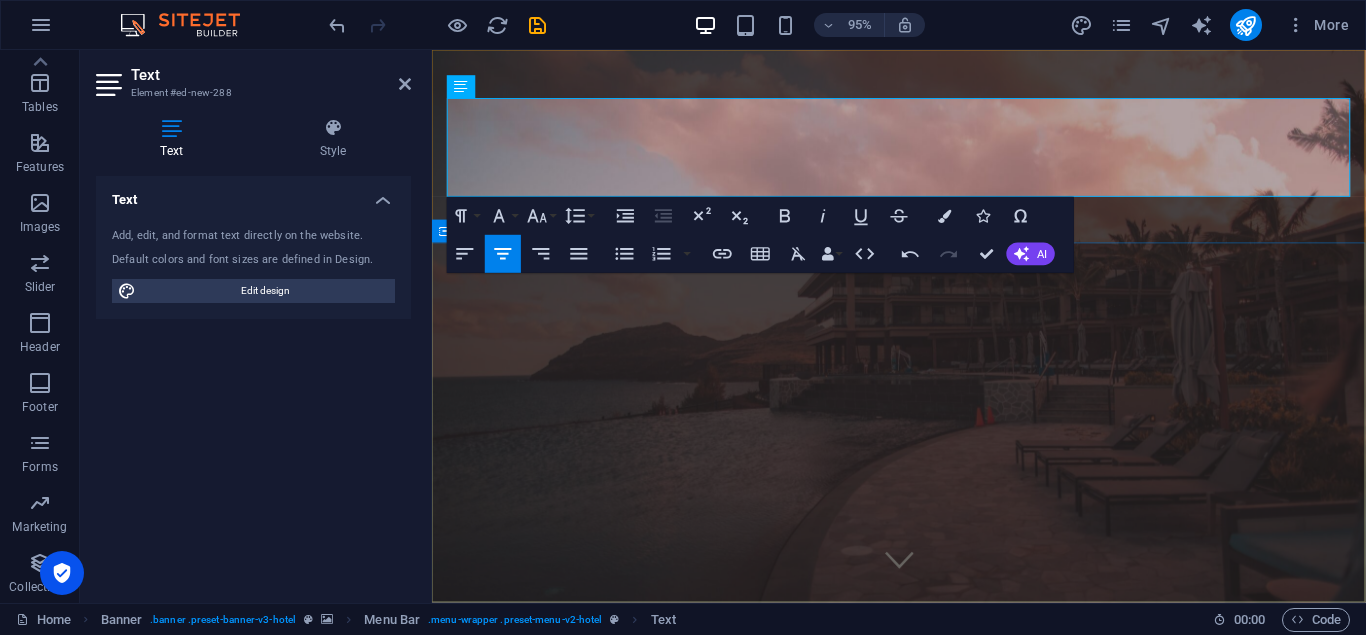 click on "Opening soon" at bounding box center (923, 992) 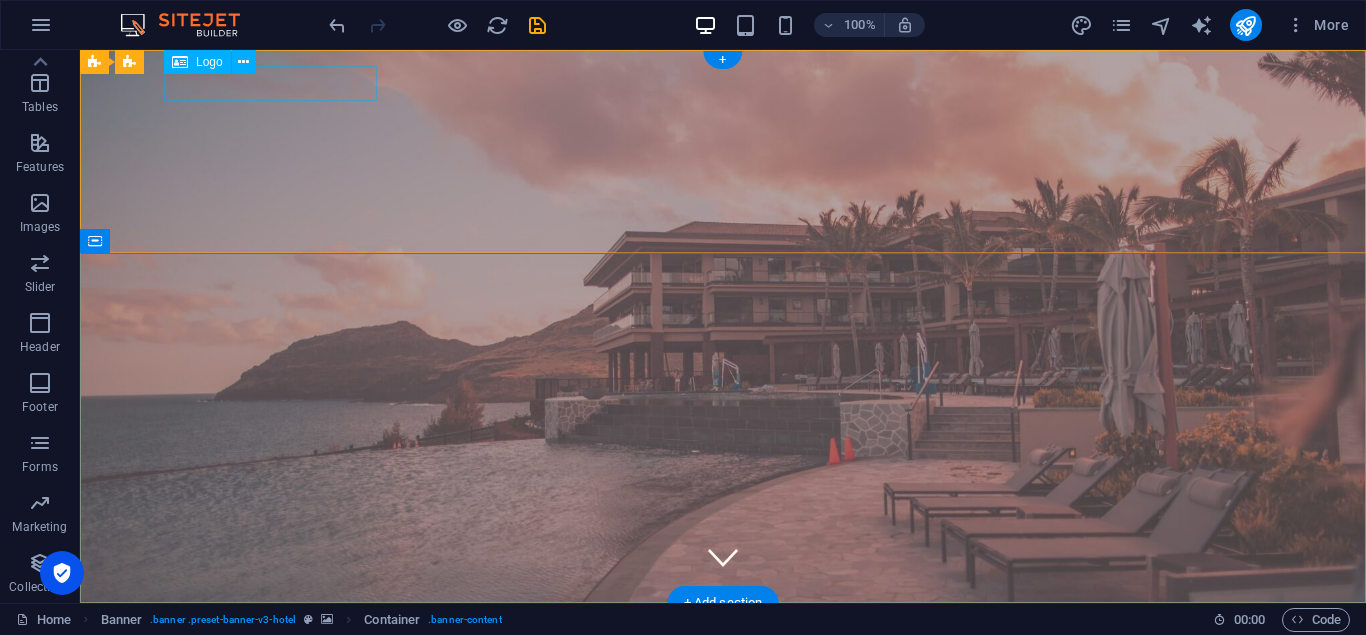 click at bounding box center (723, 636) 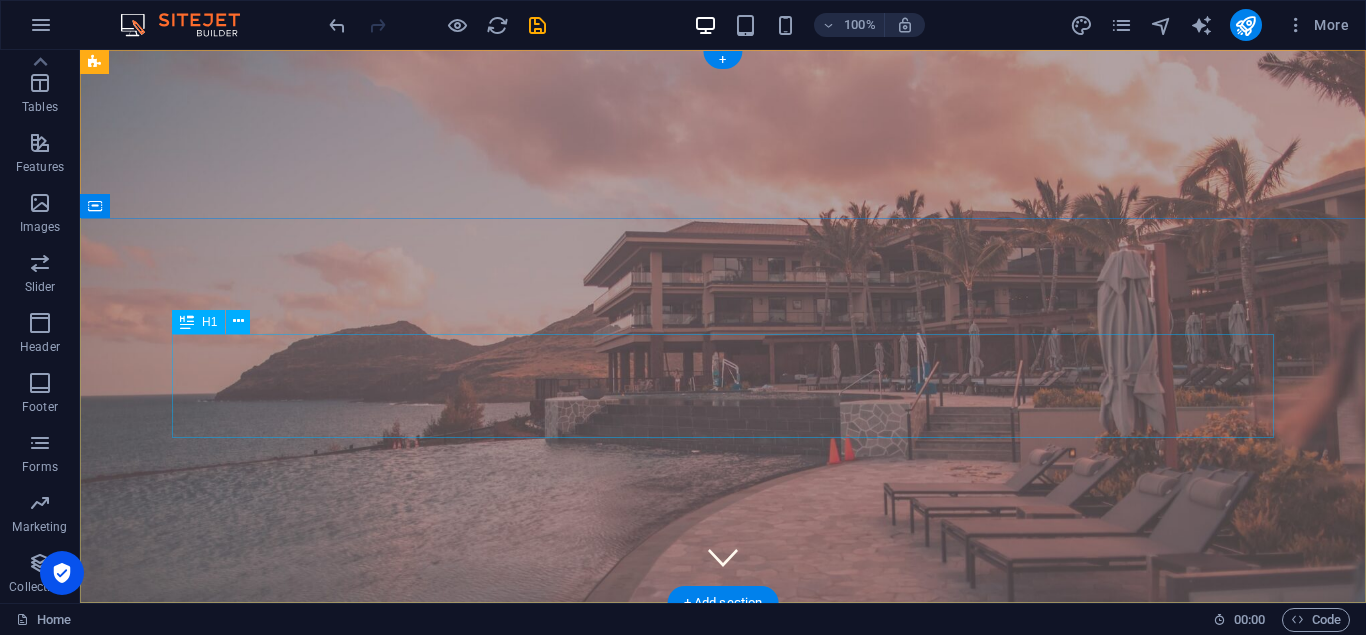 click on "Opening soon" at bounding box center (723, 903) 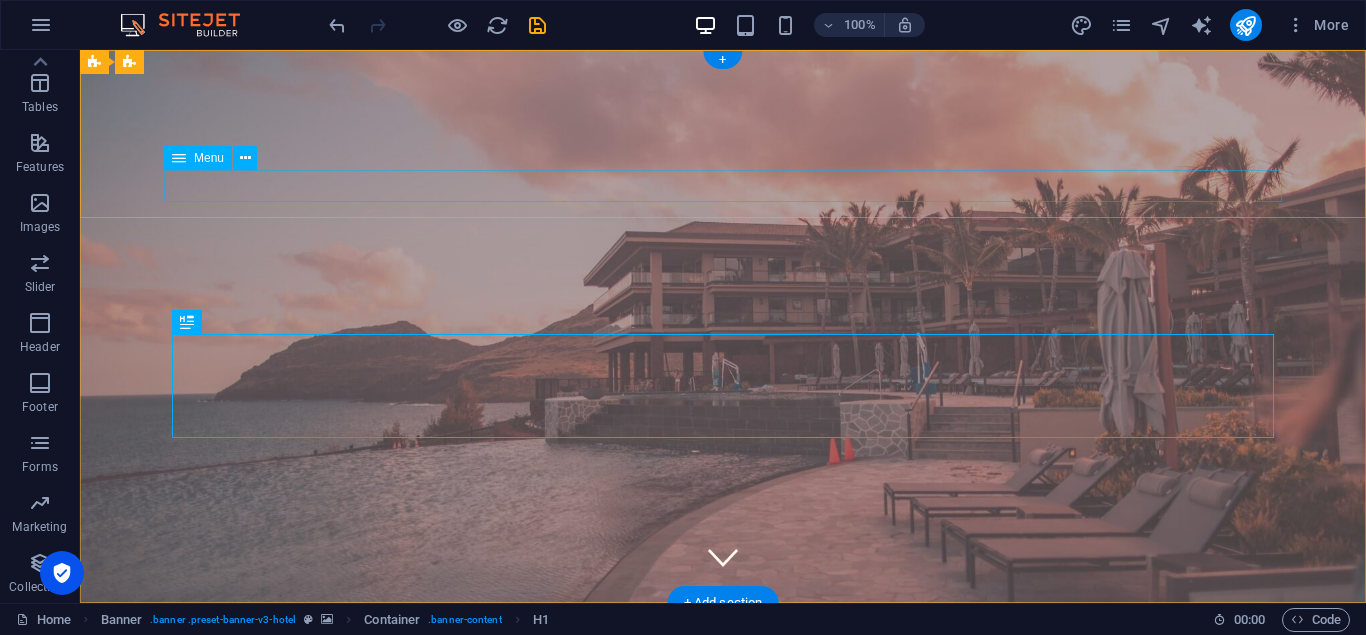 click on "Home Suites Experiences Contact" at bounding box center (723, 739) 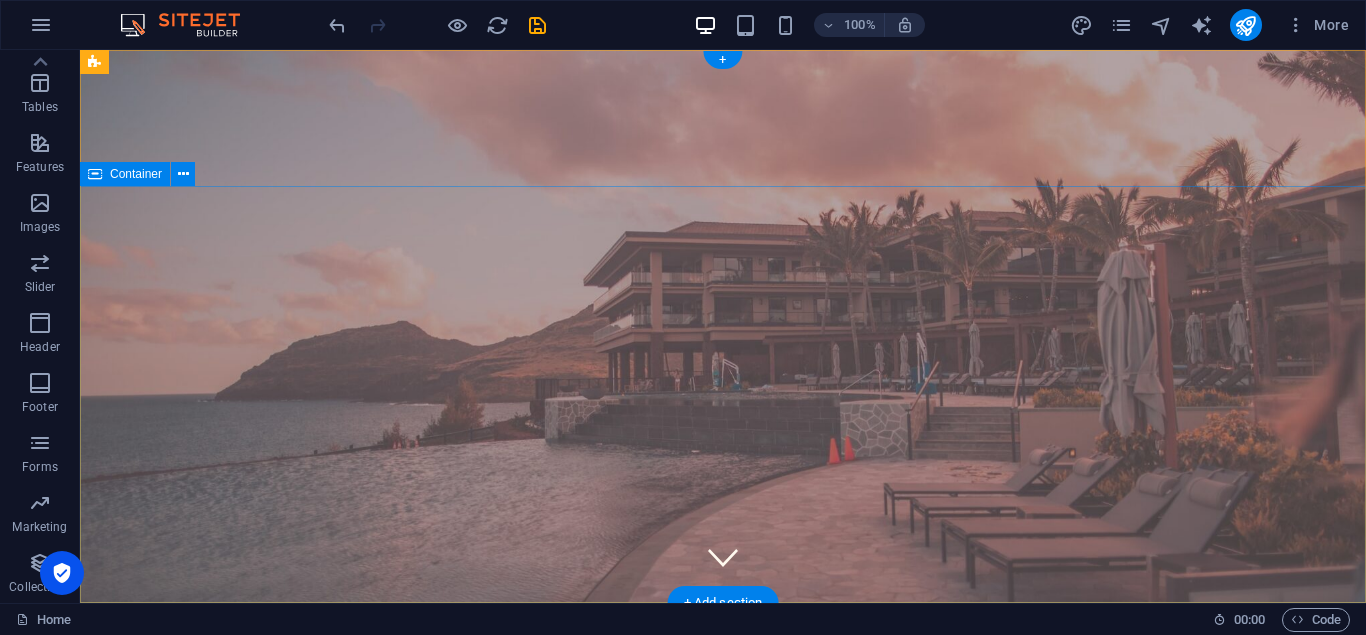 click on "Opening soon" at bounding box center [723, 896] 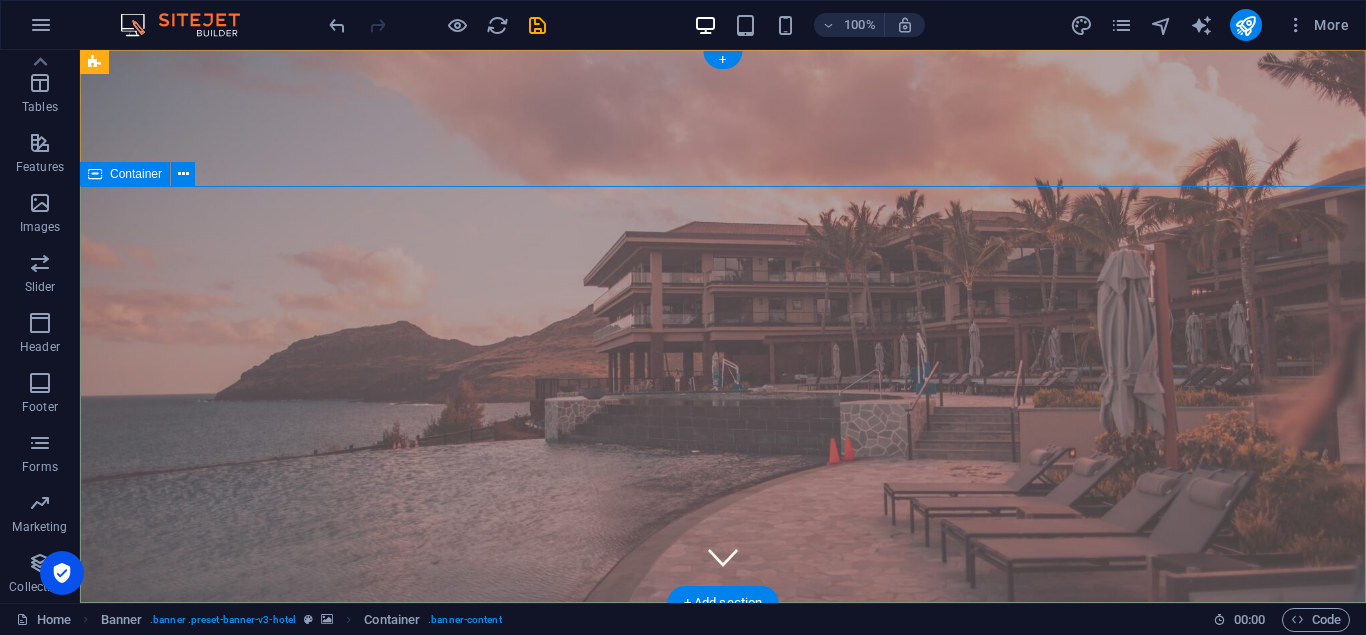 click on "Opening soon" at bounding box center [723, 896] 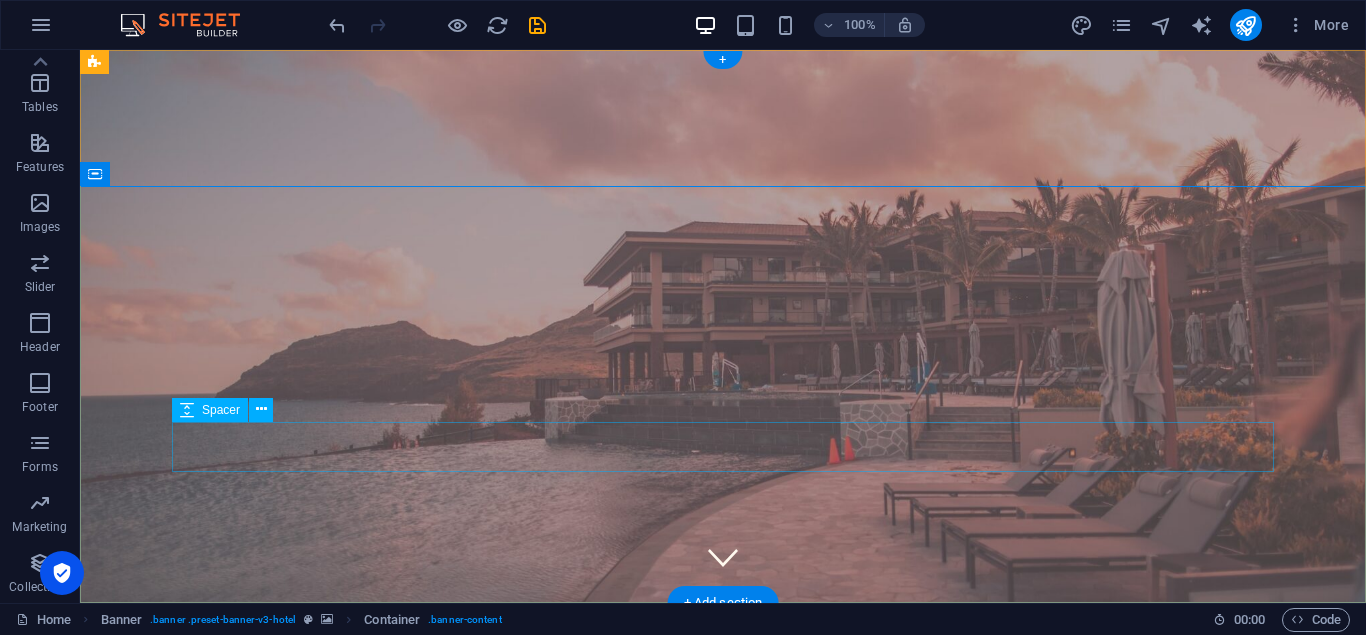 click at bounding box center (723, 948) 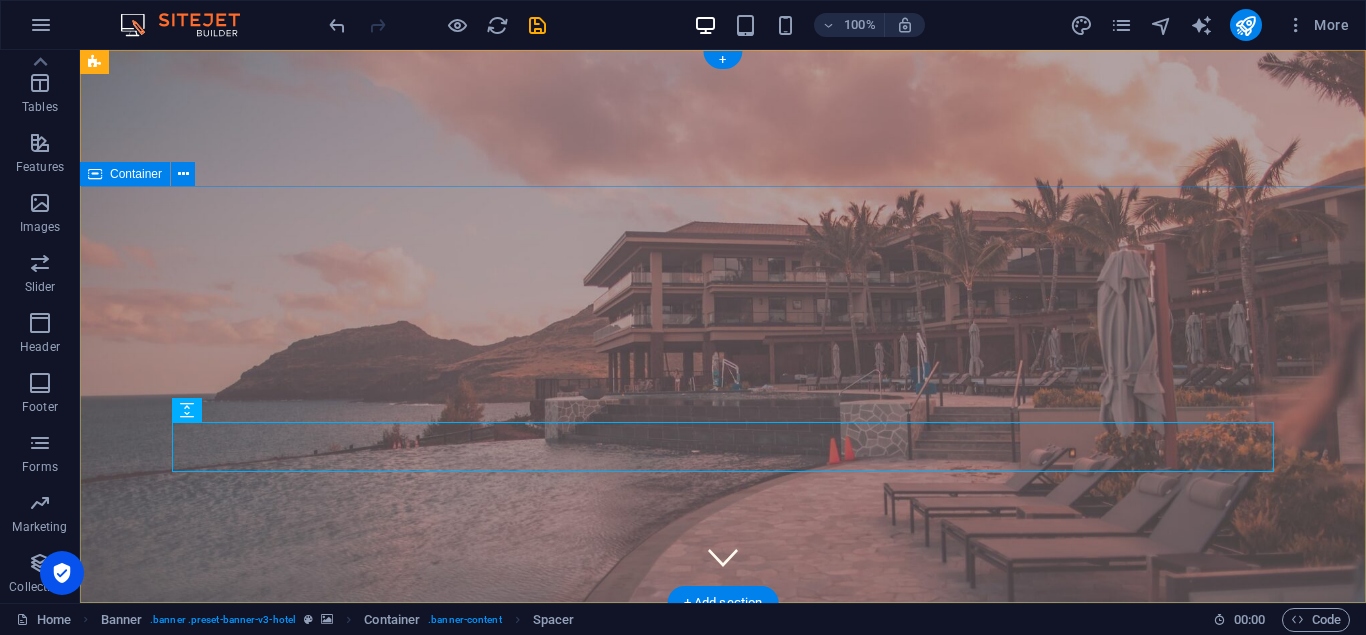 click on "Opening soon" at bounding box center (723, 896) 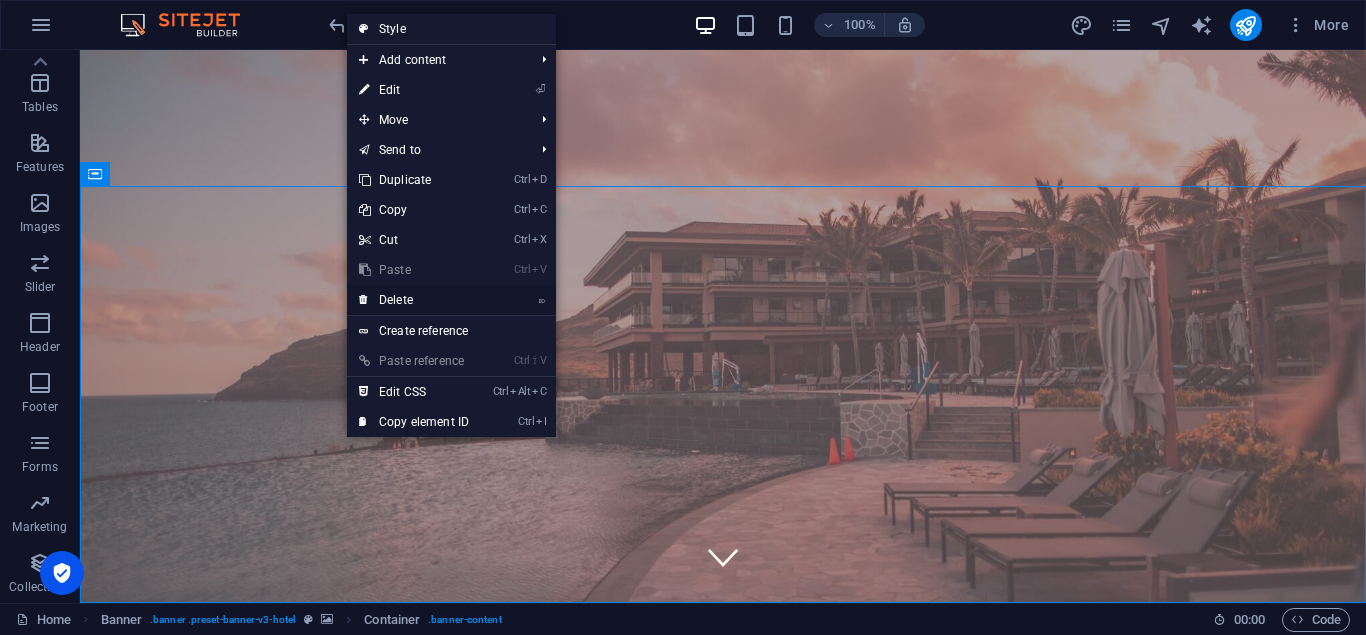 click on "⌦  Delete" at bounding box center [414, 300] 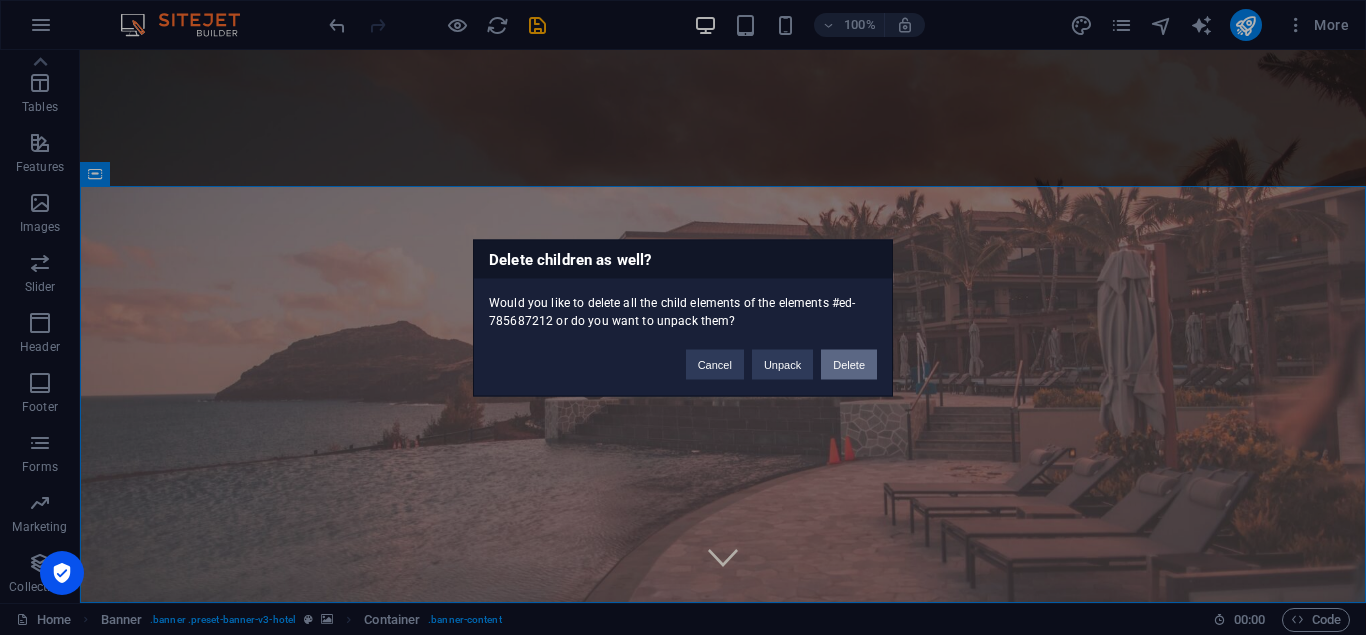 click on "Delete" at bounding box center [849, 364] 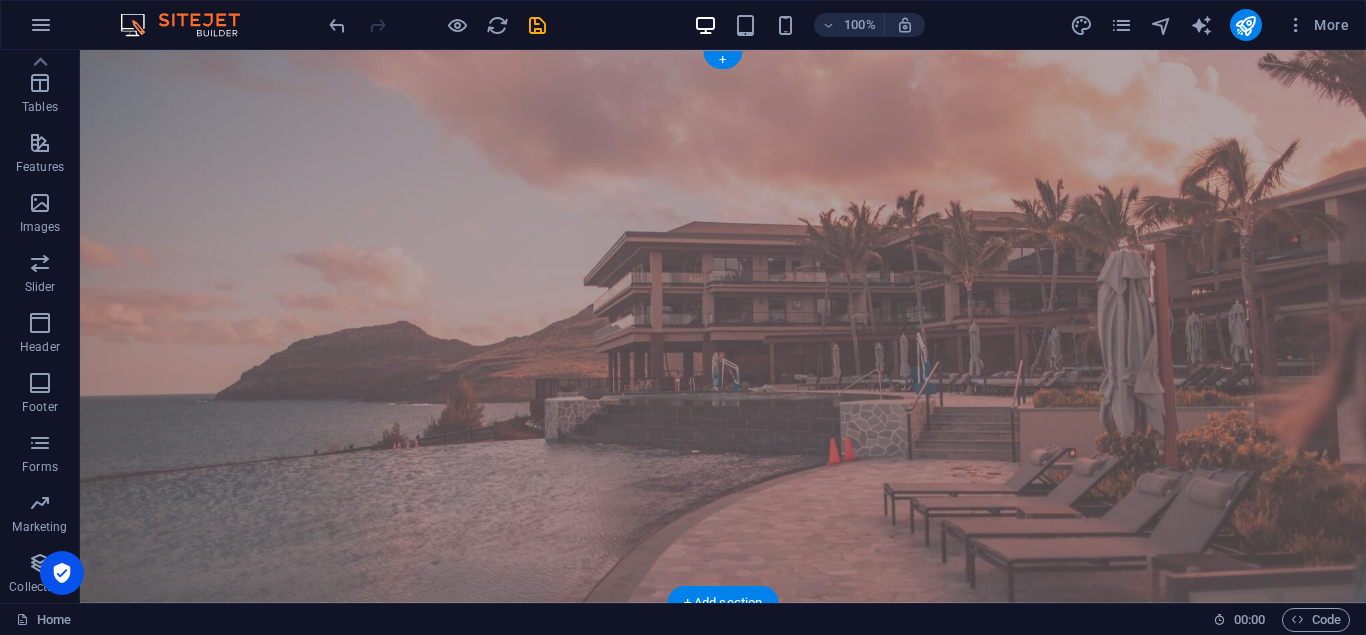 click at bounding box center (723, 326) 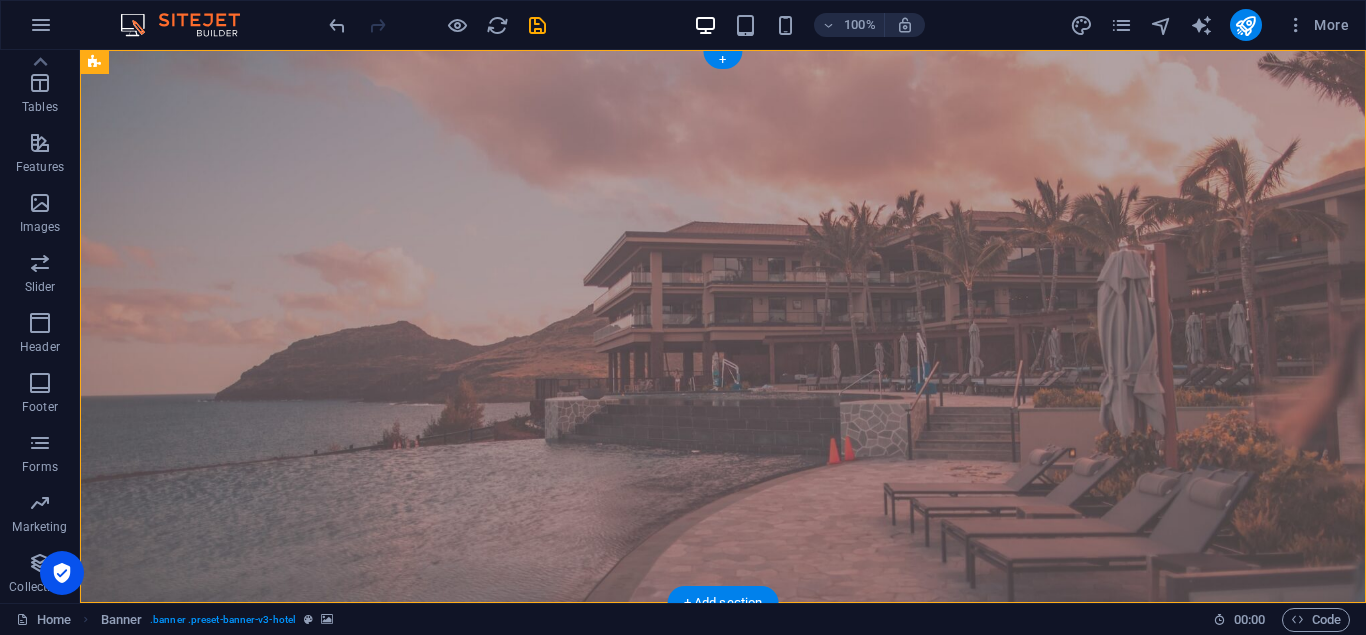 click at bounding box center [723, 326] 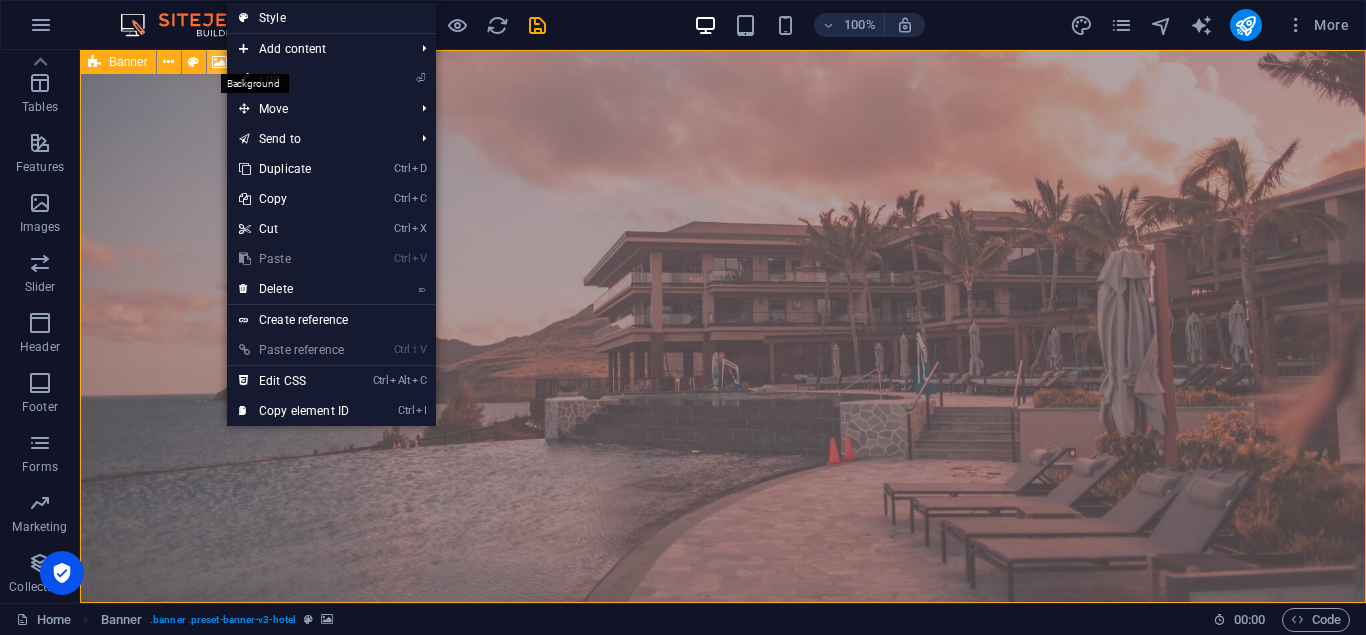 click at bounding box center (219, 62) 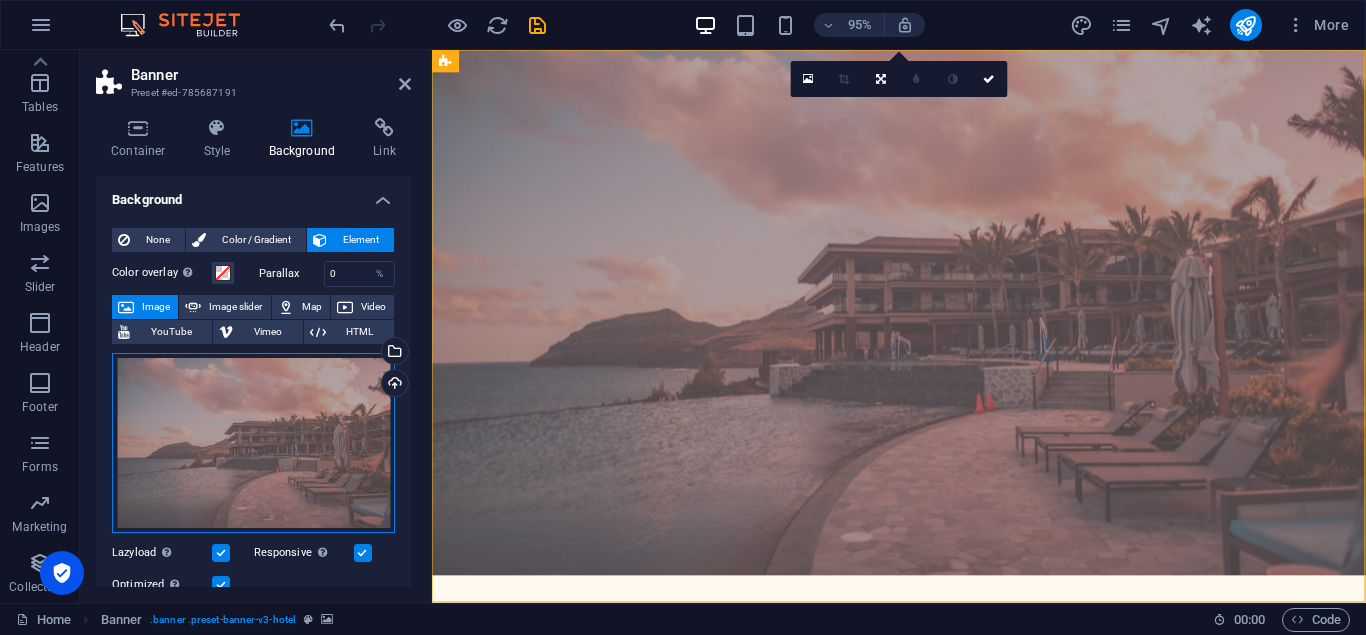 click on "Drag files here, click to choose files or select files from Files or our free stock photos & videos" at bounding box center (253, 443) 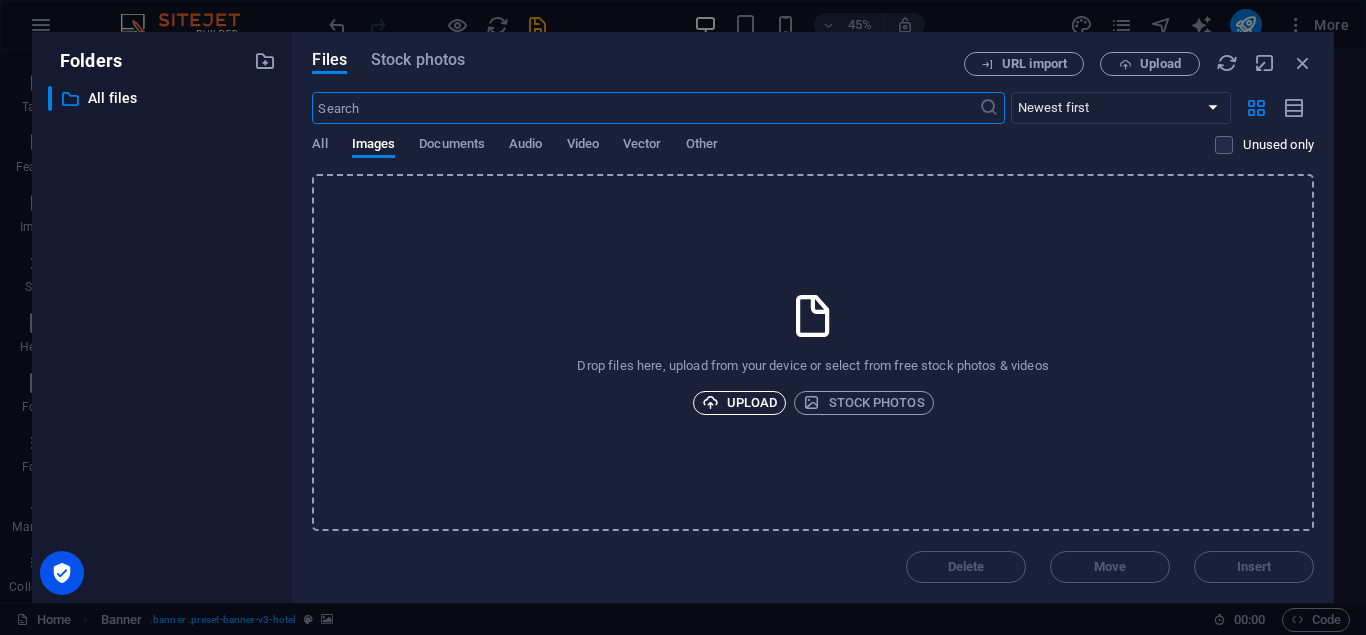 click on "Upload" at bounding box center [740, 403] 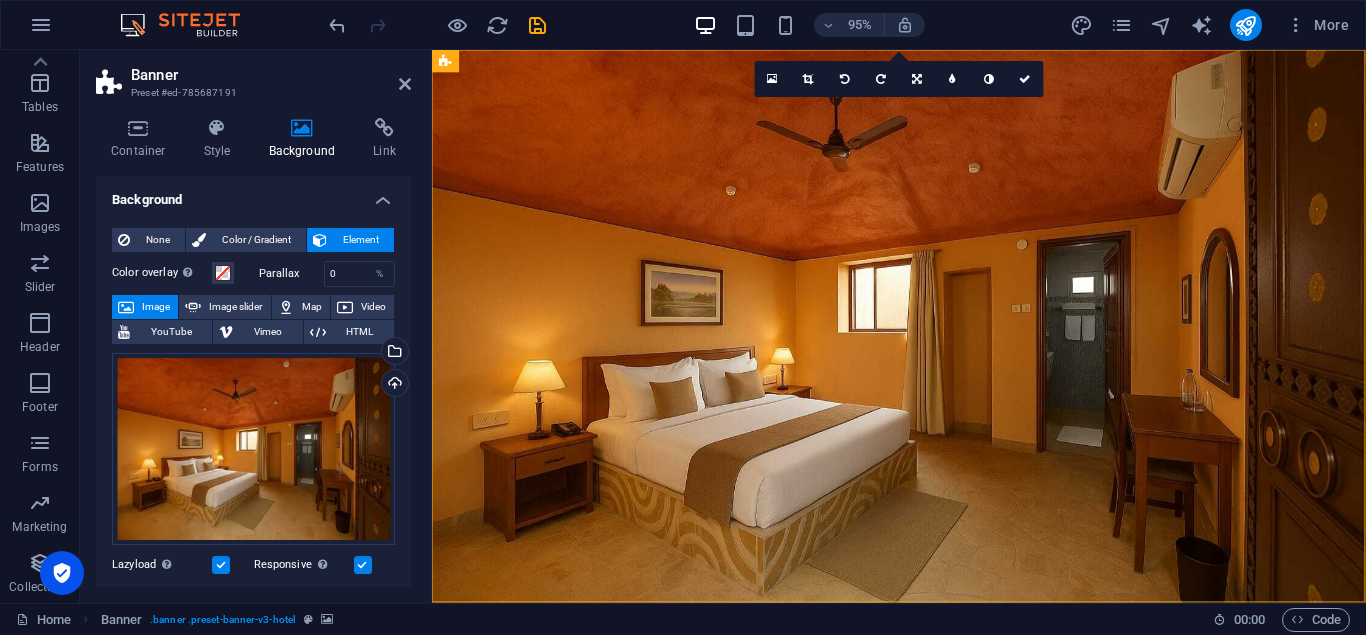 click at bounding box center (923, 341) 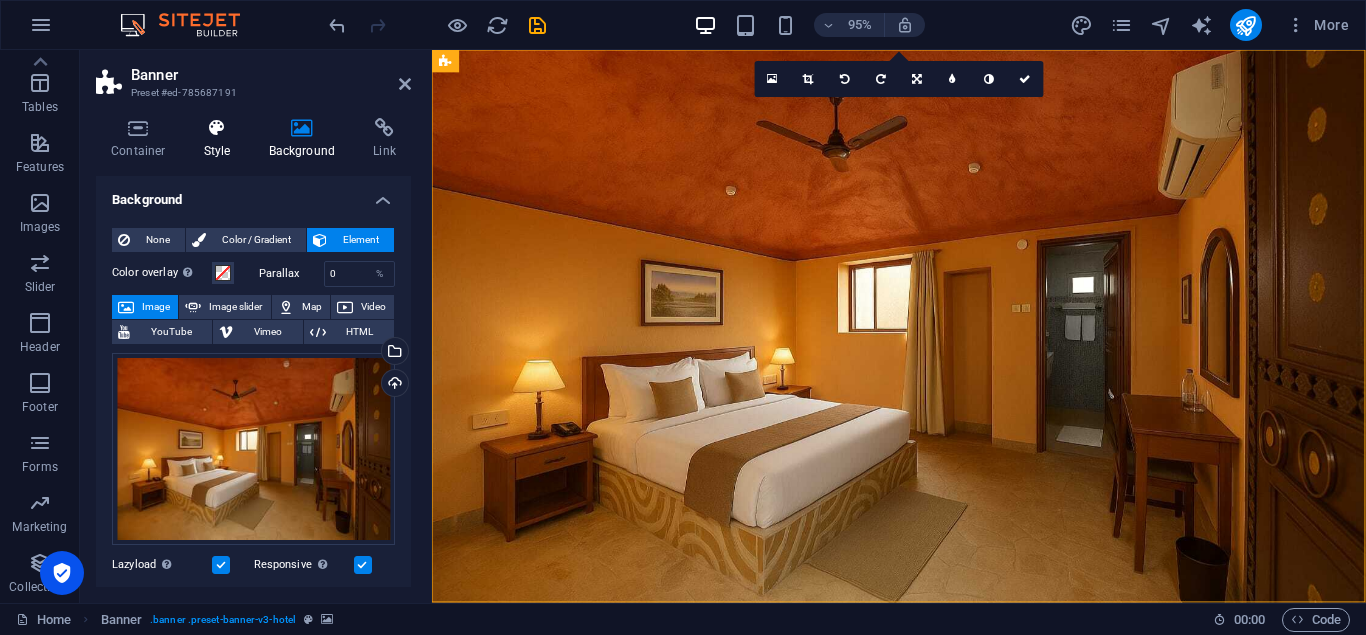 click on "Style" at bounding box center [221, 139] 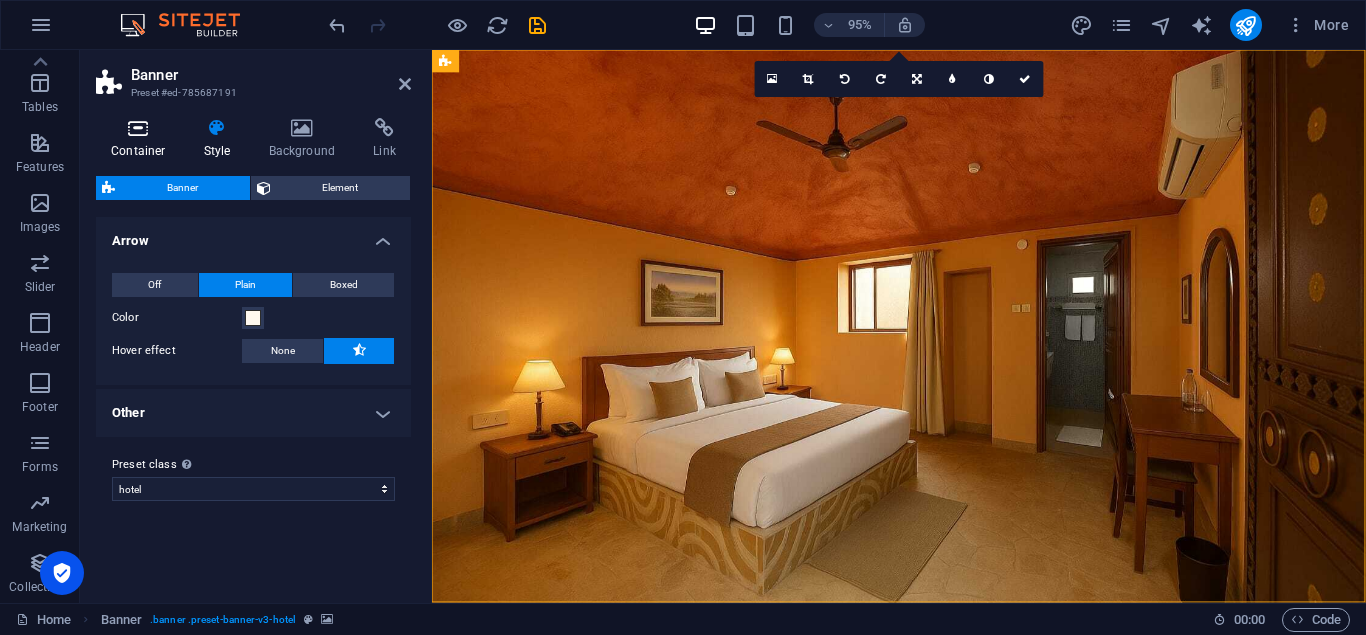 click on "Container" at bounding box center [142, 139] 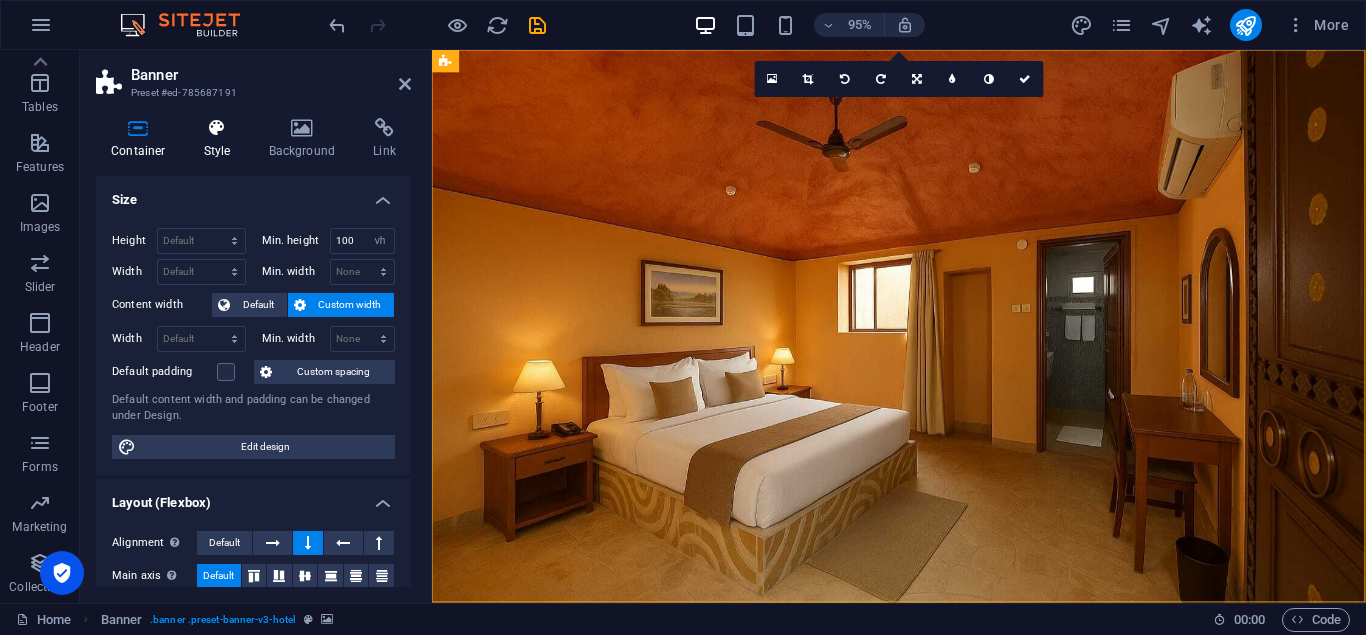 click at bounding box center [217, 128] 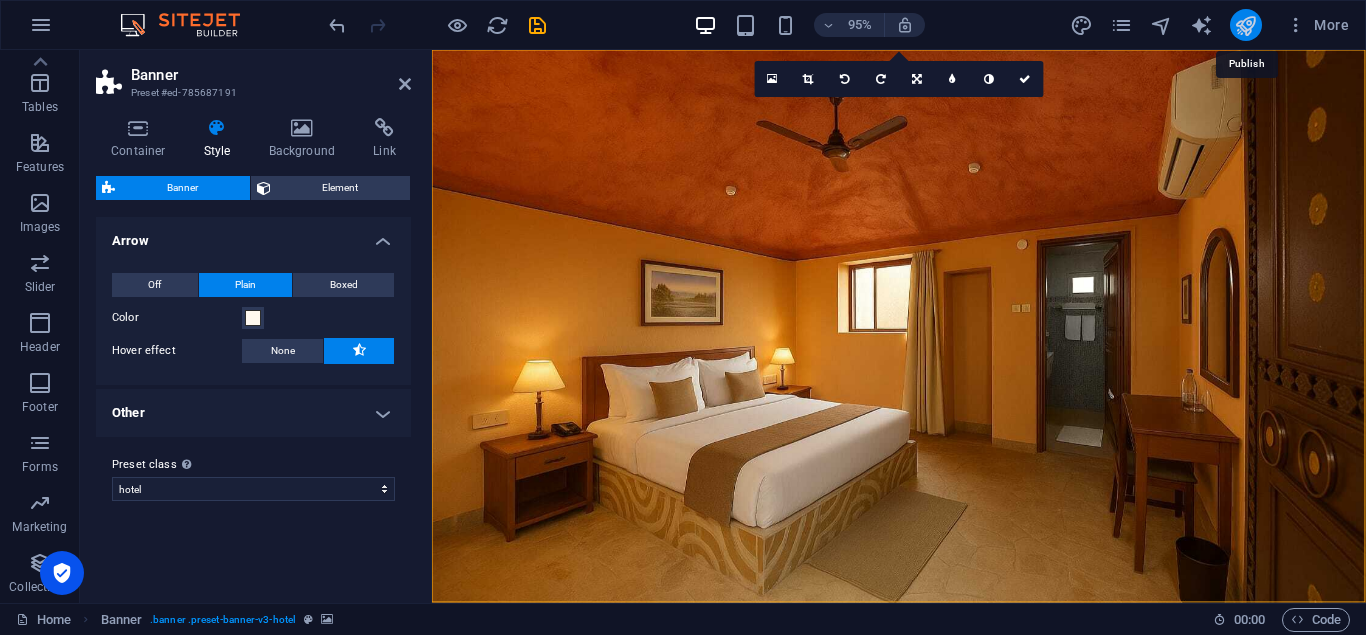 click at bounding box center [1245, 25] 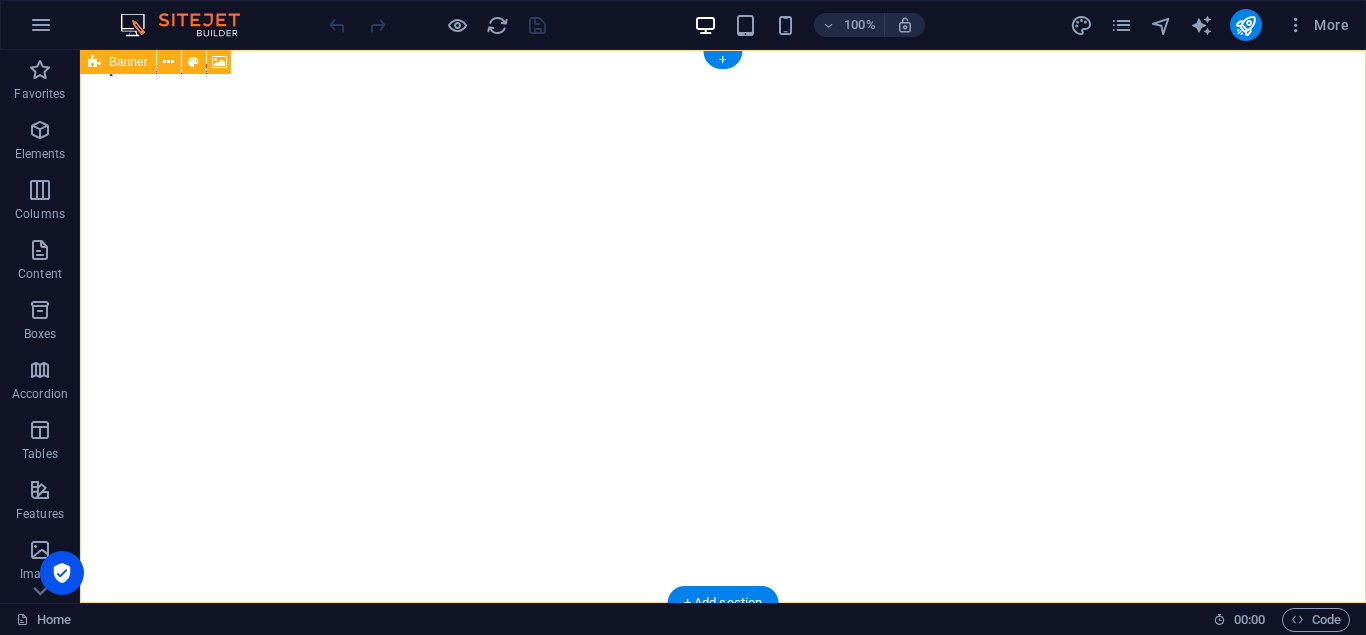 scroll, scrollTop: 0, scrollLeft: 0, axis: both 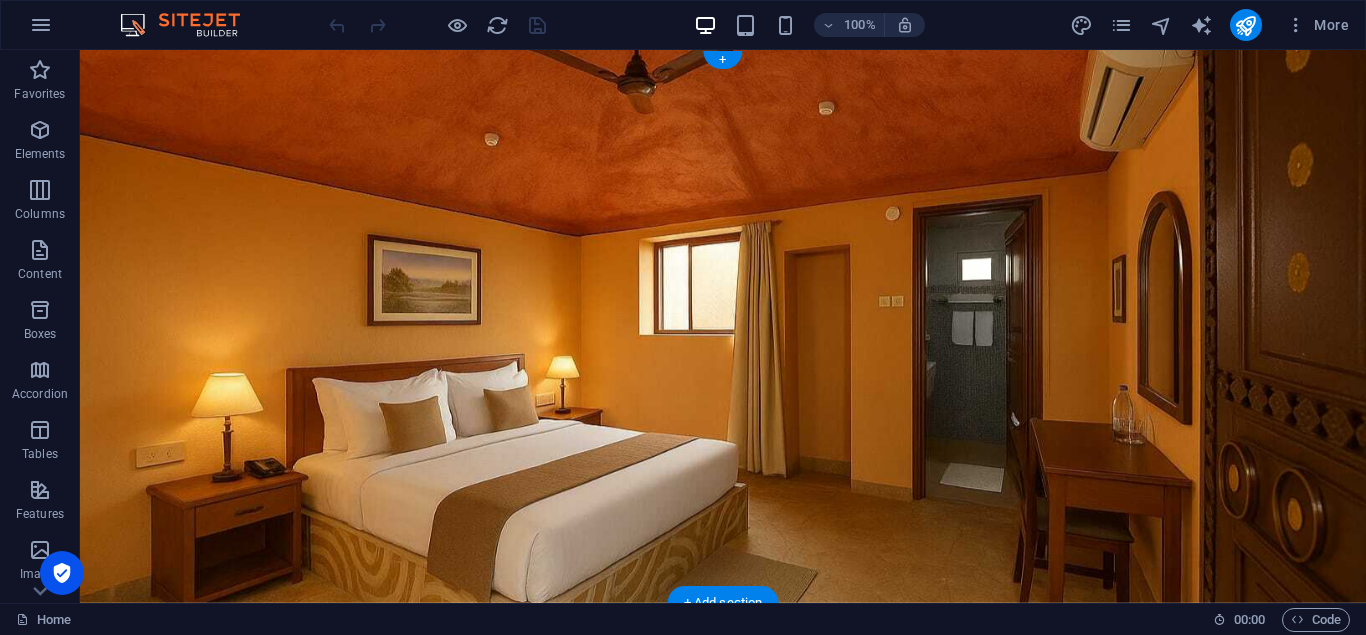 click at bounding box center (723, 326) 